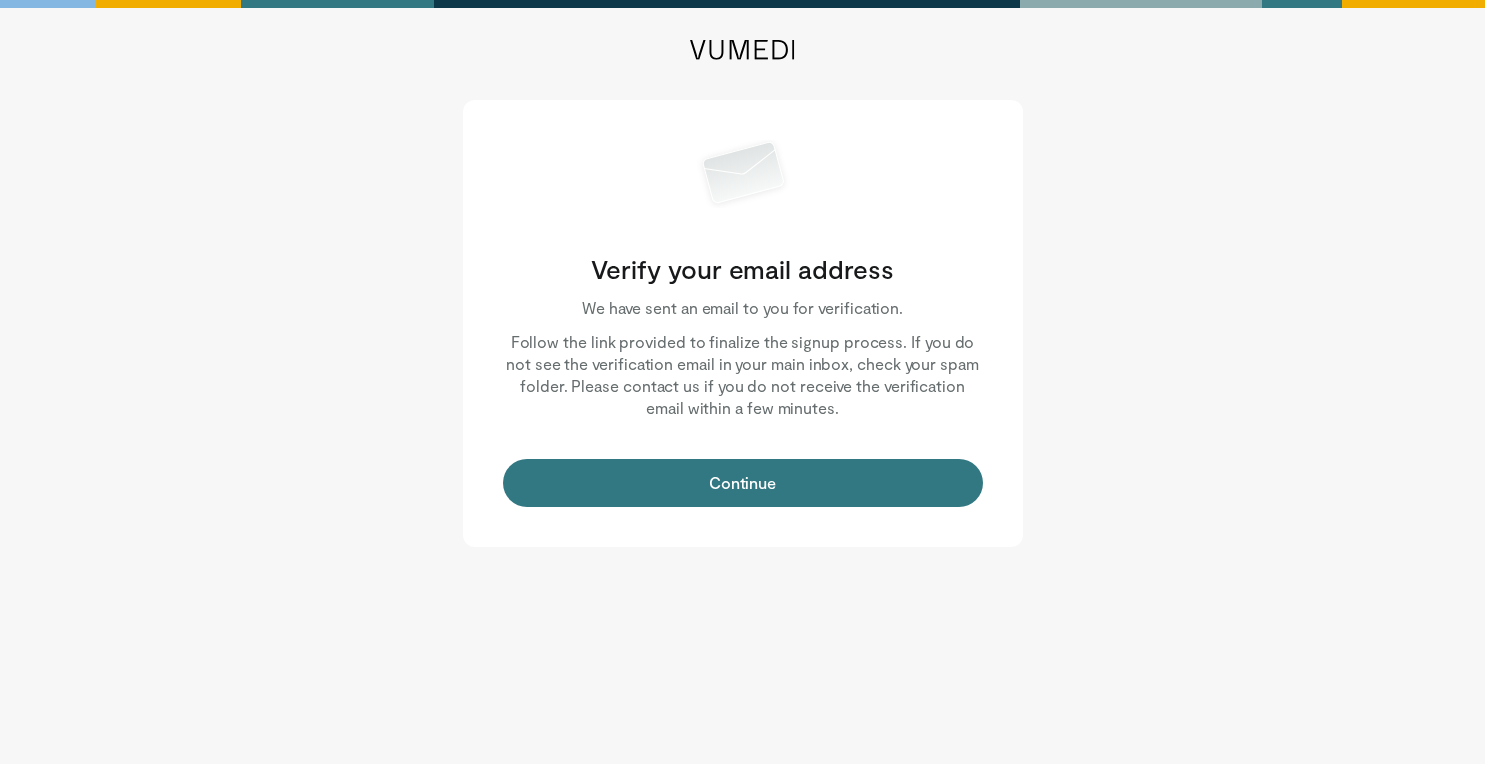 scroll, scrollTop: 0, scrollLeft: 0, axis: both 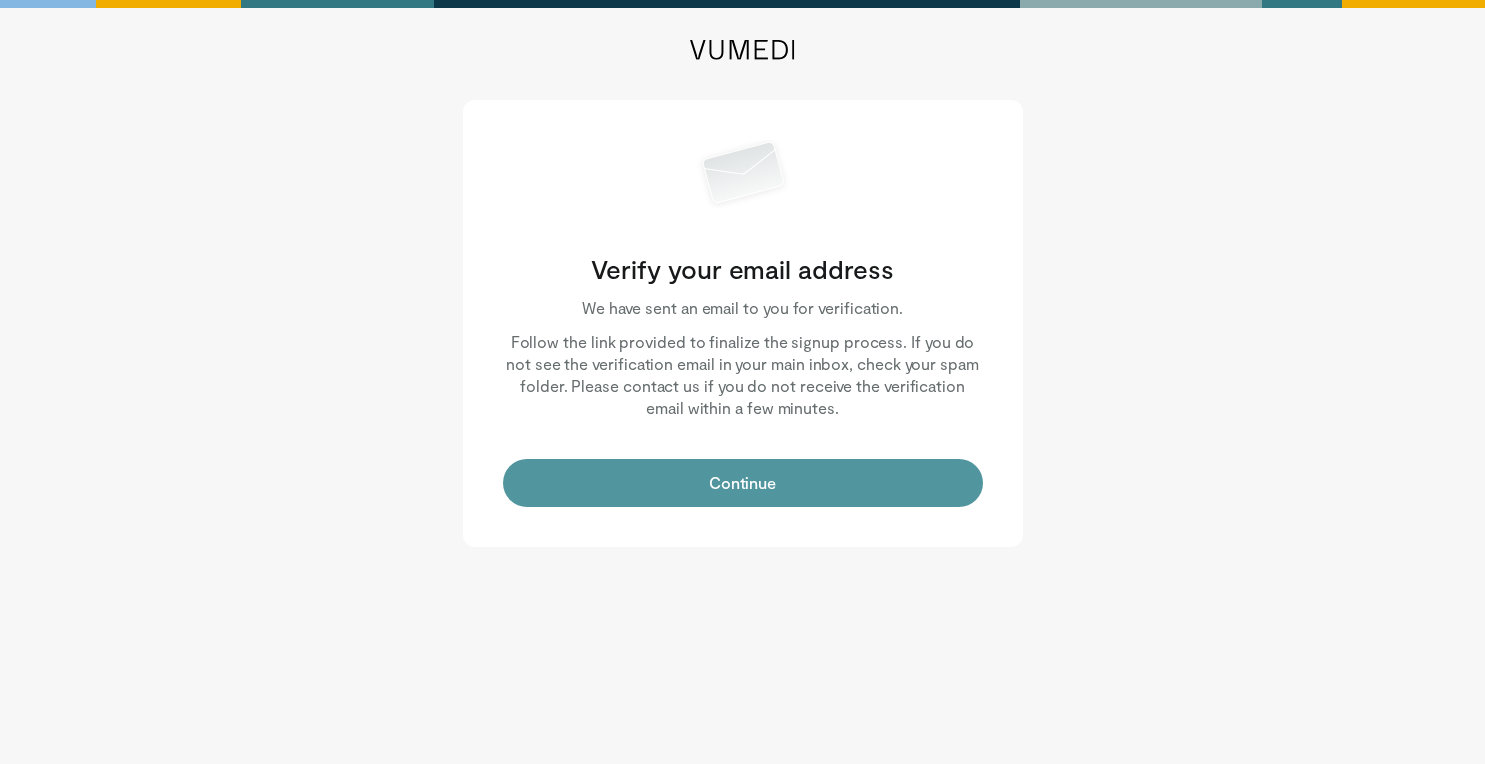 click on "Continue" at bounding box center (743, 483) 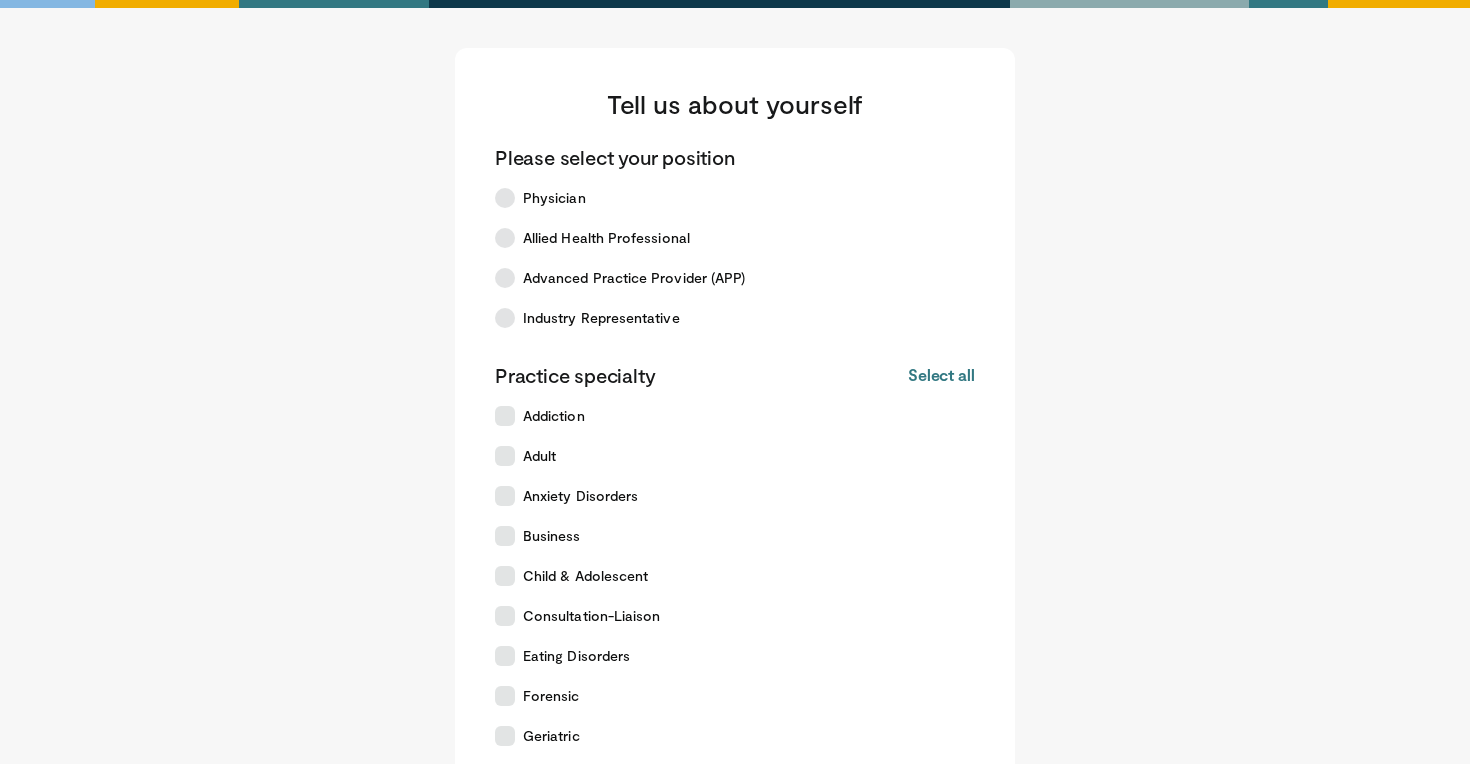 scroll, scrollTop: 0, scrollLeft: 0, axis: both 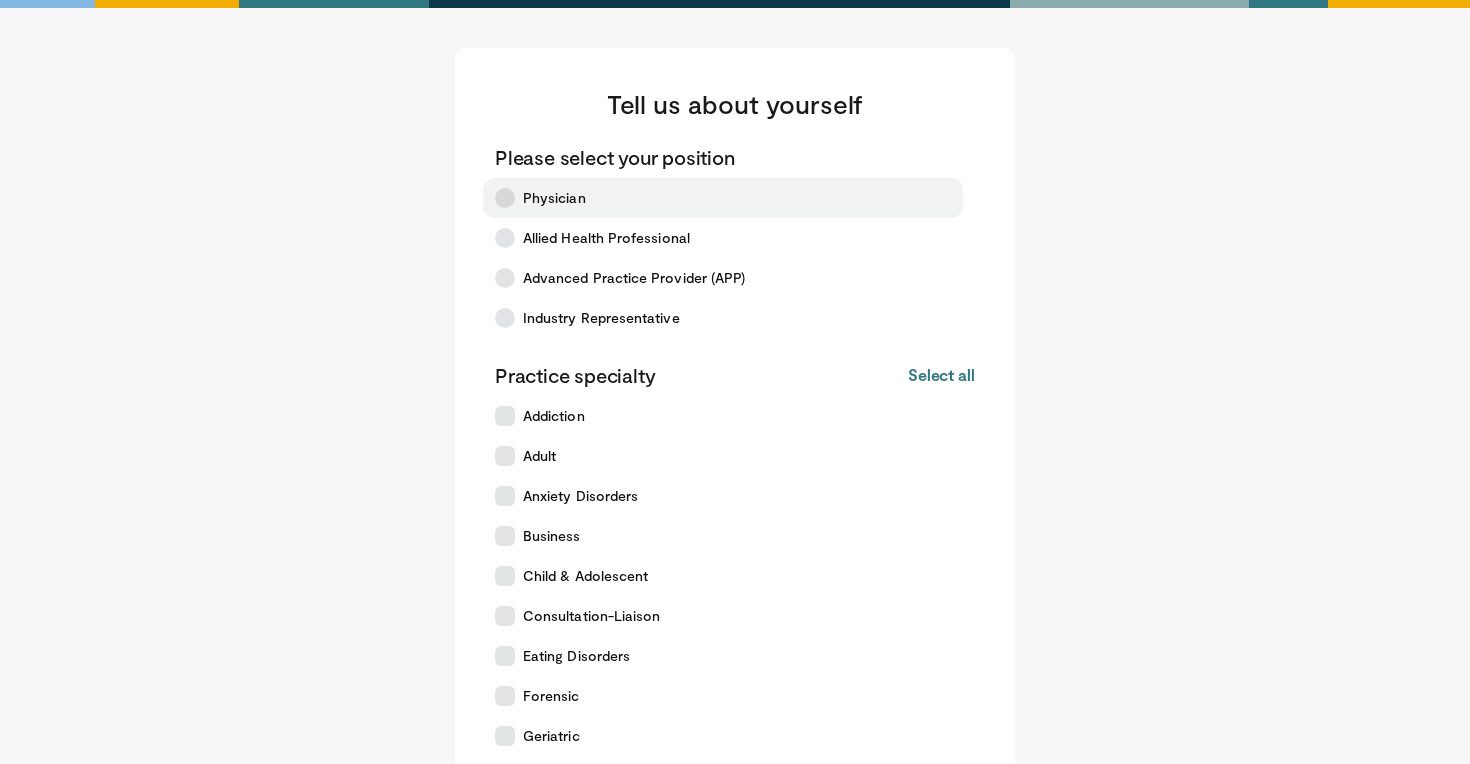 click at bounding box center (505, 198) 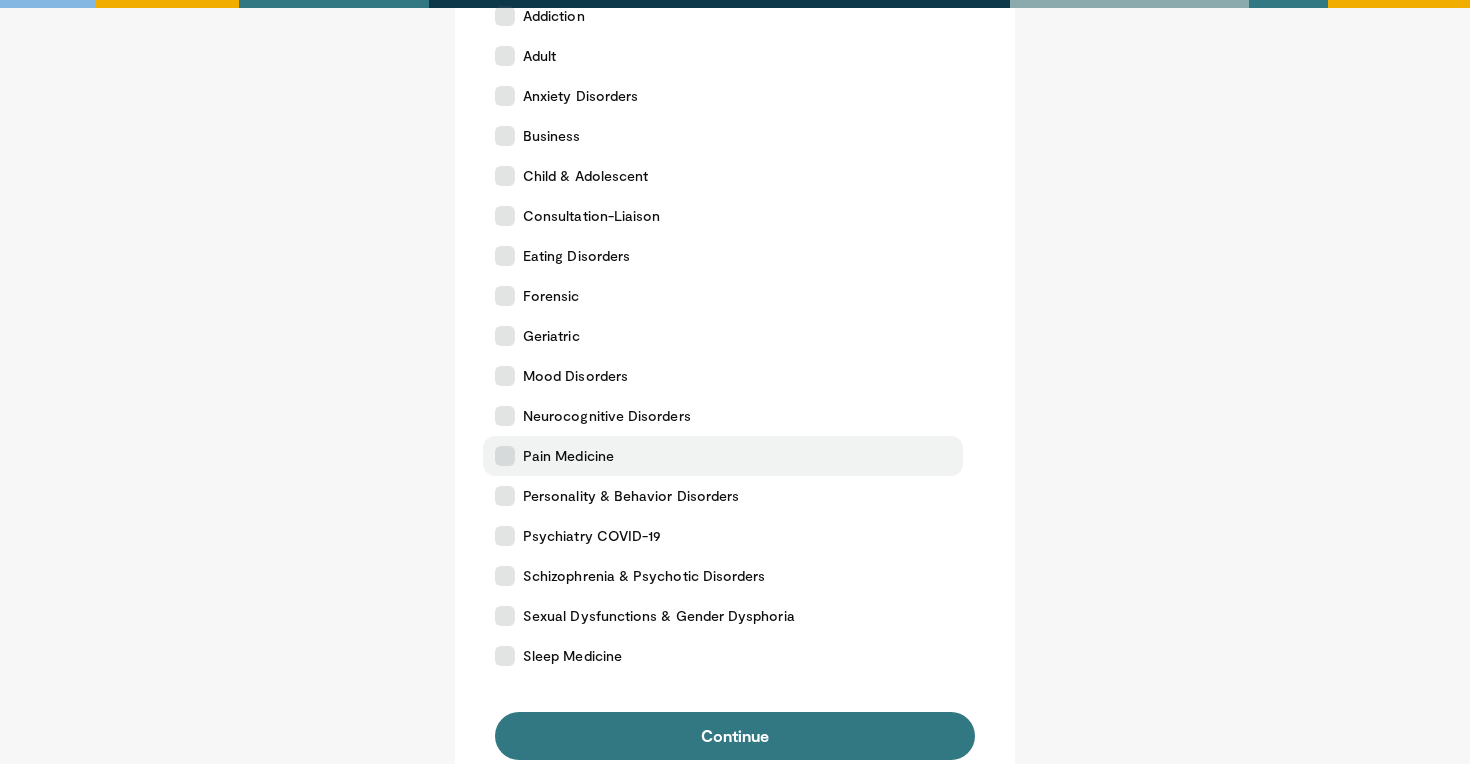 scroll, scrollTop: 500, scrollLeft: 0, axis: vertical 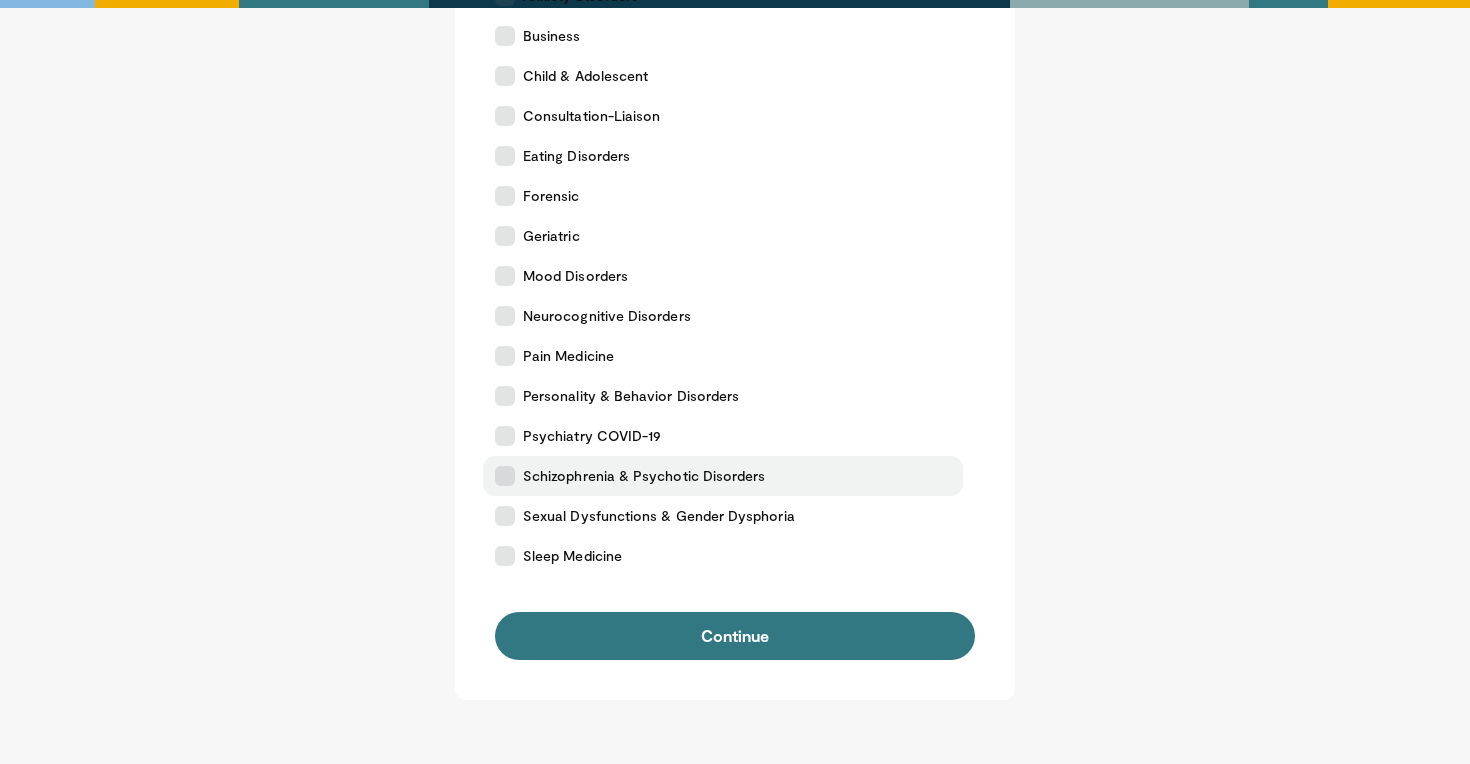click at bounding box center [505, 476] 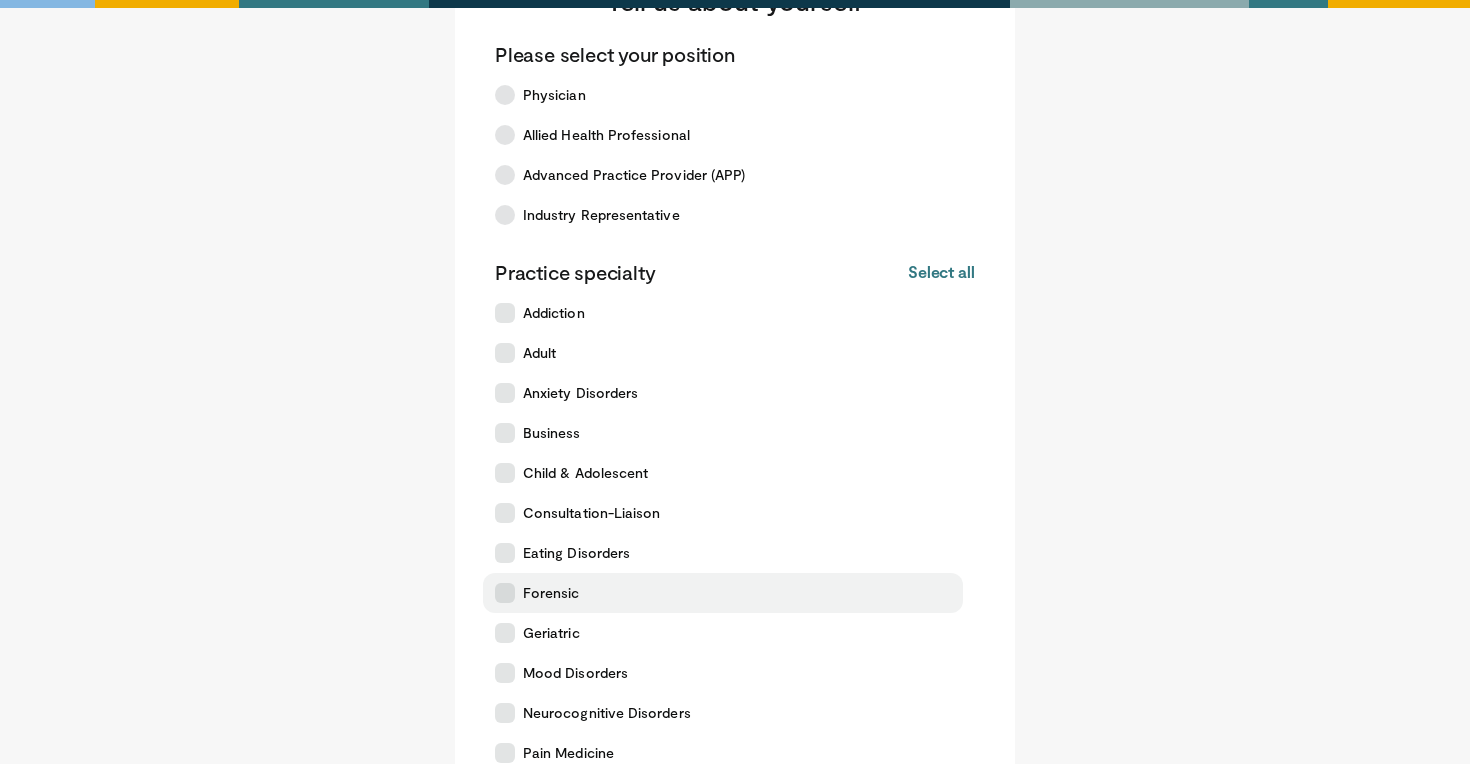 scroll, scrollTop: 100, scrollLeft: 0, axis: vertical 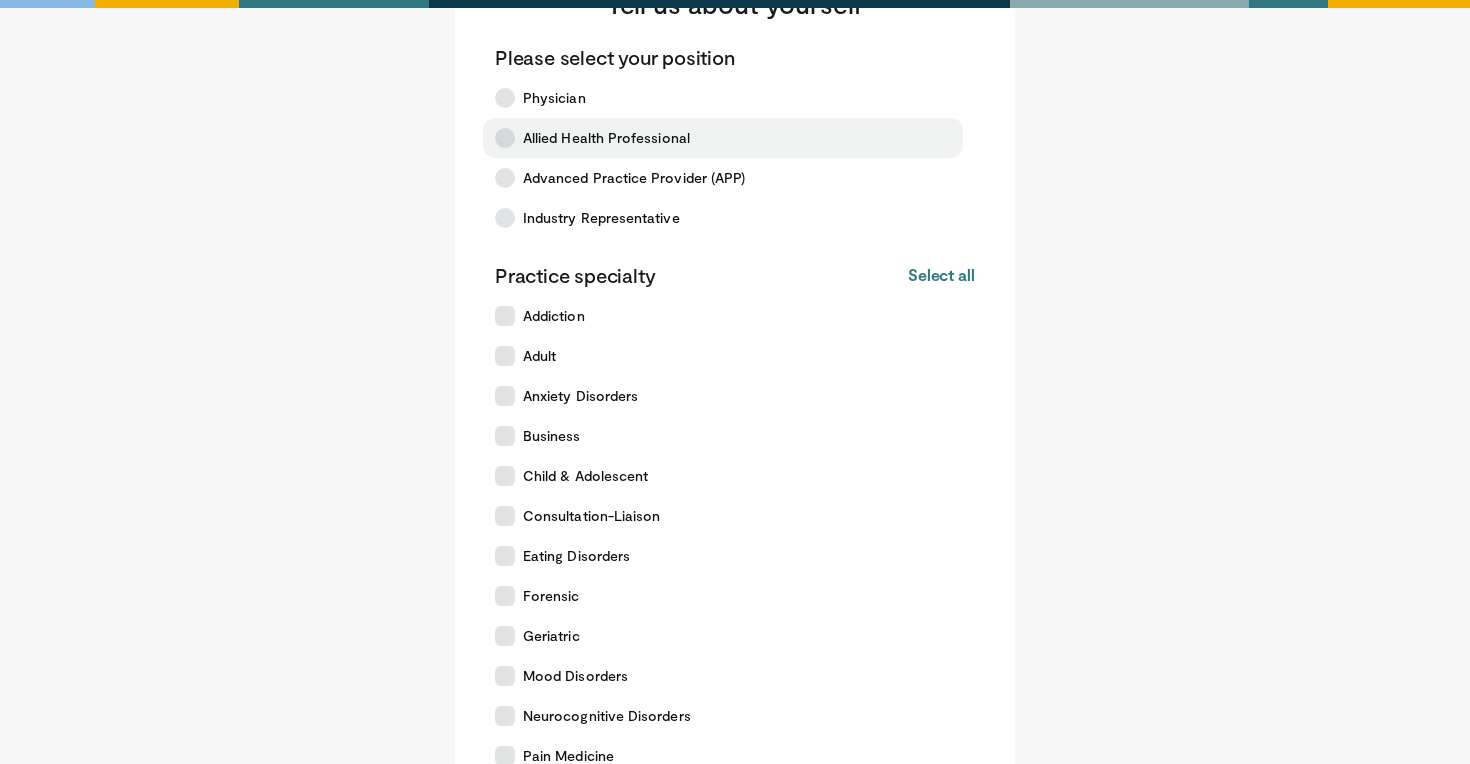 click at bounding box center (505, 138) 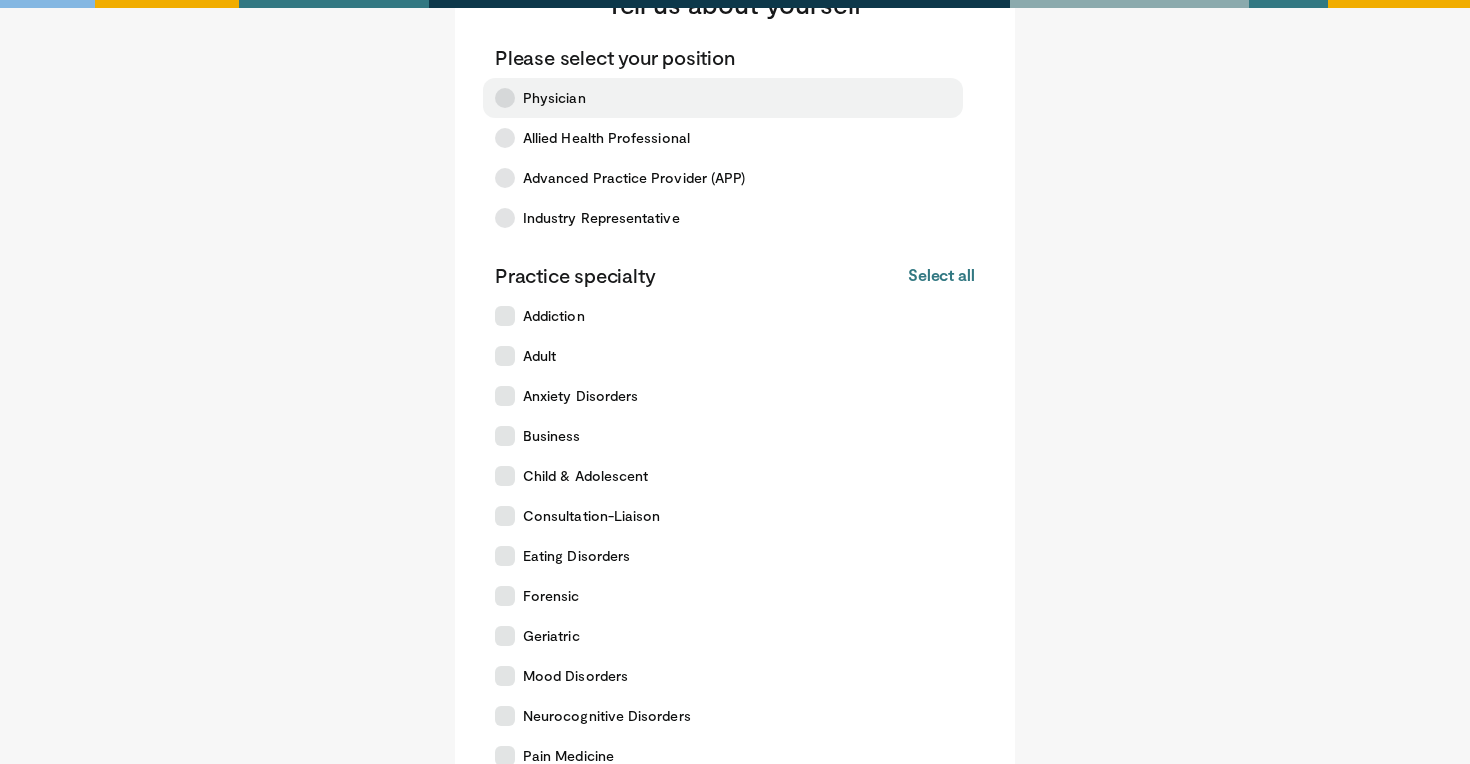 click at bounding box center [505, 98] 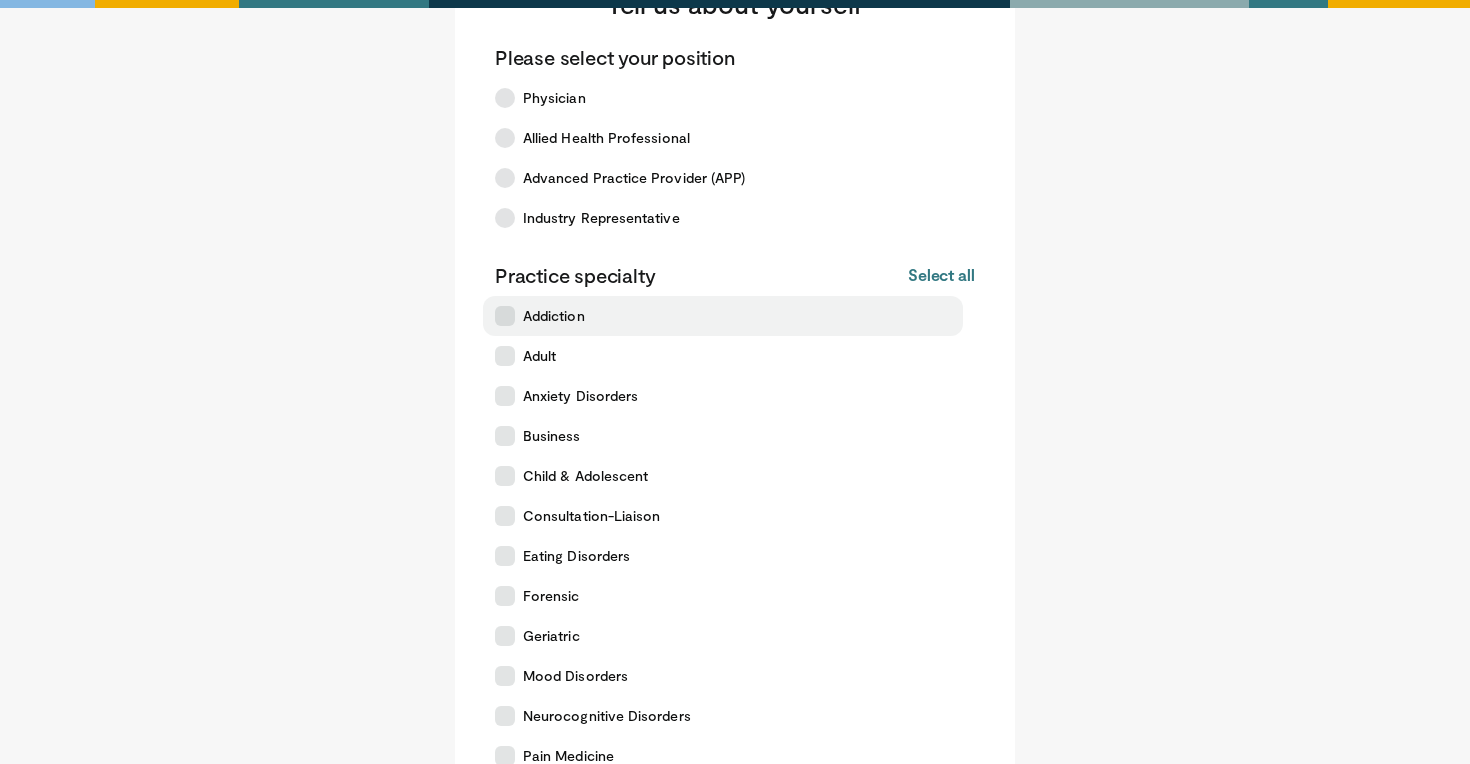 click at bounding box center [505, 316] 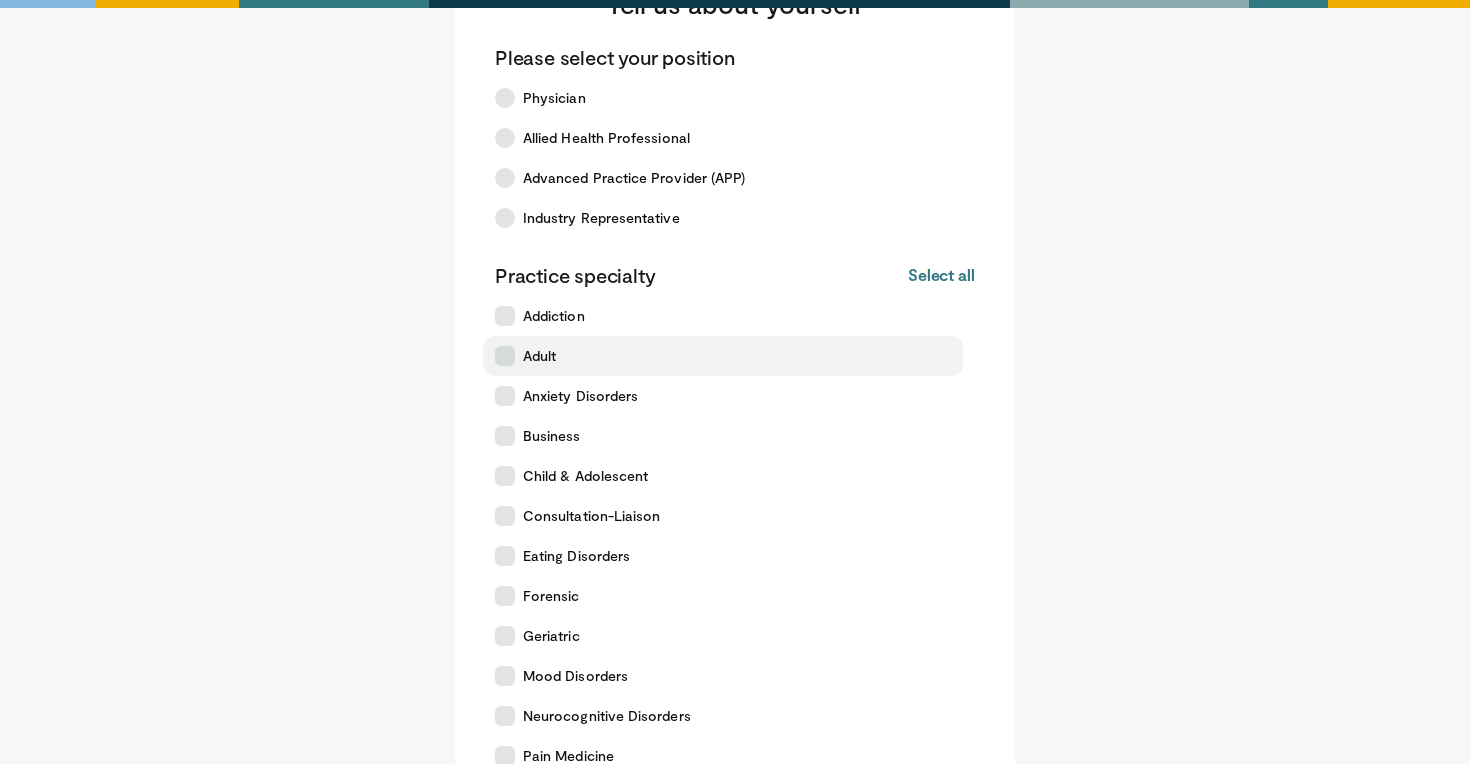 click at bounding box center [505, 356] 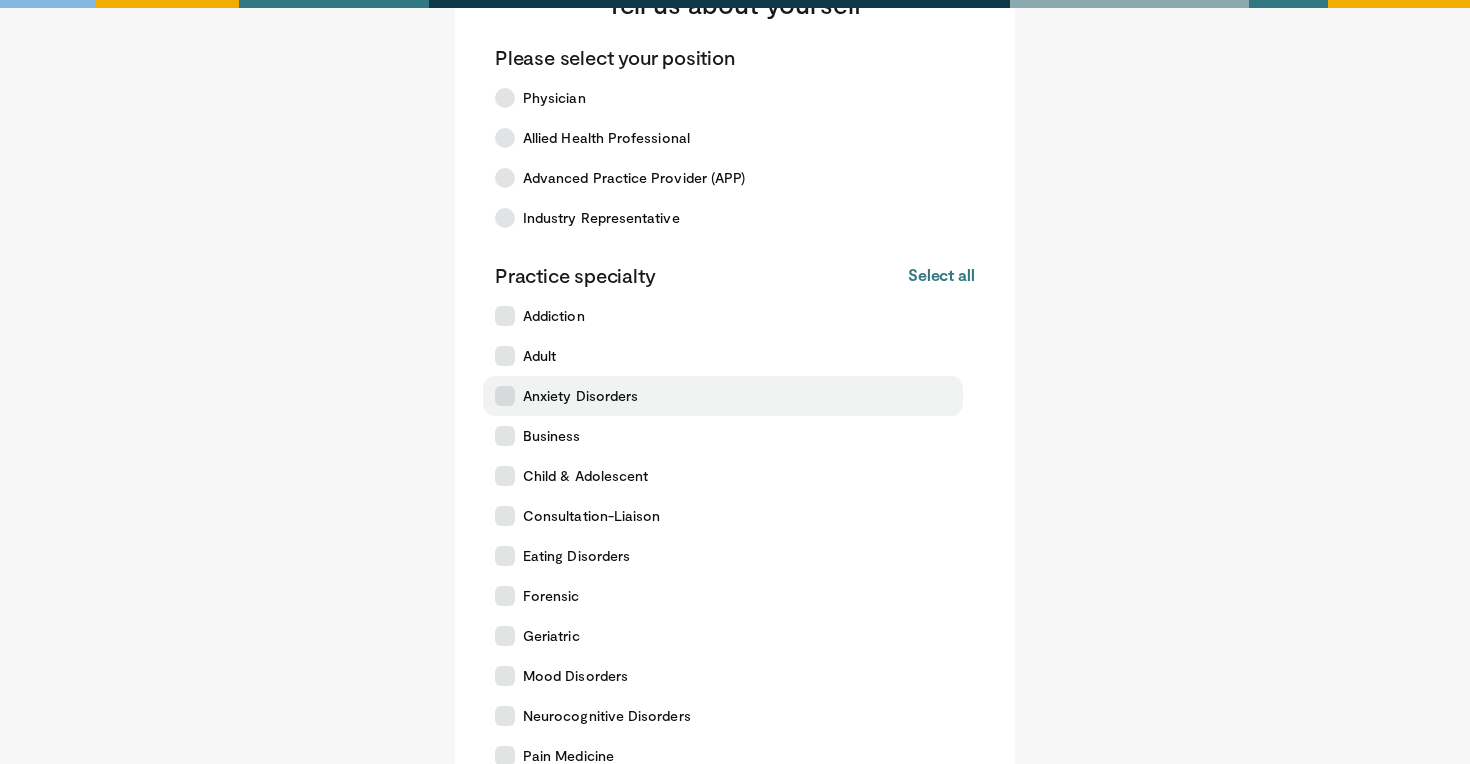 click at bounding box center (505, 396) 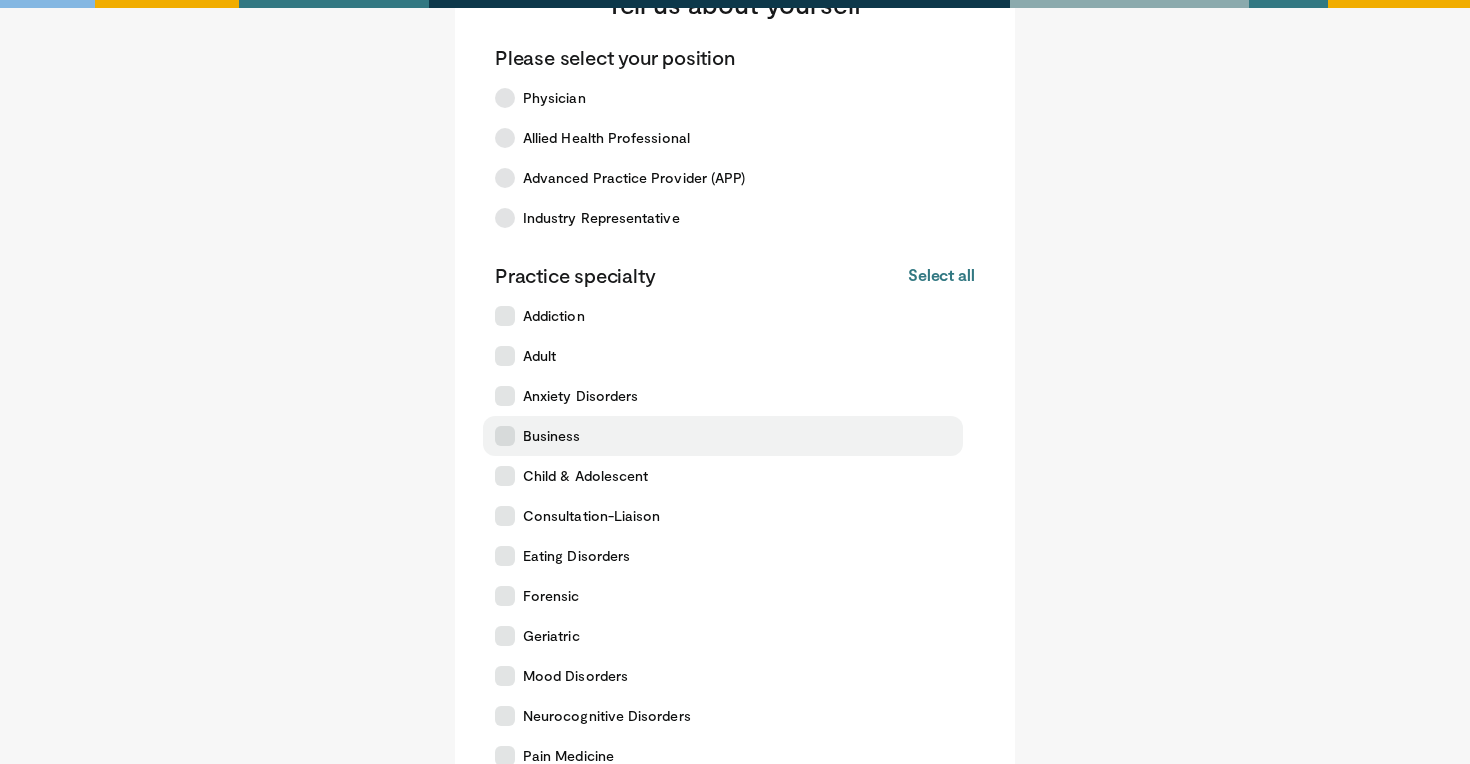 click on "Business" at bounding box center (723, 436) 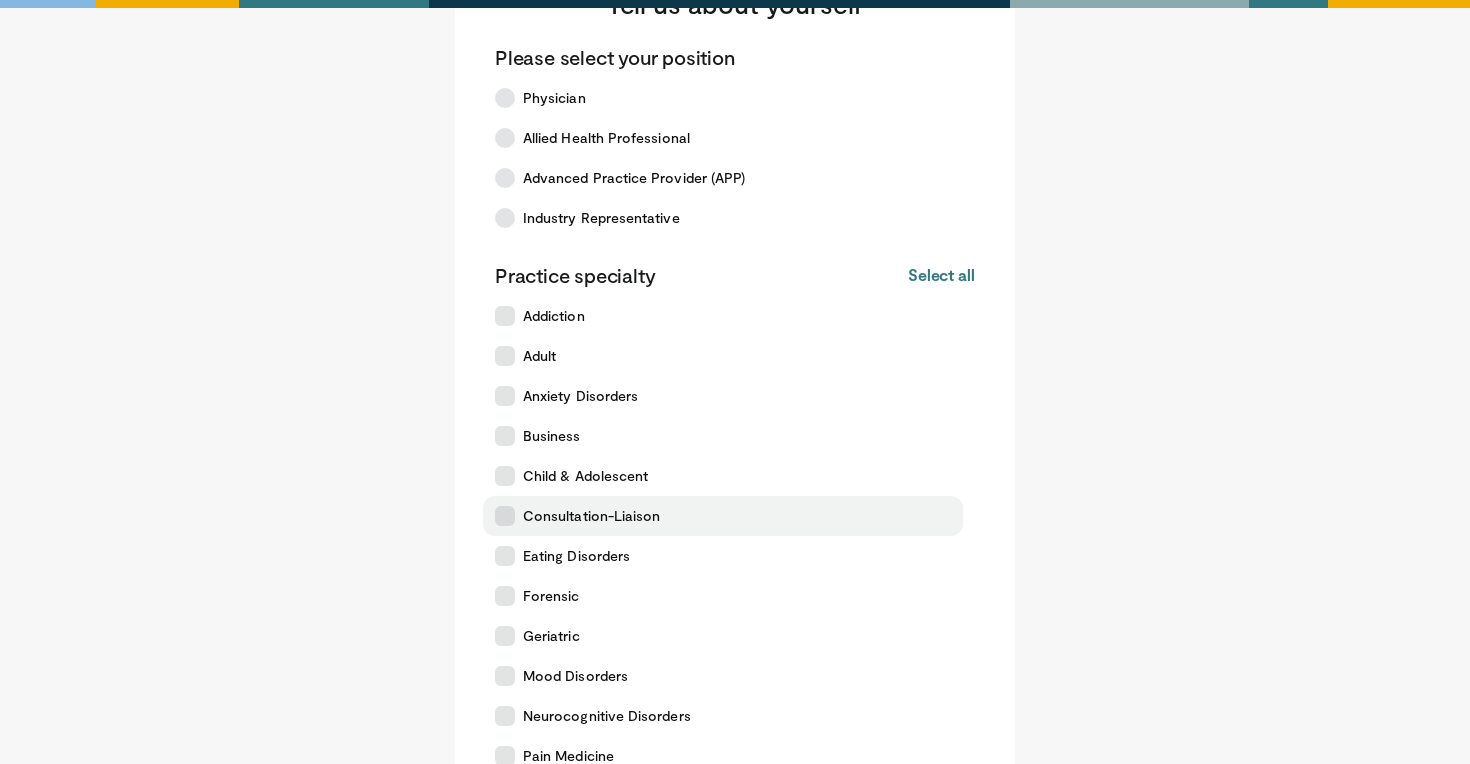 click at bounding box center [505, 516] 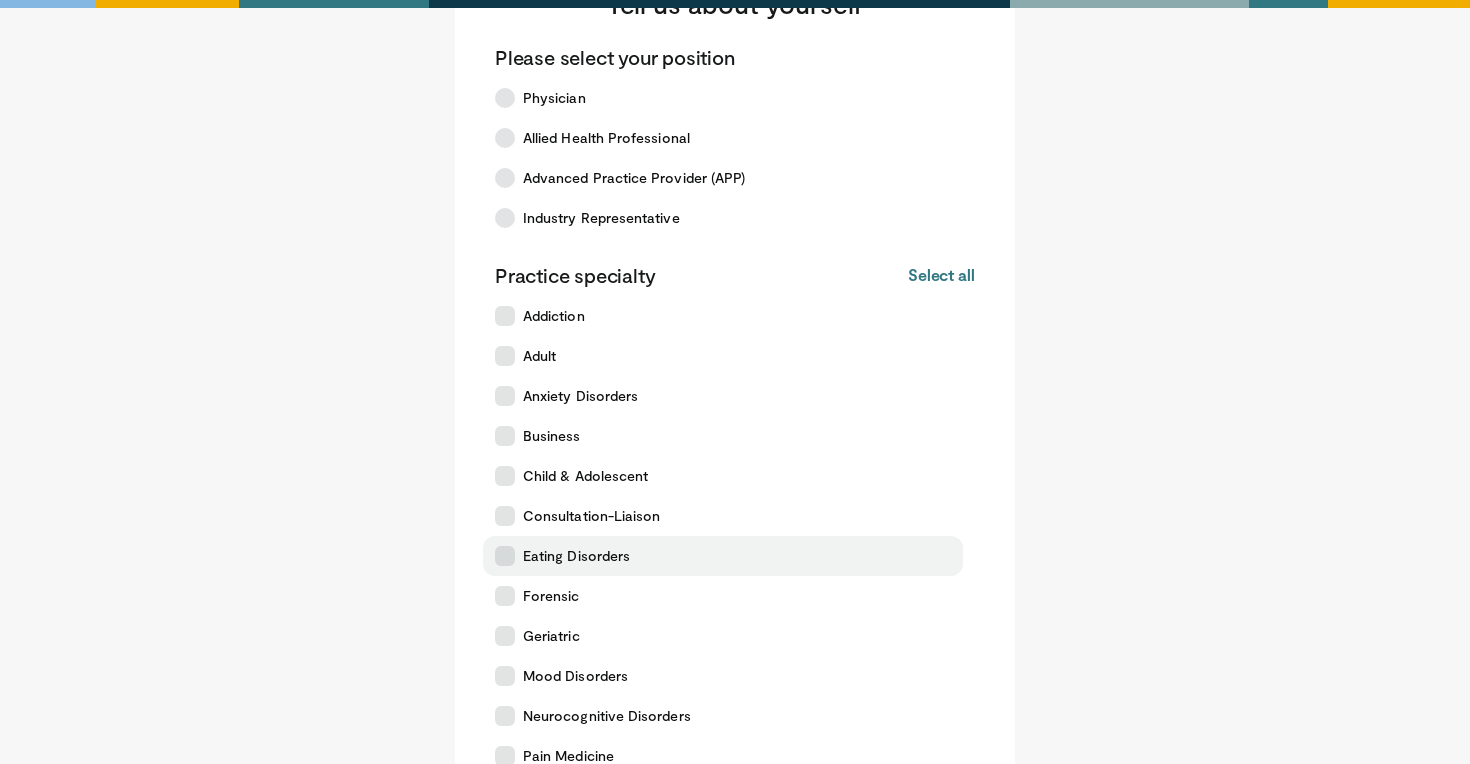 click at bounding box center [505, 556] 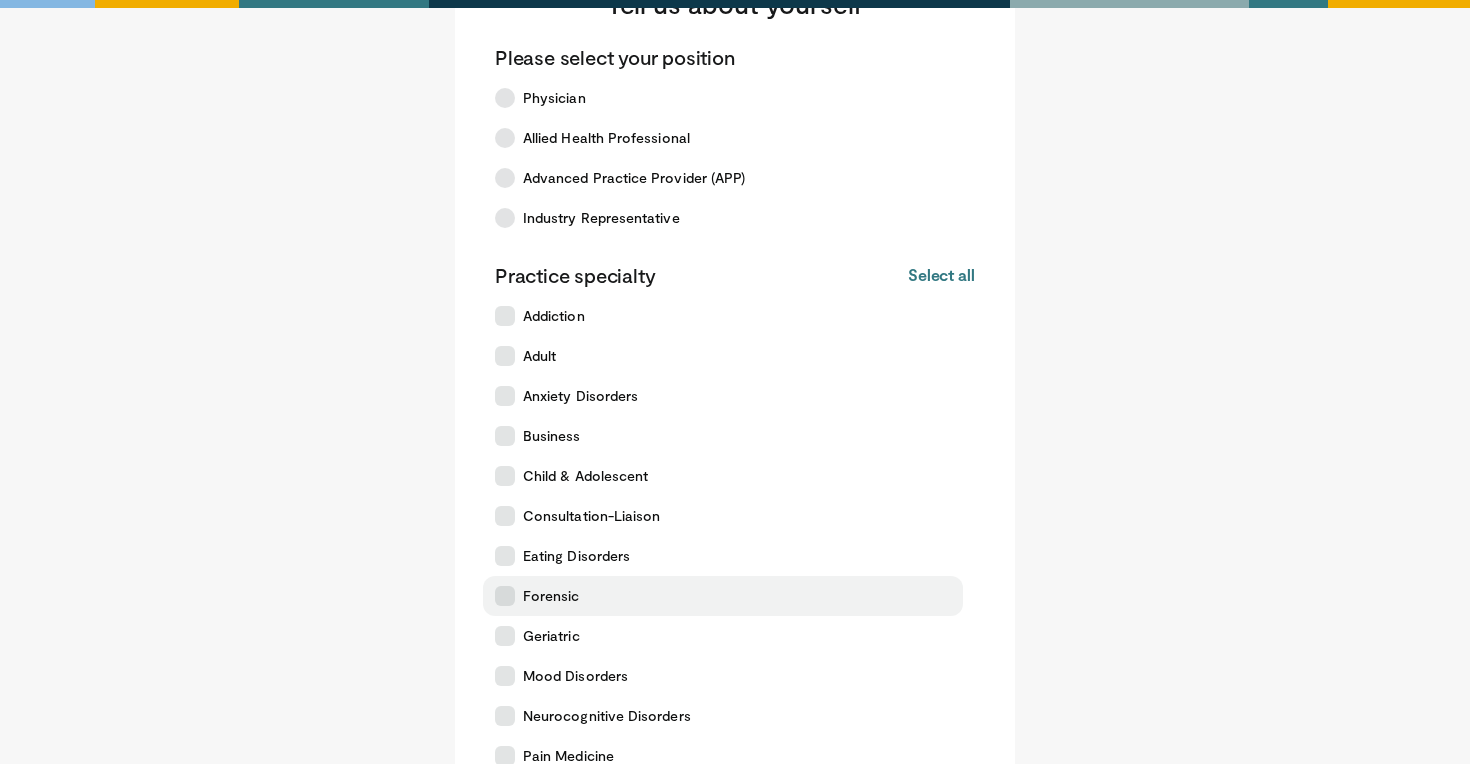 click at bounding box center (505, 596) 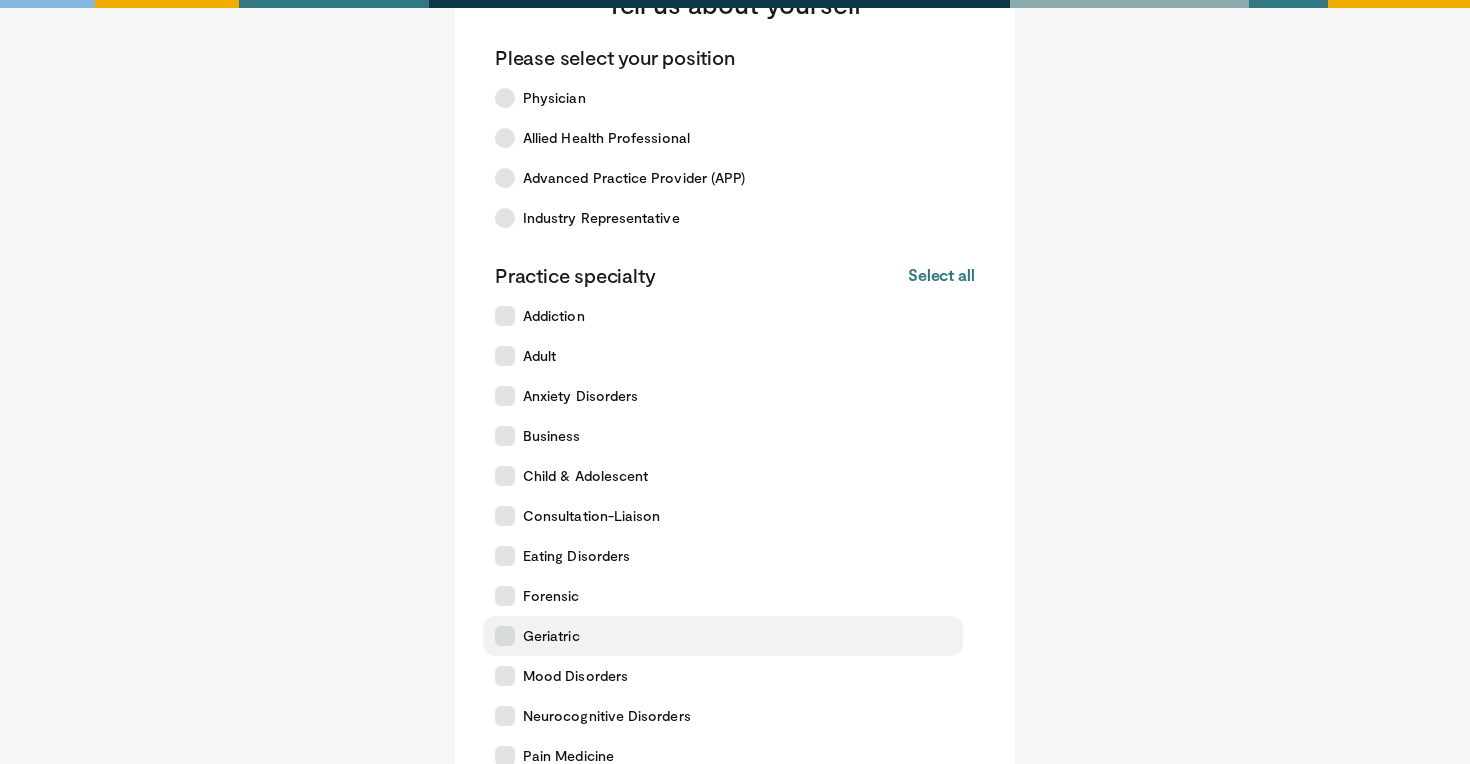 click at bounding box center [505, 636] 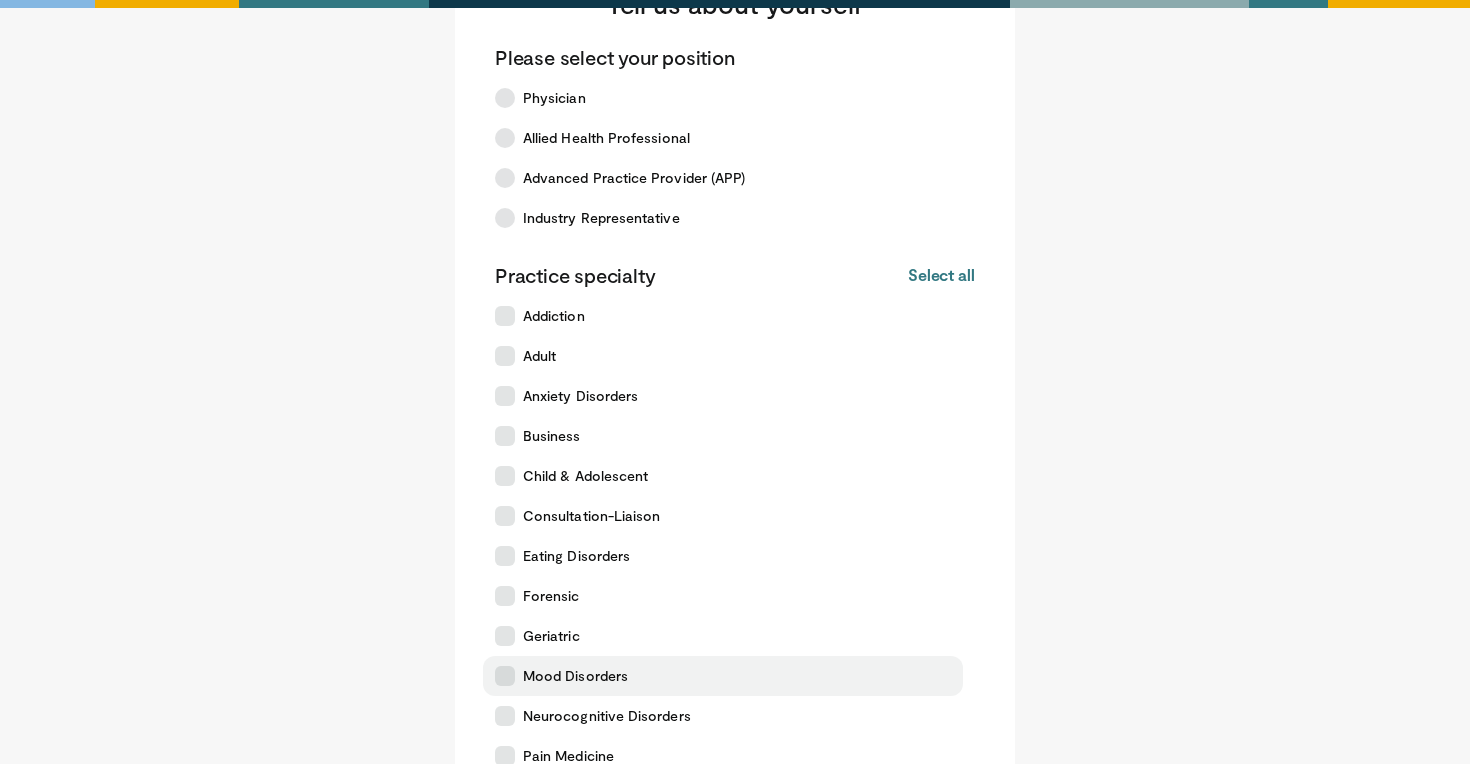 click at bounding box center (505, 676) 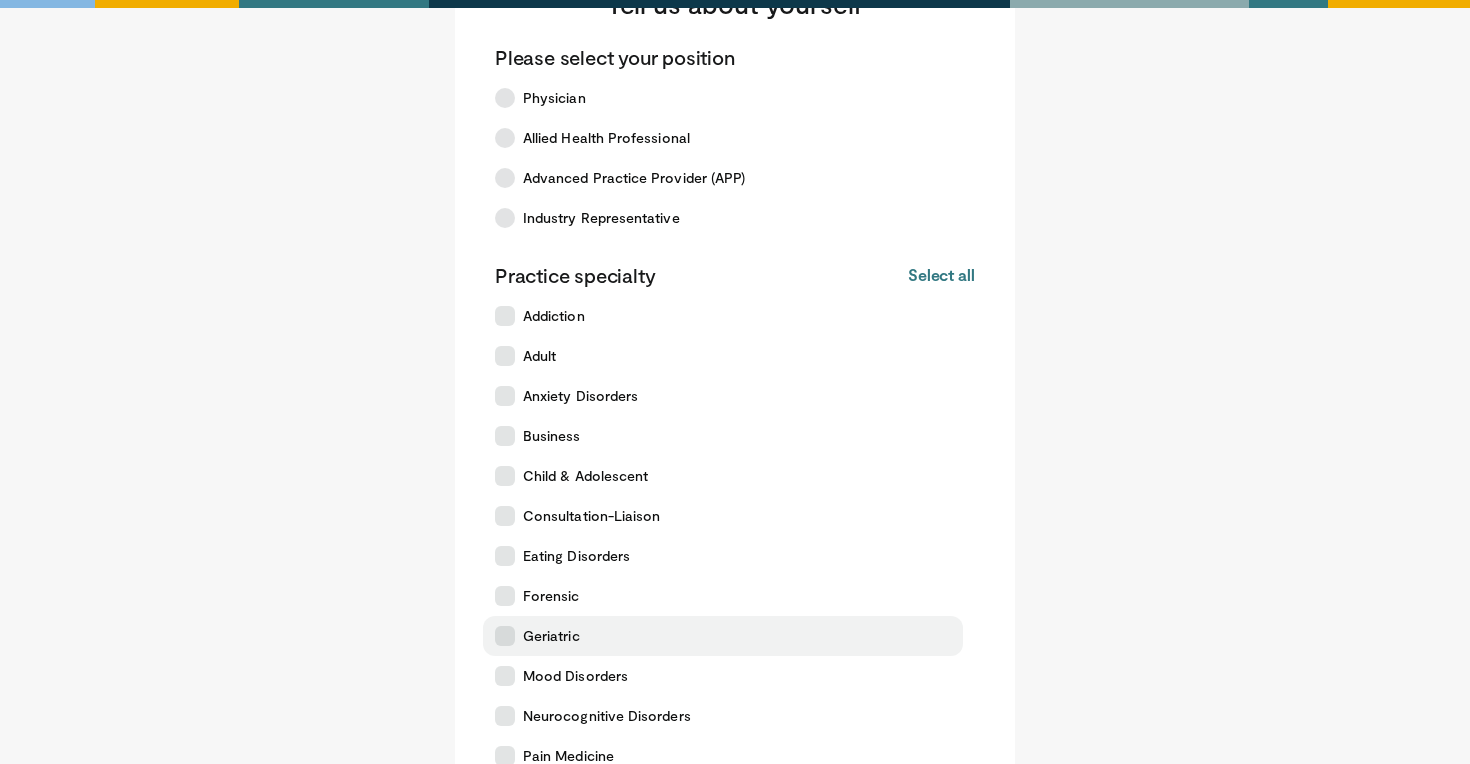 click at bounding box center (505, 636) 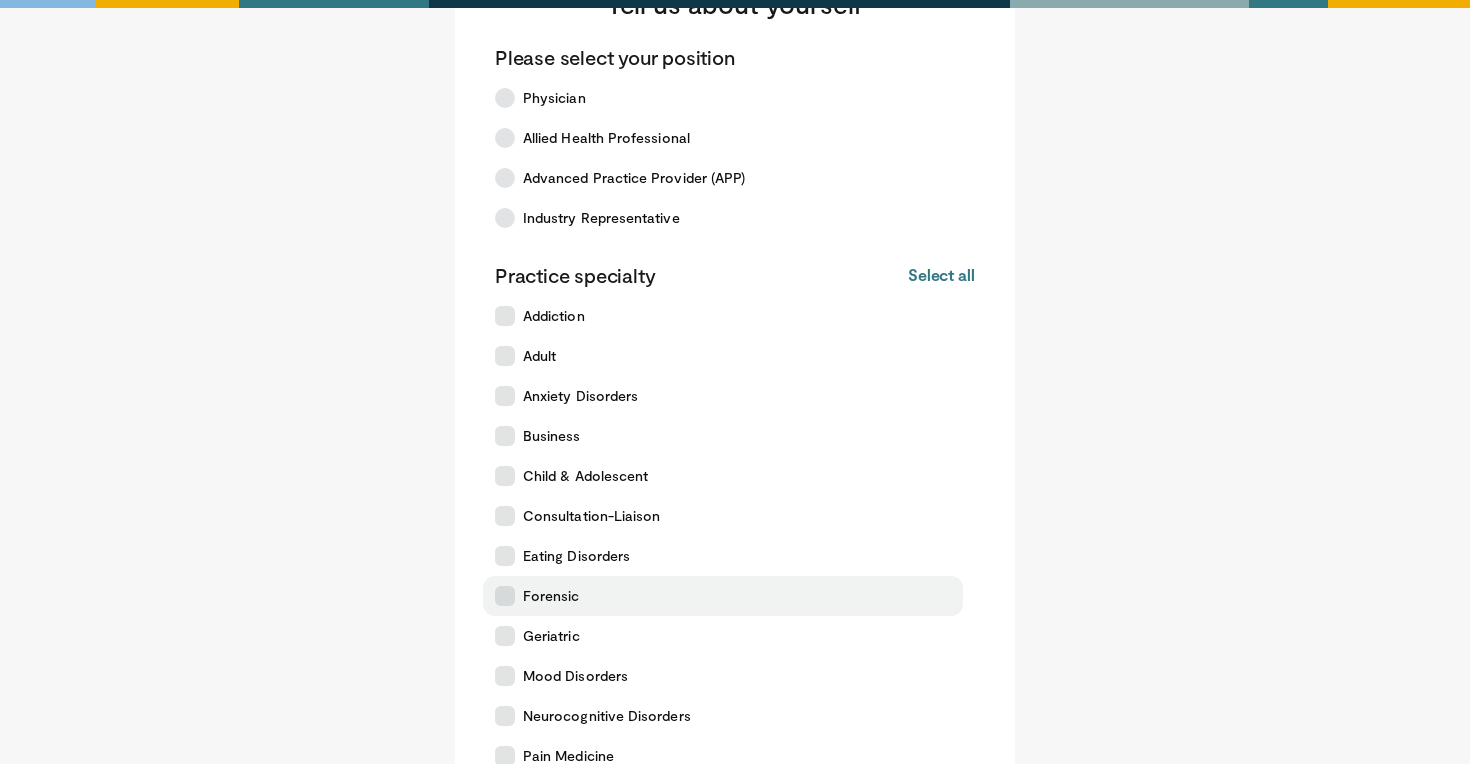 click at bounding box center (505, 596) 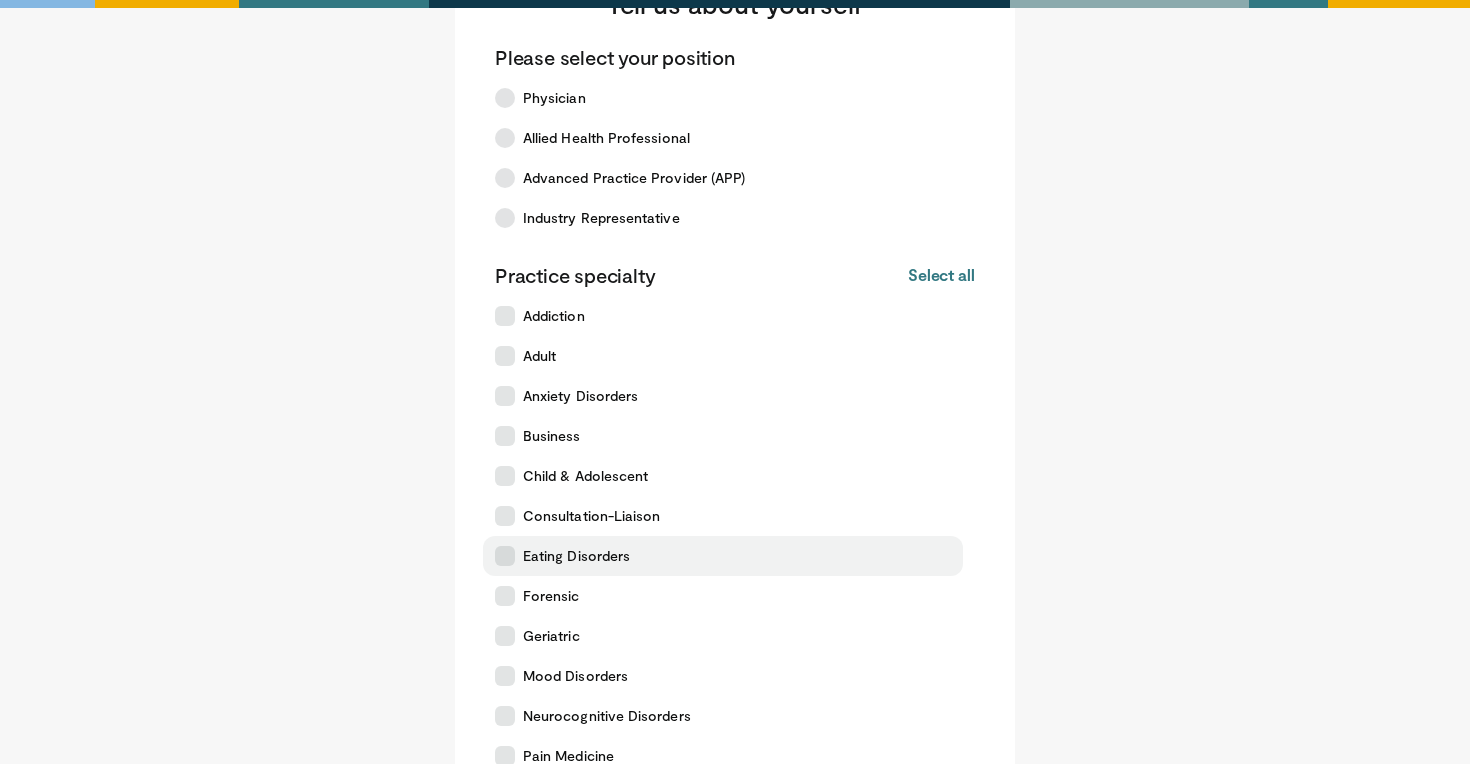 click at bounding box center (505, 556) 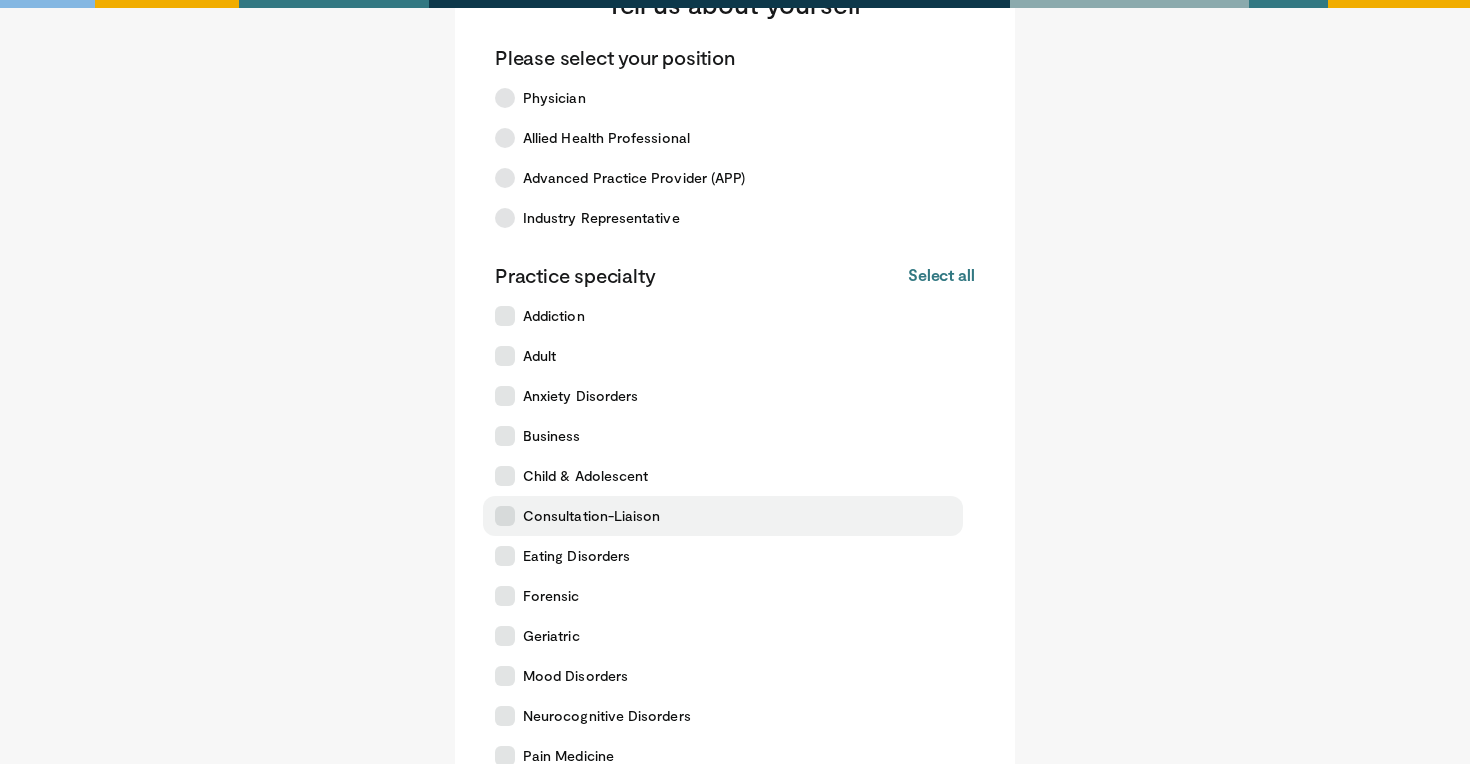 click at bounding box center [505, 516] 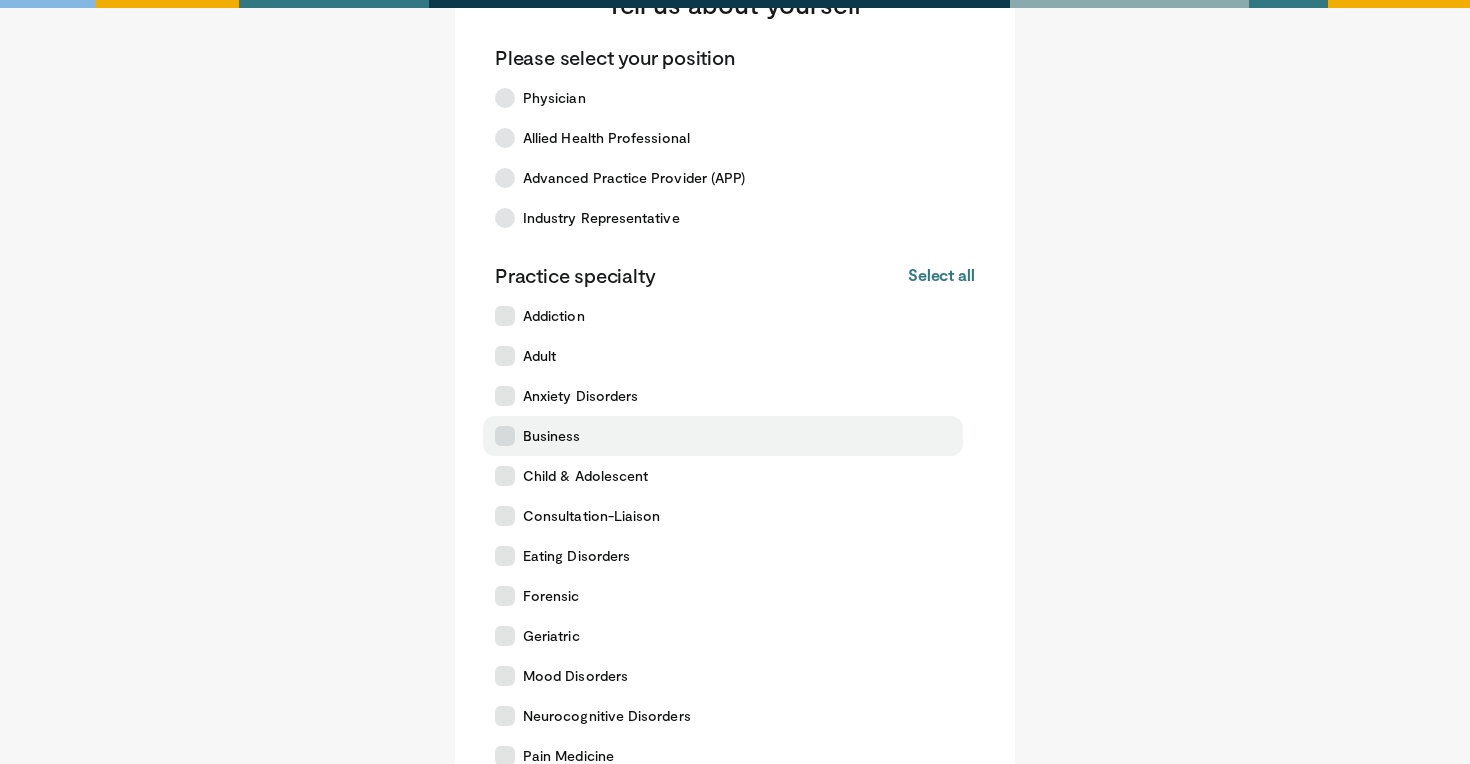 click at bounding box center (505, 436) 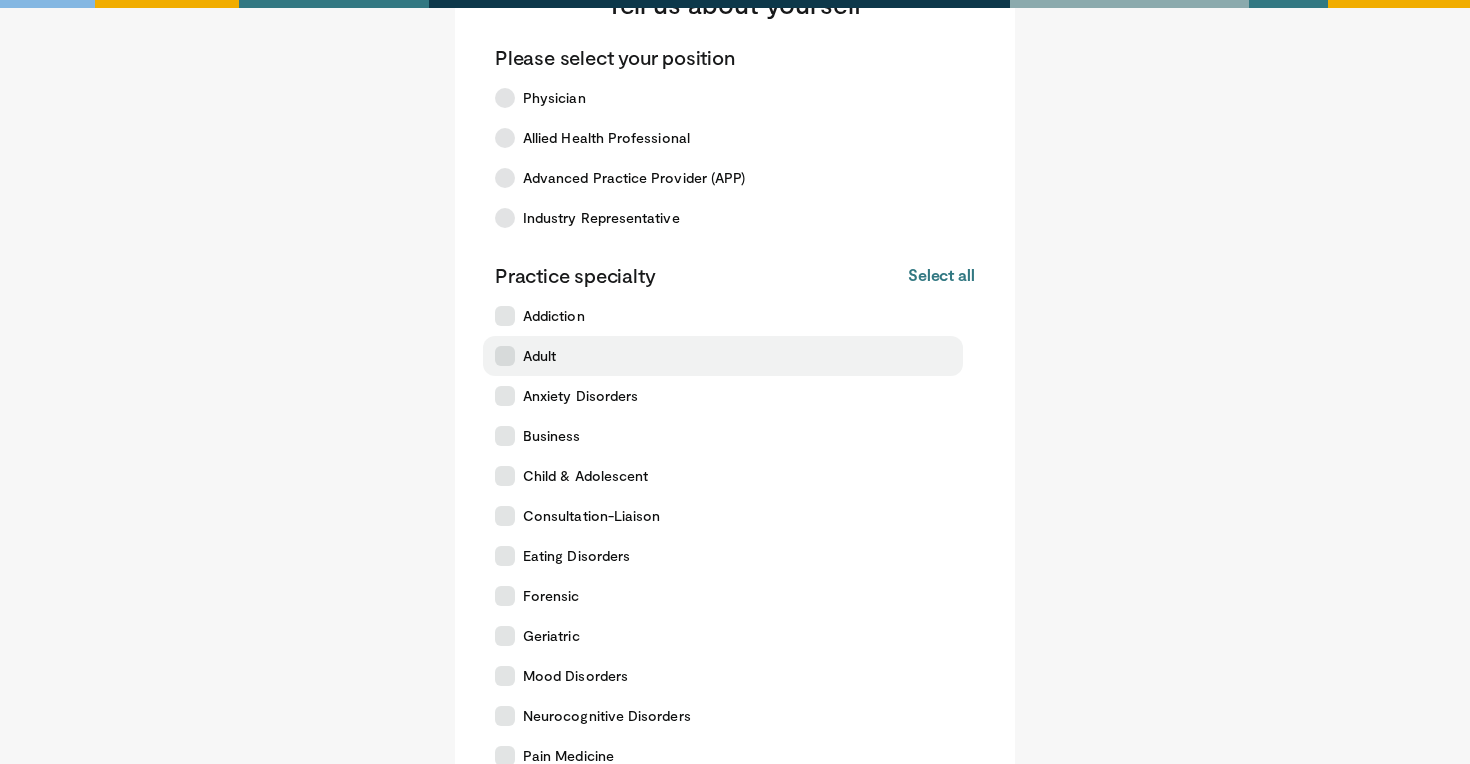 drag, startPoint x: 511, startPoint y: 388, endPoint x: 510, endPoint y: 369, distance: 19.026299 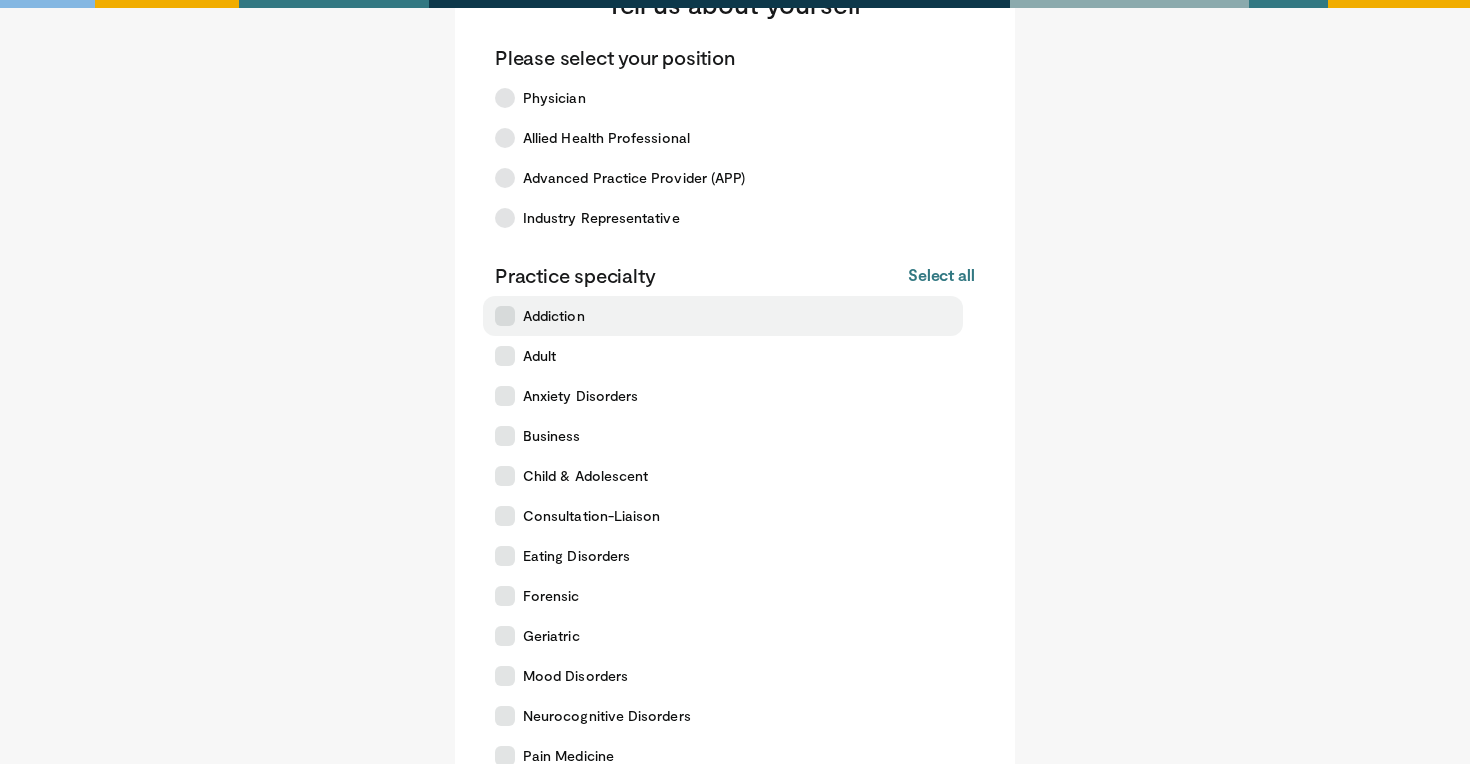 click at bounding box center (505, 316) 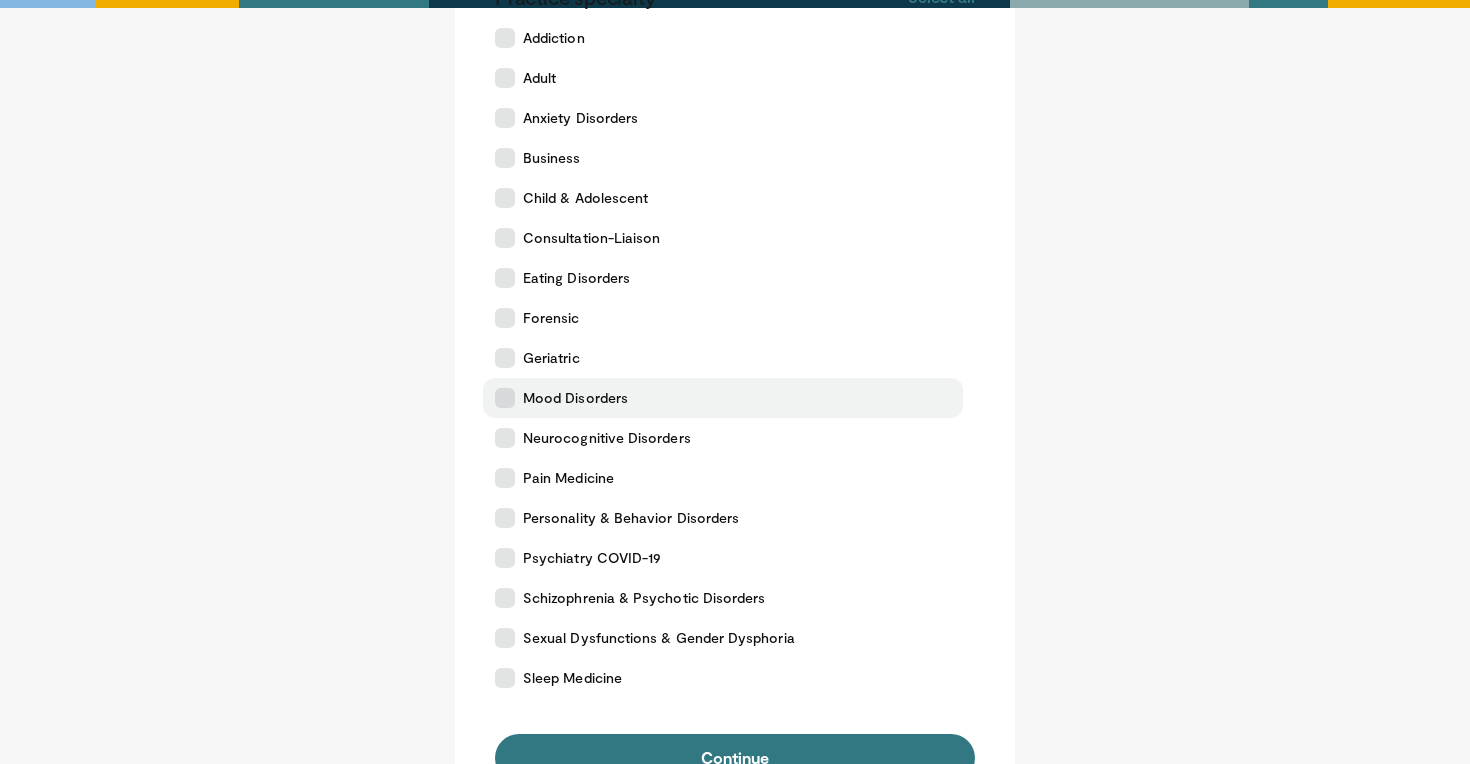 scroll, scrollTop: 500, scrollLeft: 0, axis: vertical 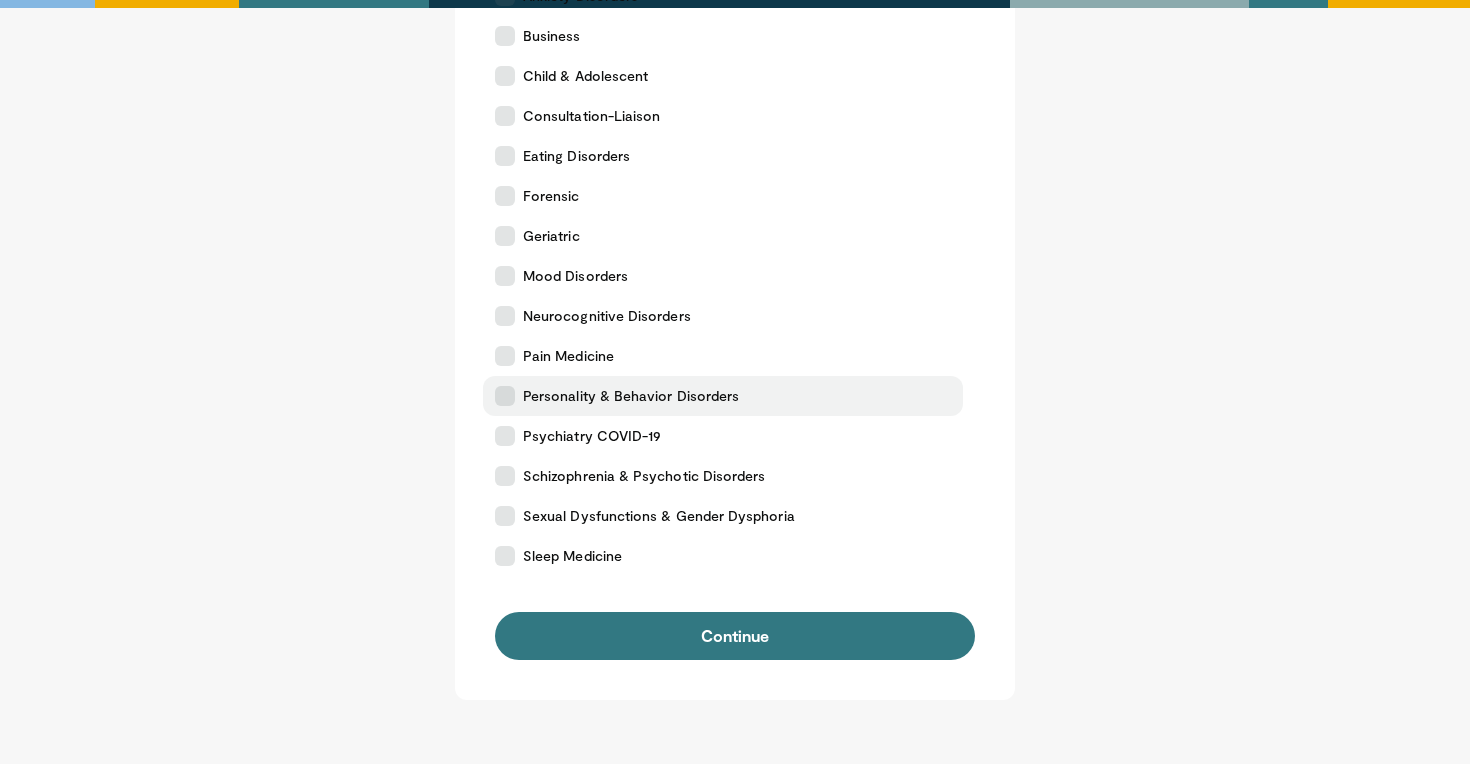 click at bounding box center [505, 396] 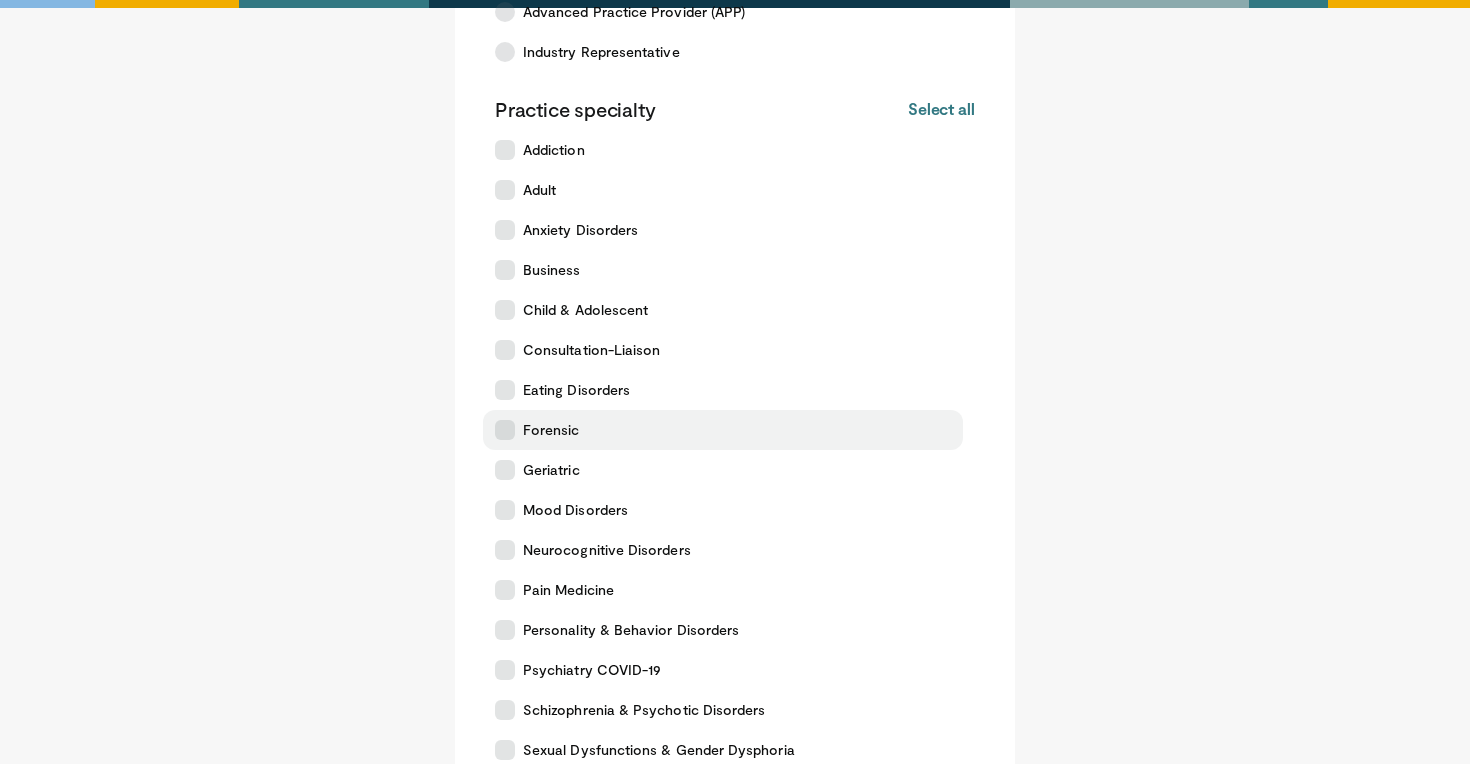 scroll, scrollTop: 200, scrollLeft: 0, axis: vertical 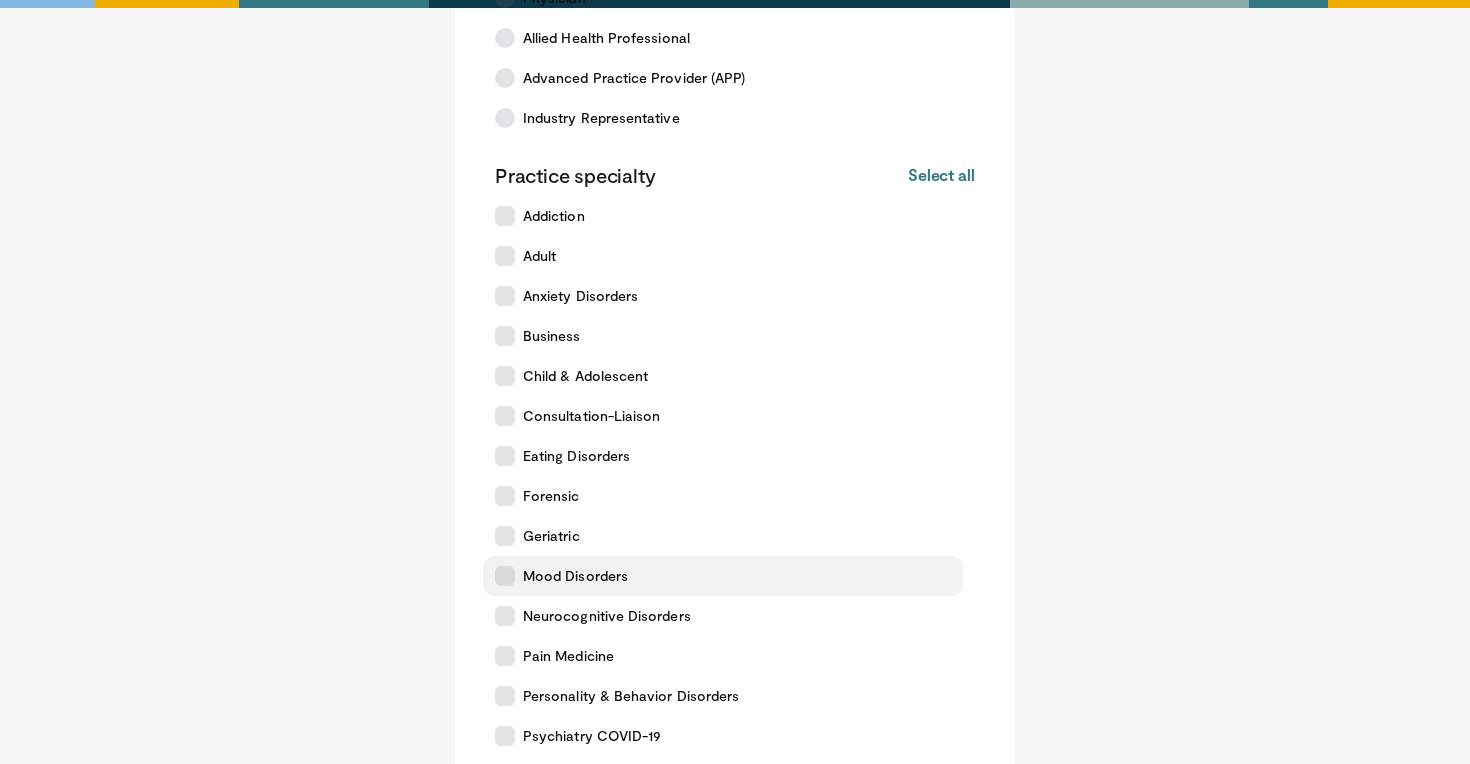 click at bounding box center (505, 576) 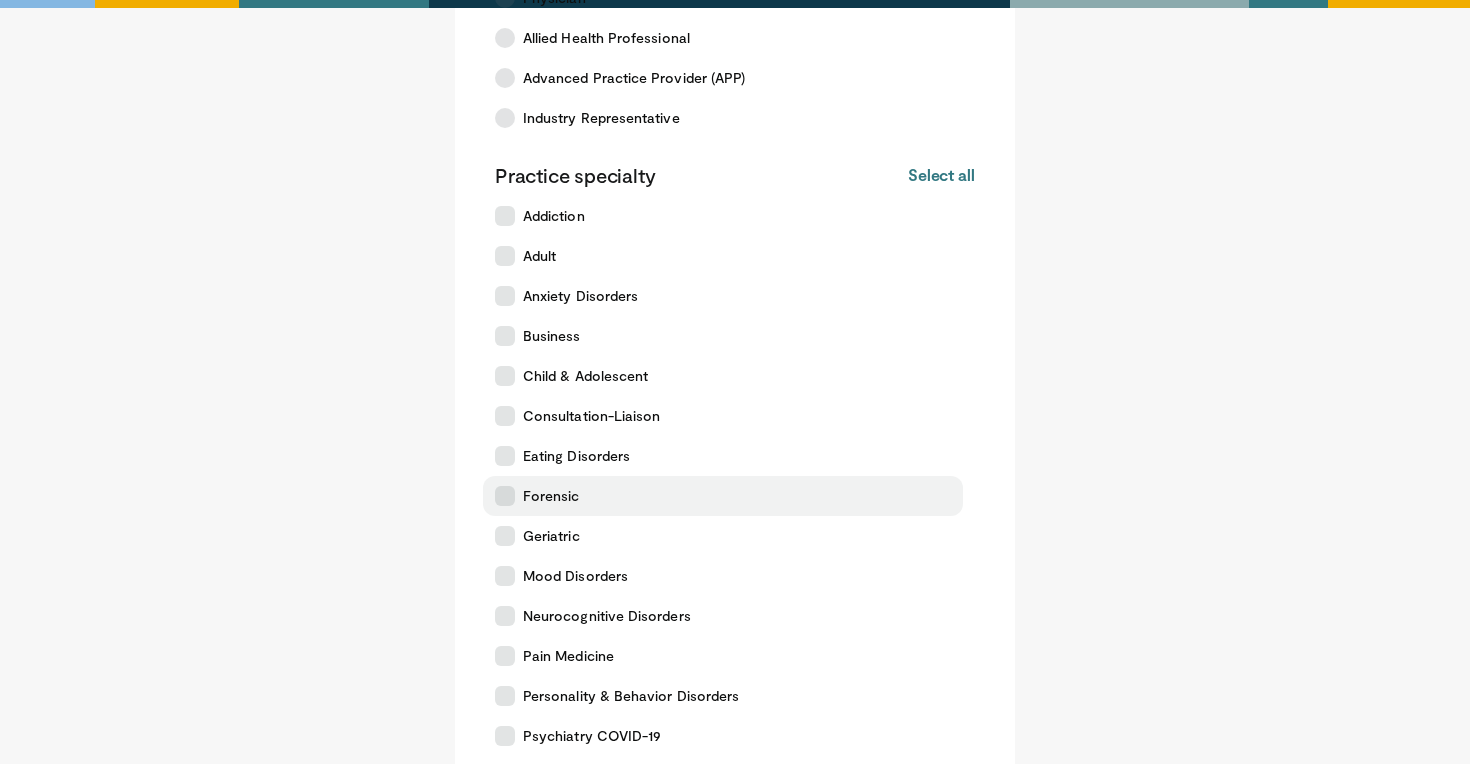 click at bounding box center (505, 496) 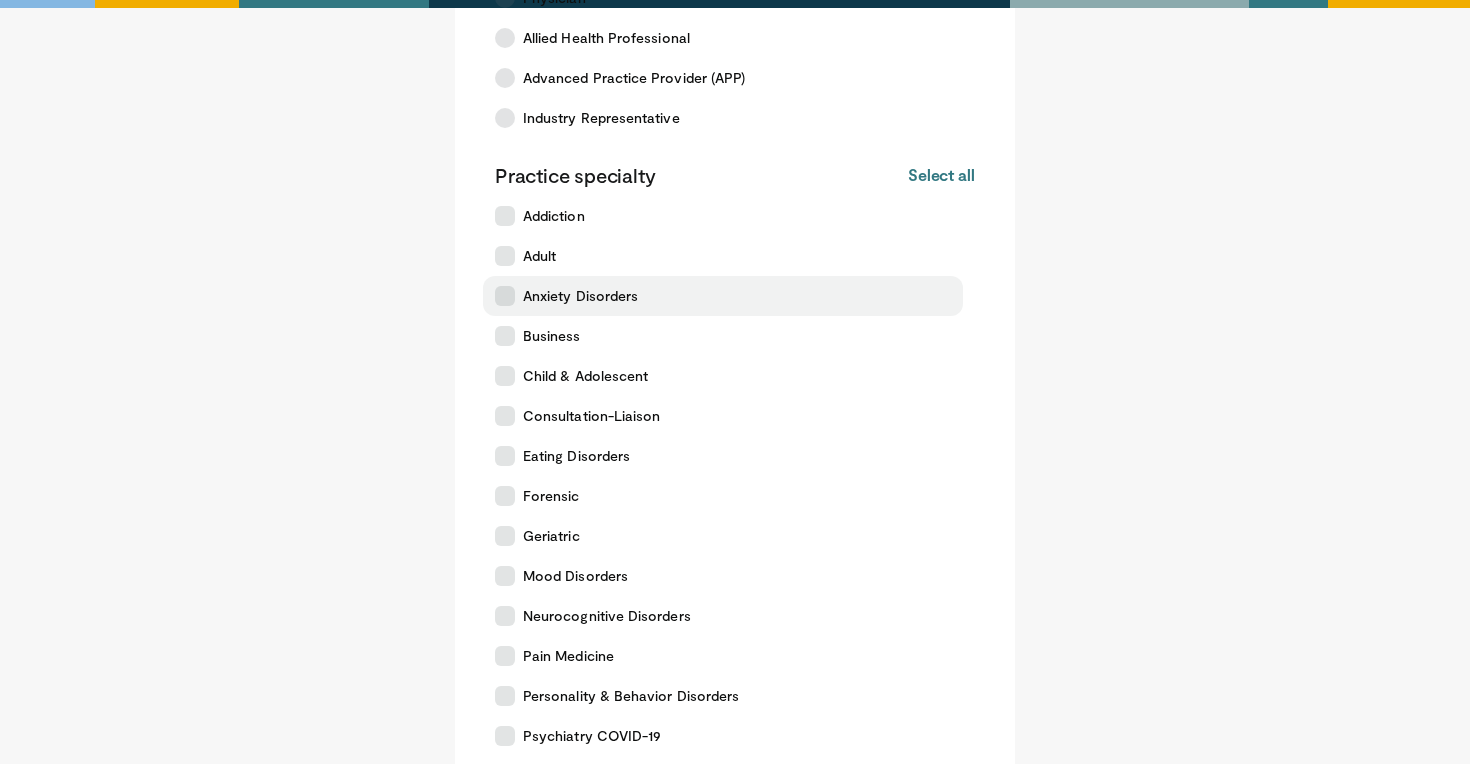 click at bounding box center [505, 296] 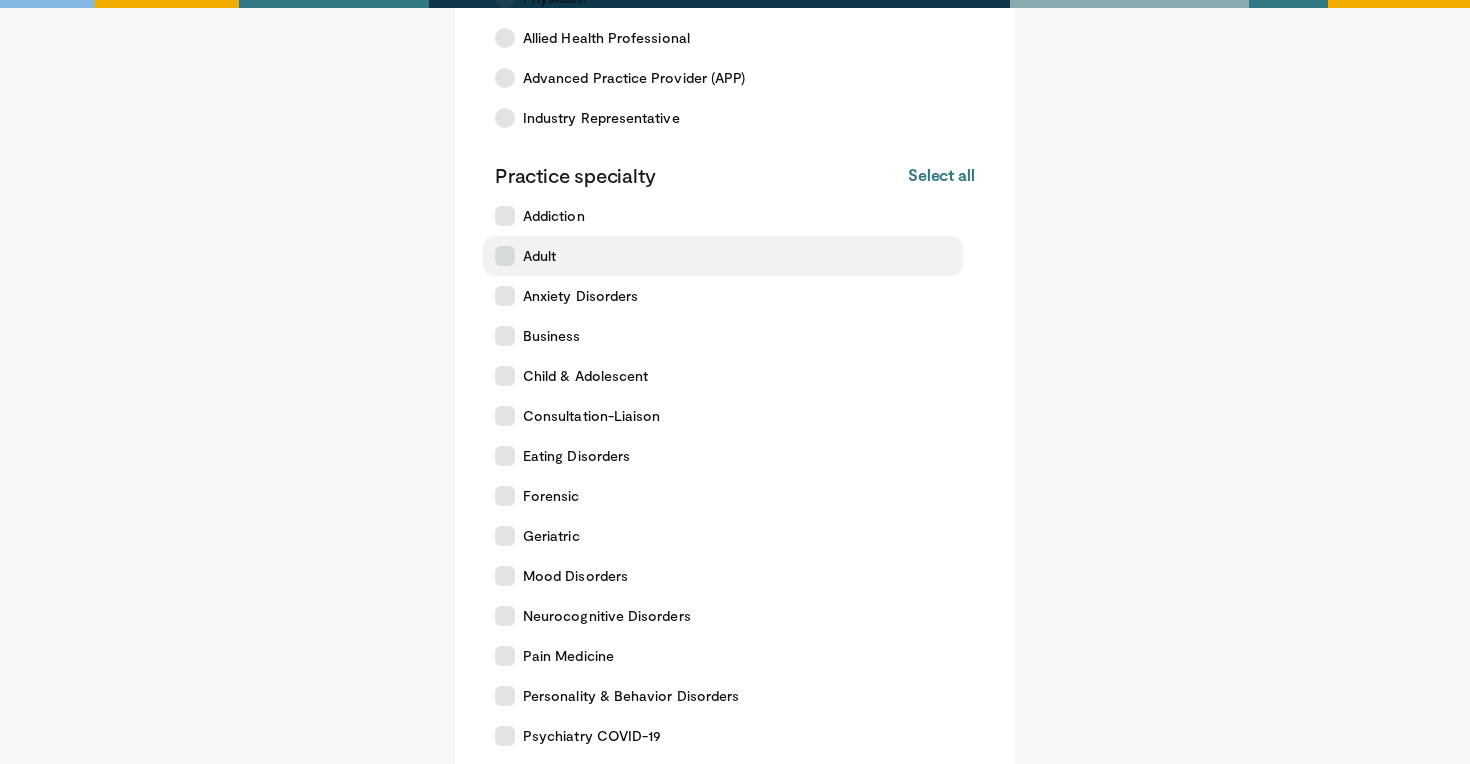 click at bounding box center [505, 256] 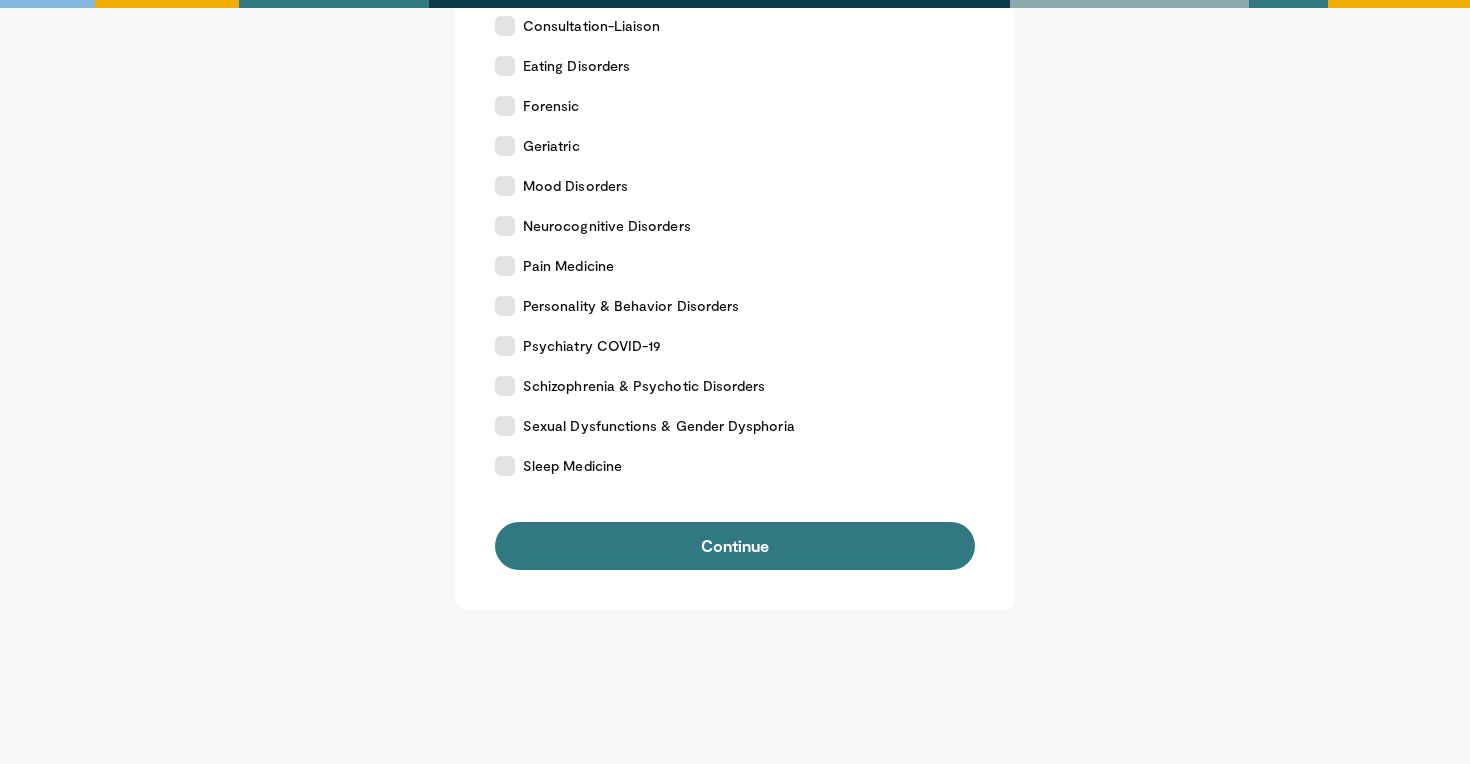 scroll, scrollTop: 634, scrollLeft: 0, axis: vertical 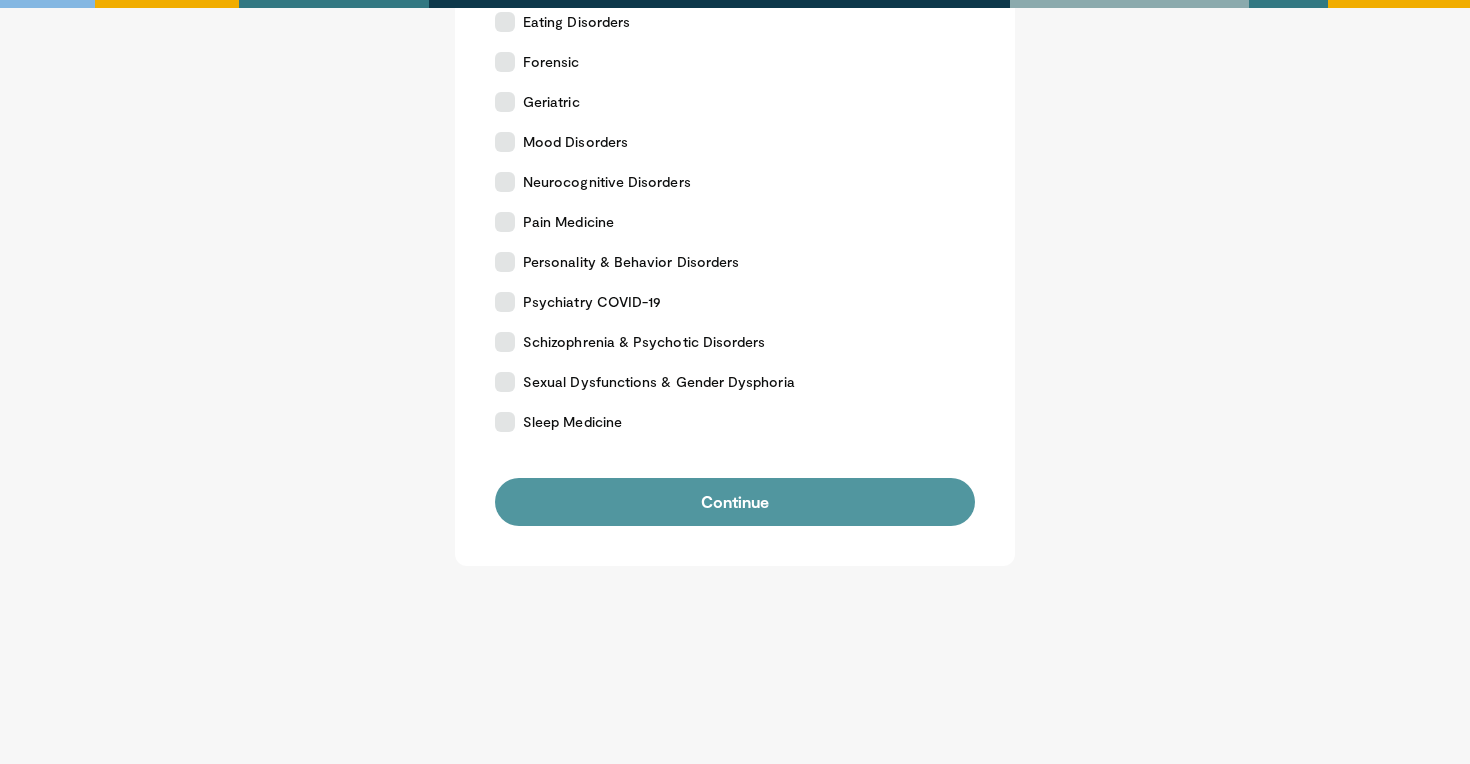 click on "Continue" at bounding box center (735, 502) 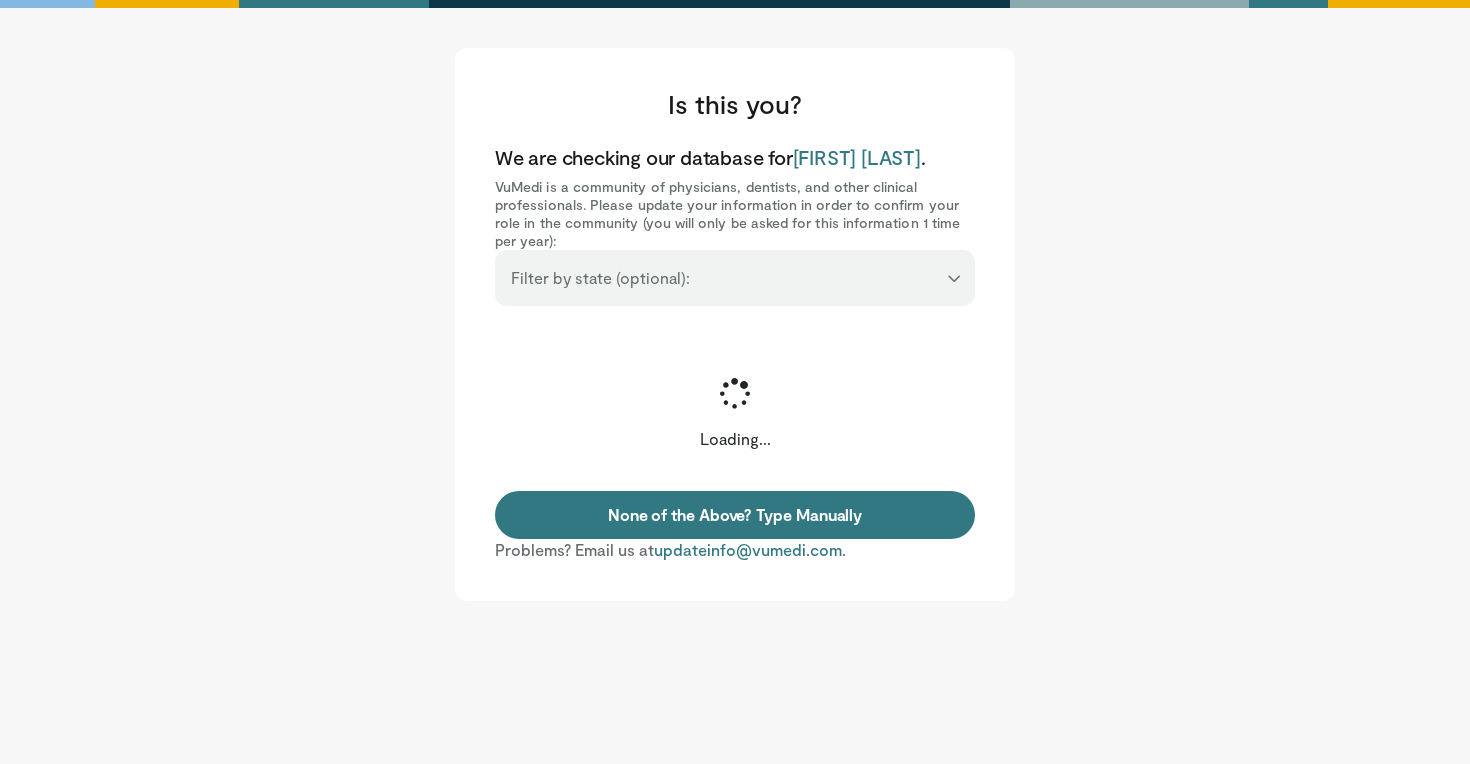 scroll, scrollTop: 0, scrollLeft: 0, axis: both 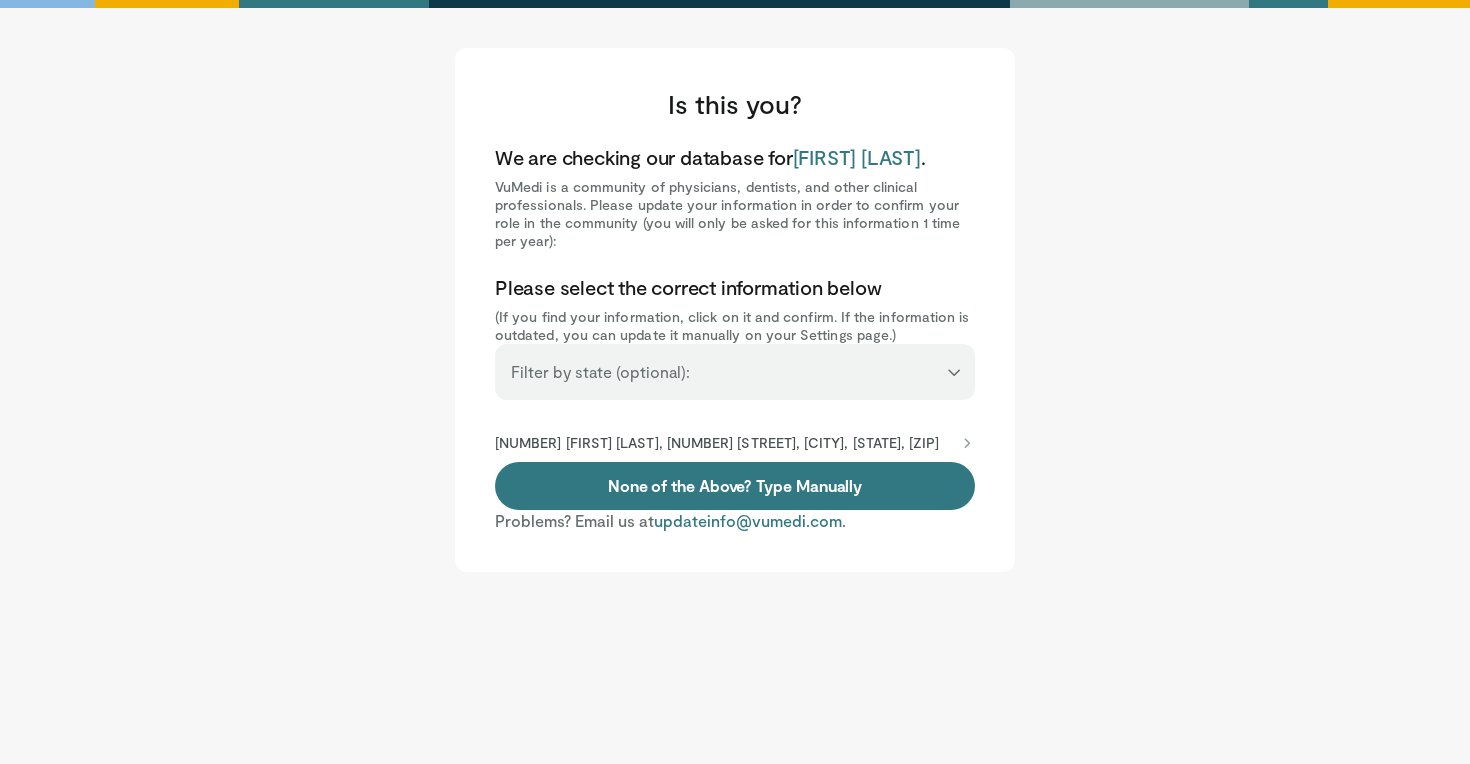 click on "**********" at bounding box center (735, 363) 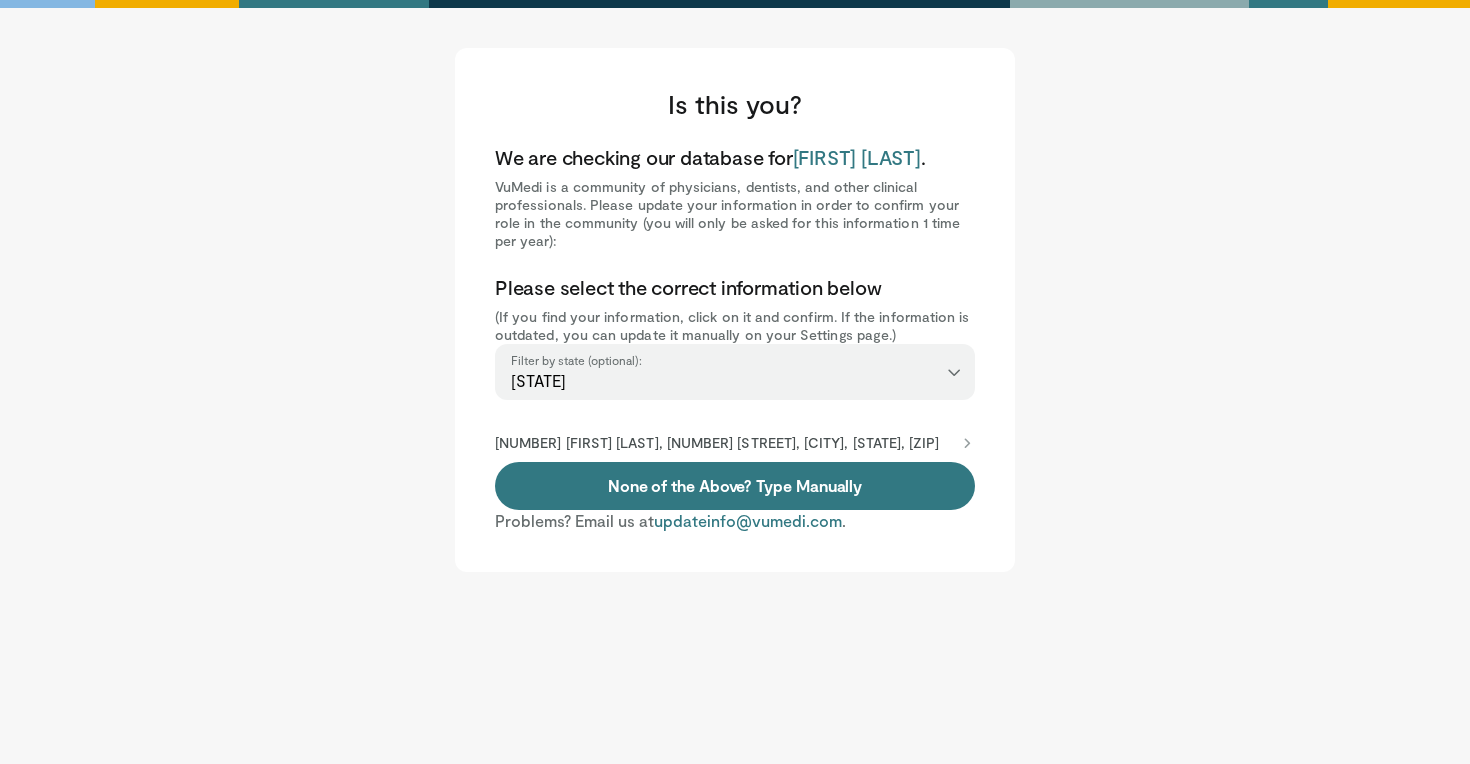 click at bounding box center [967, 443] 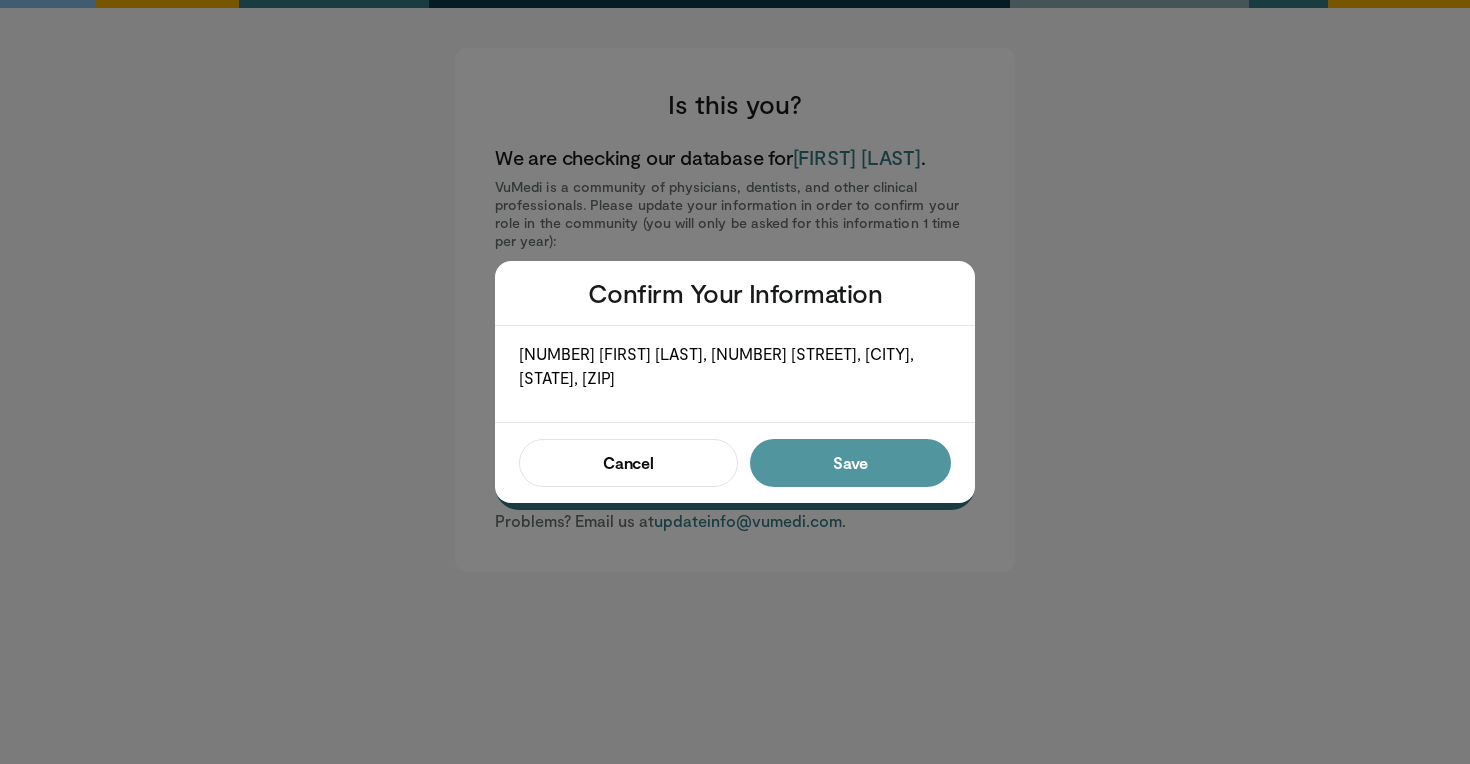 click on "Save" at bounding box center (850, 463) 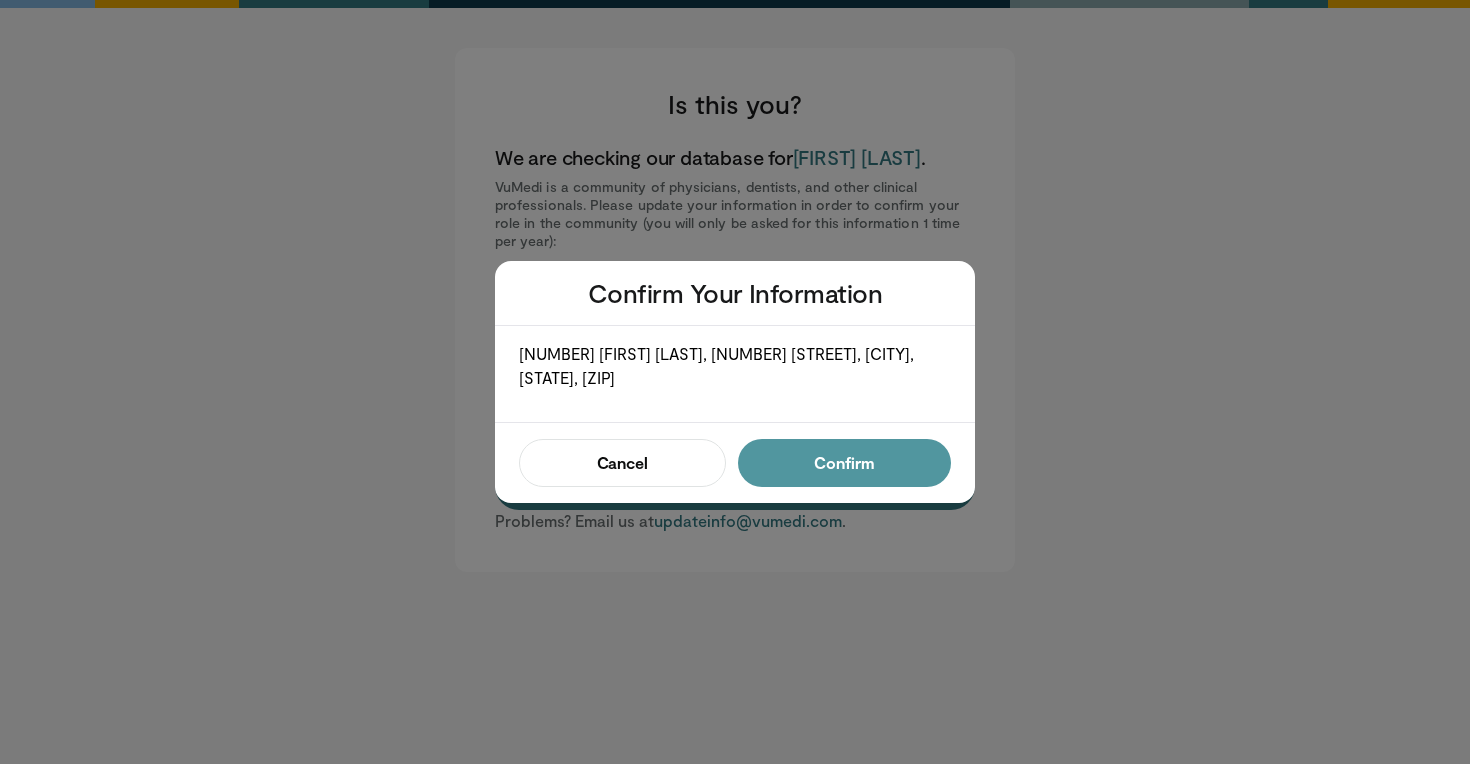 click on "Confirm" at bounding box center (844, 463) 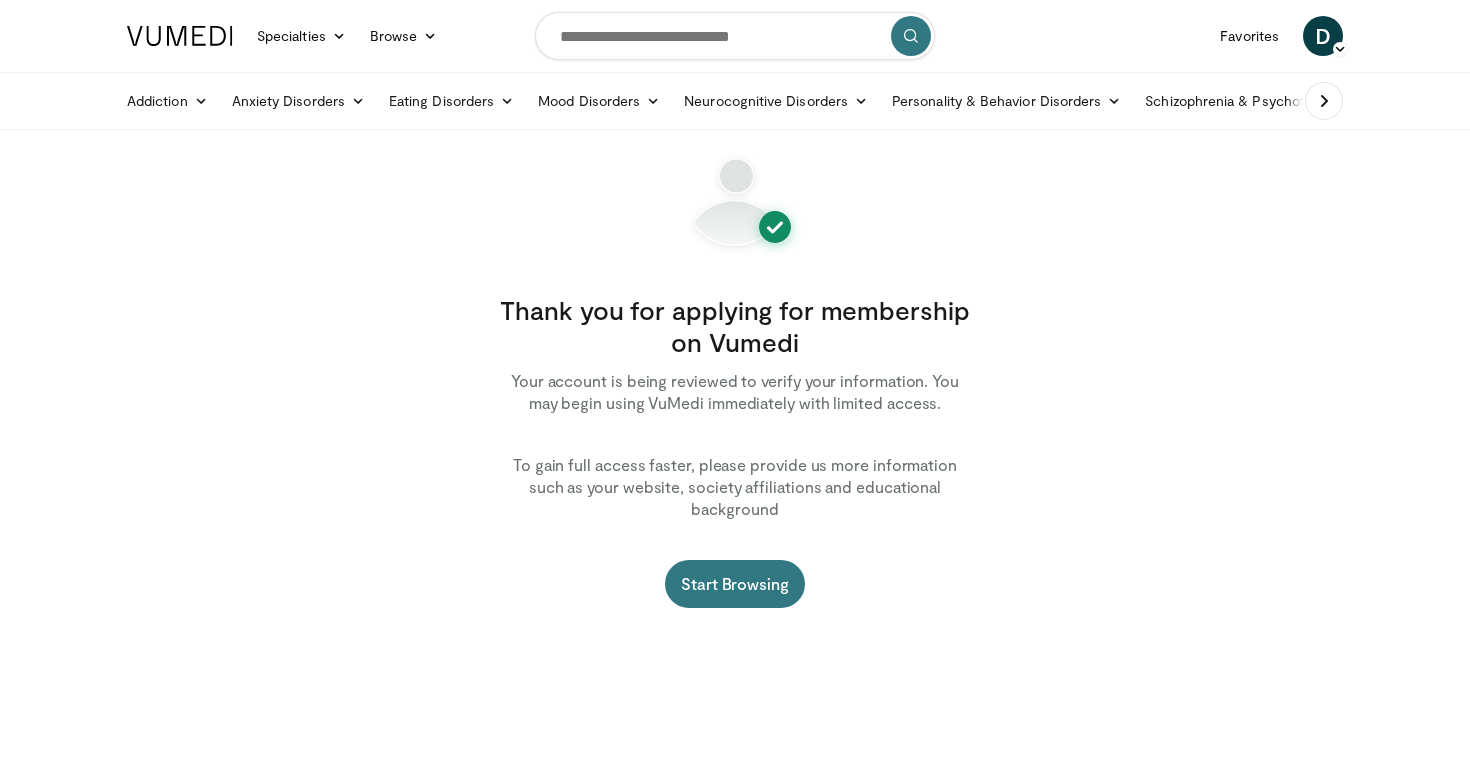 scroll, scrollTop: 0, scrollLeft: 0, axis: both 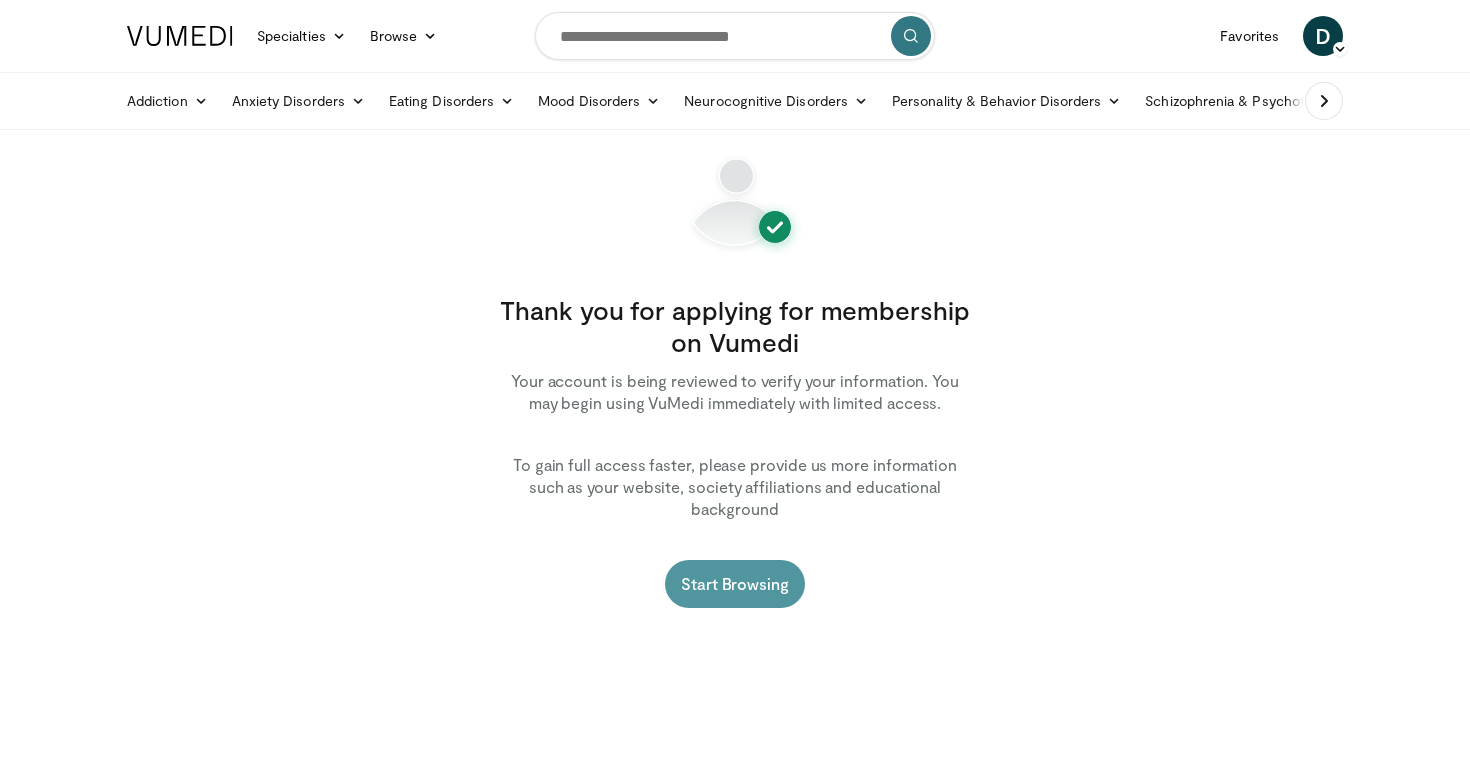 click on "Start Browsing" at bounding box center [735, 584] 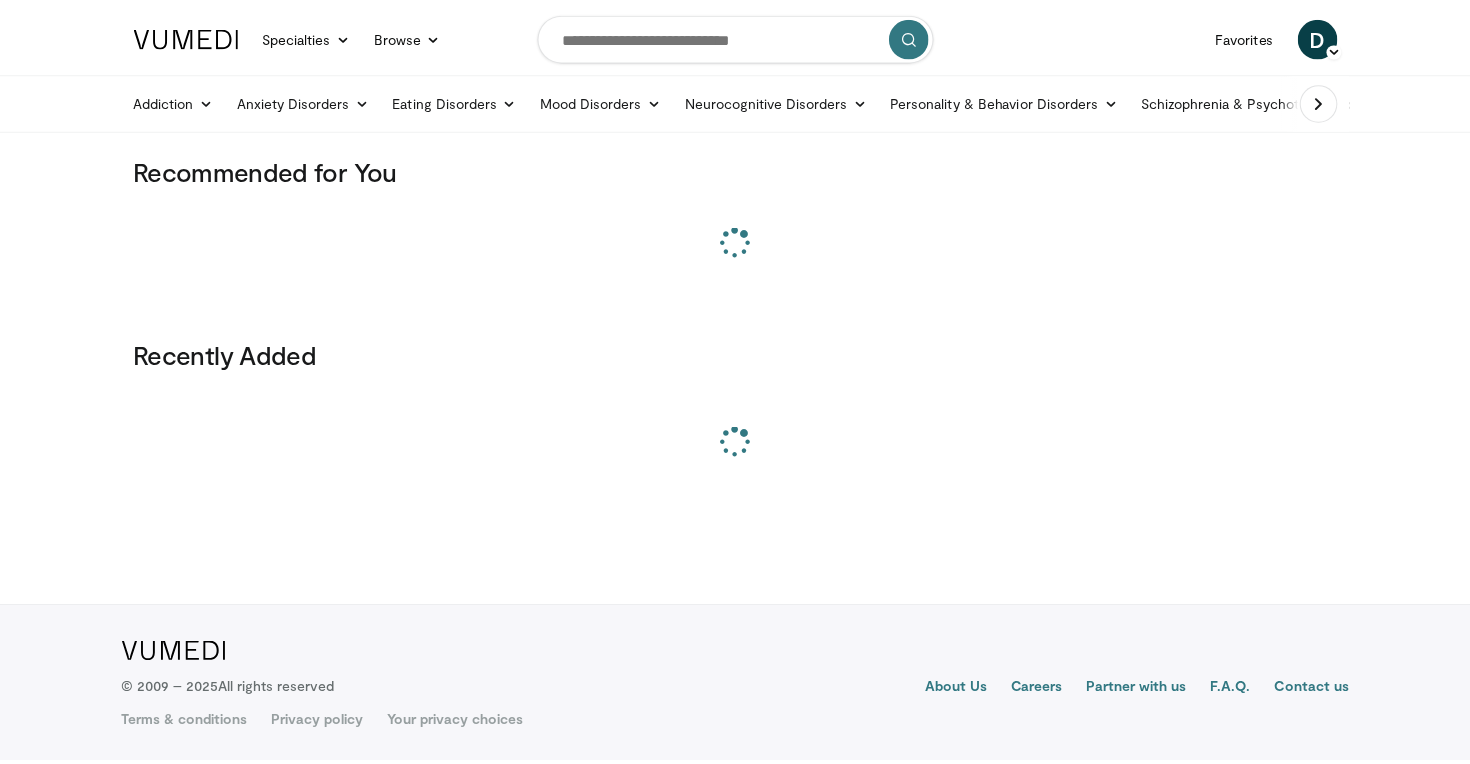 scroll, scrollTop: 0, scrollLeft: 0, axis: both 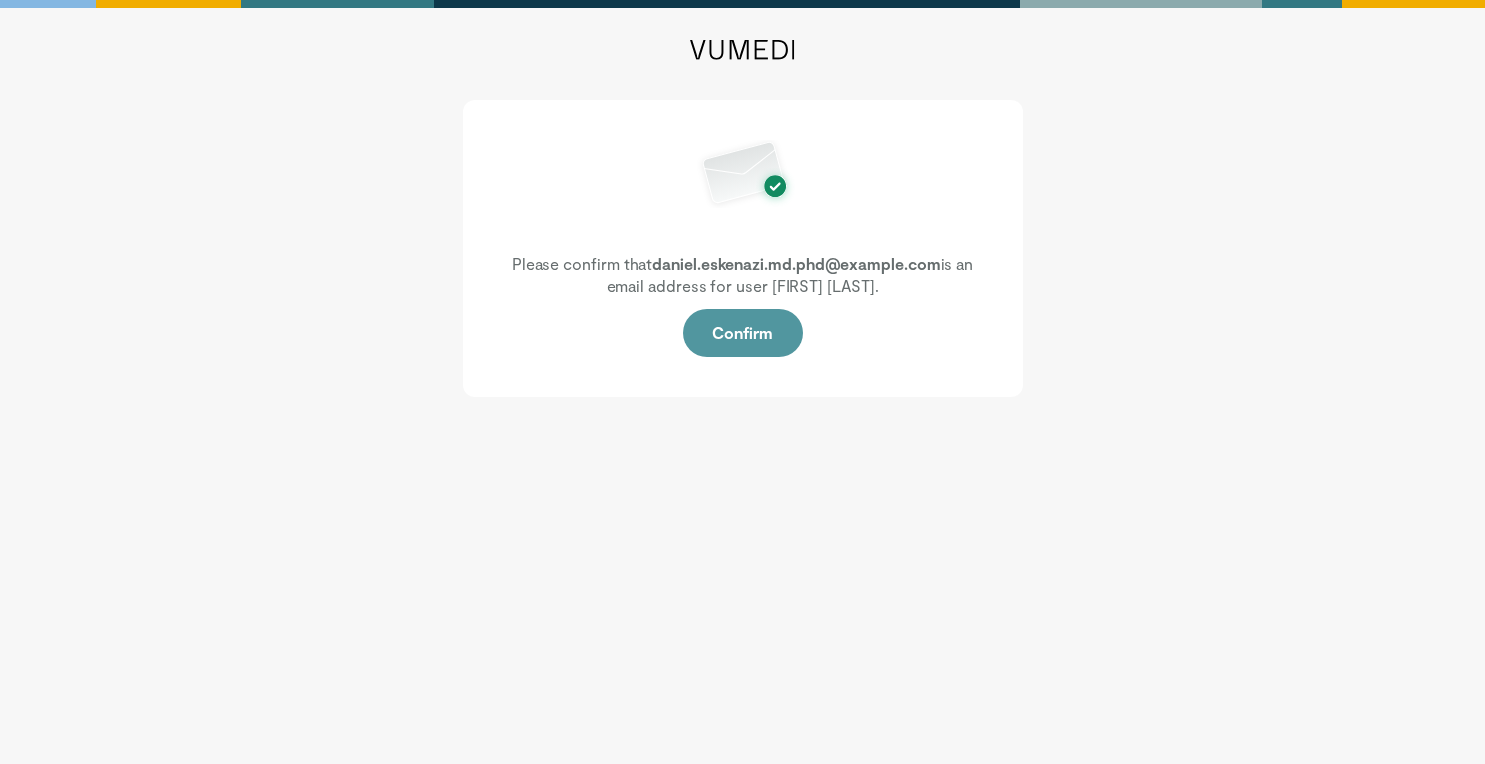 click on "Confirm" at bounding box center (743, 333) 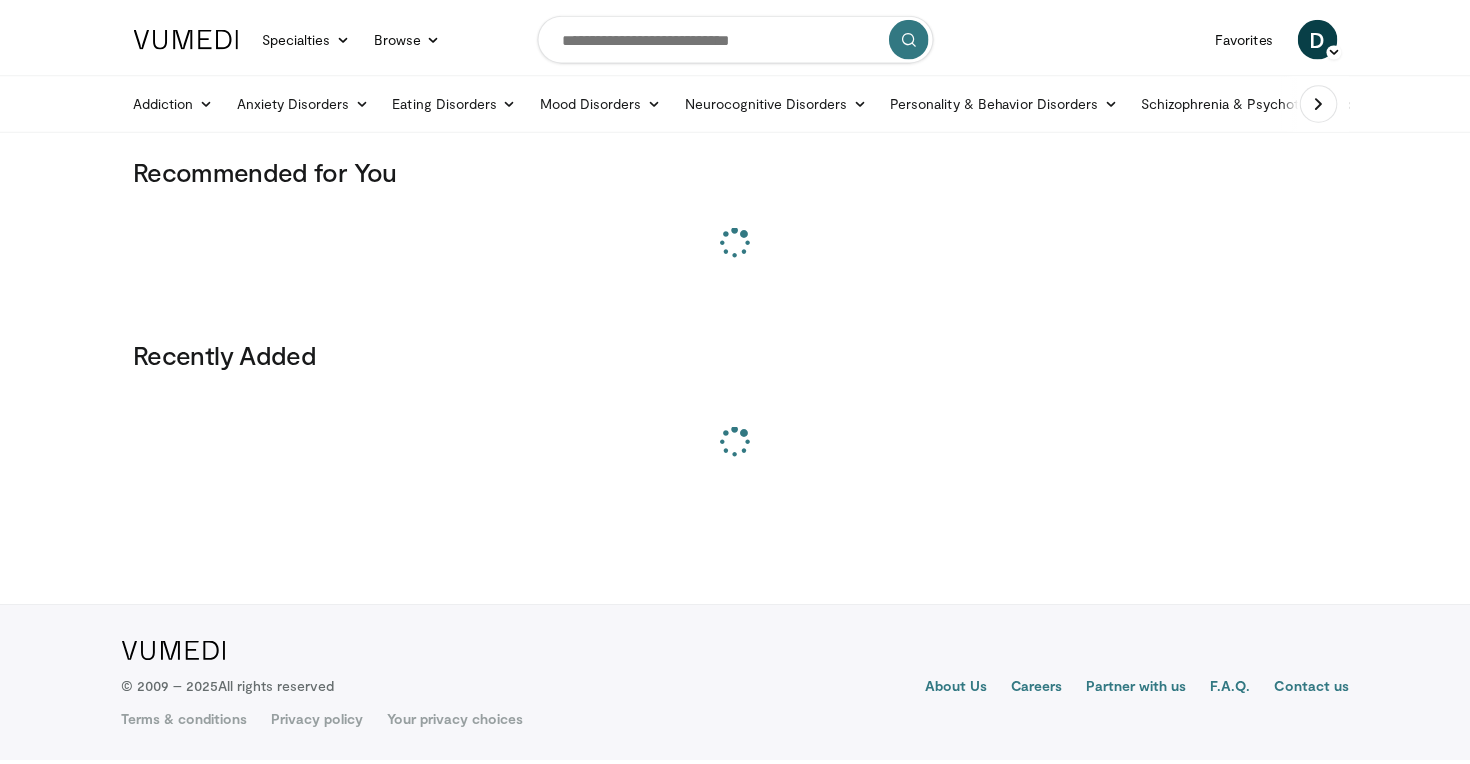 scroll, scrollTop: 0, scrollLeft: 0, axis: both 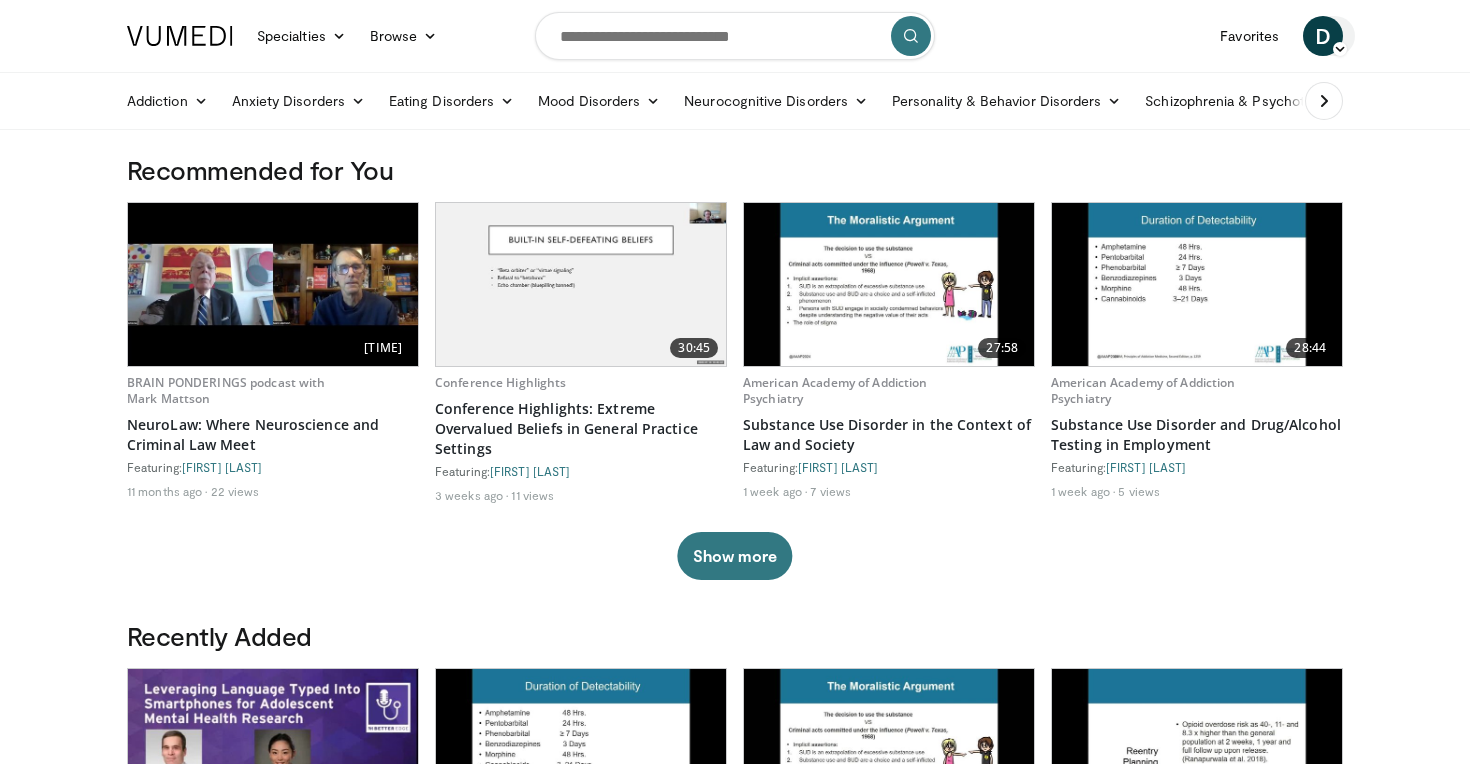 click on "D" at bounding box center [1323, 36] 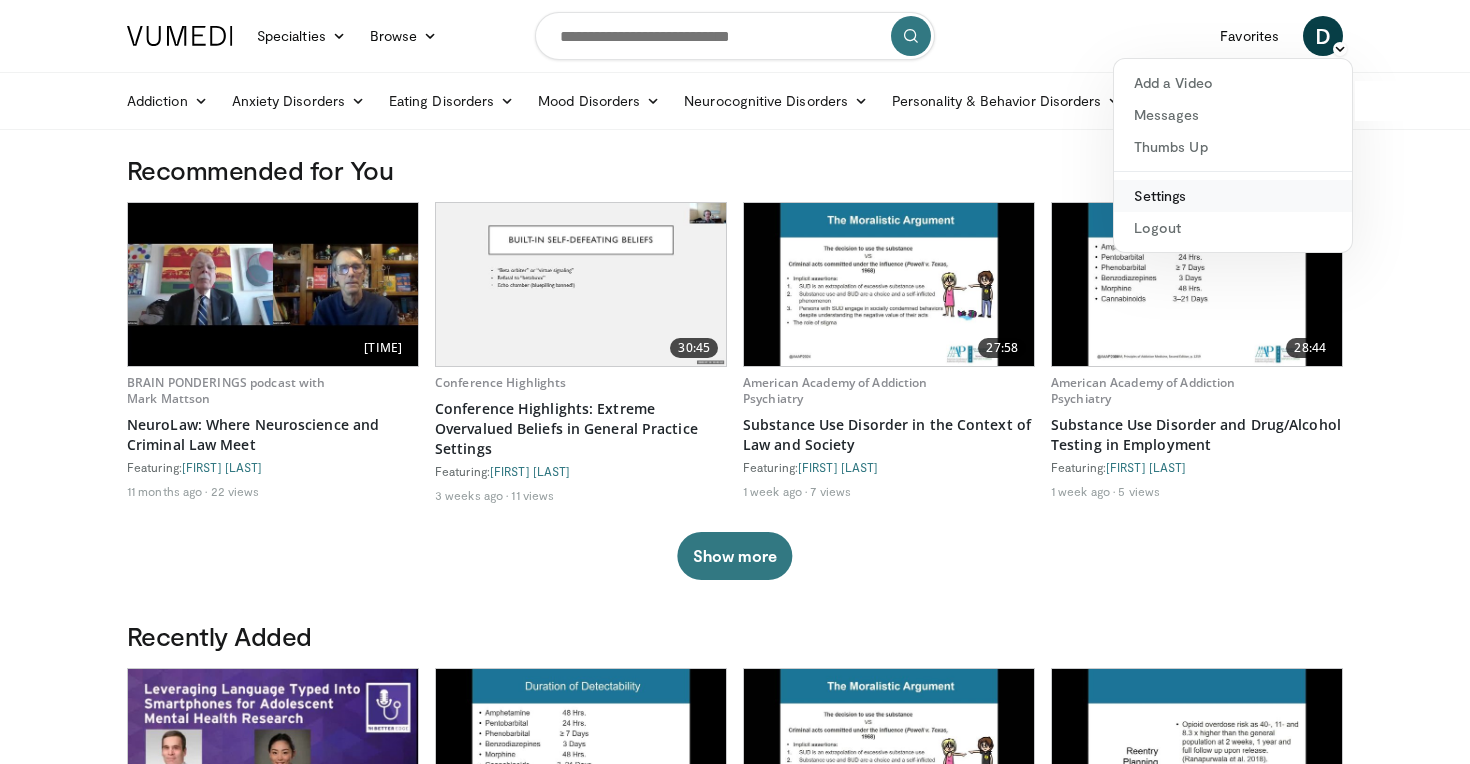 click on "Settings" at bounding box center [1233, 196] 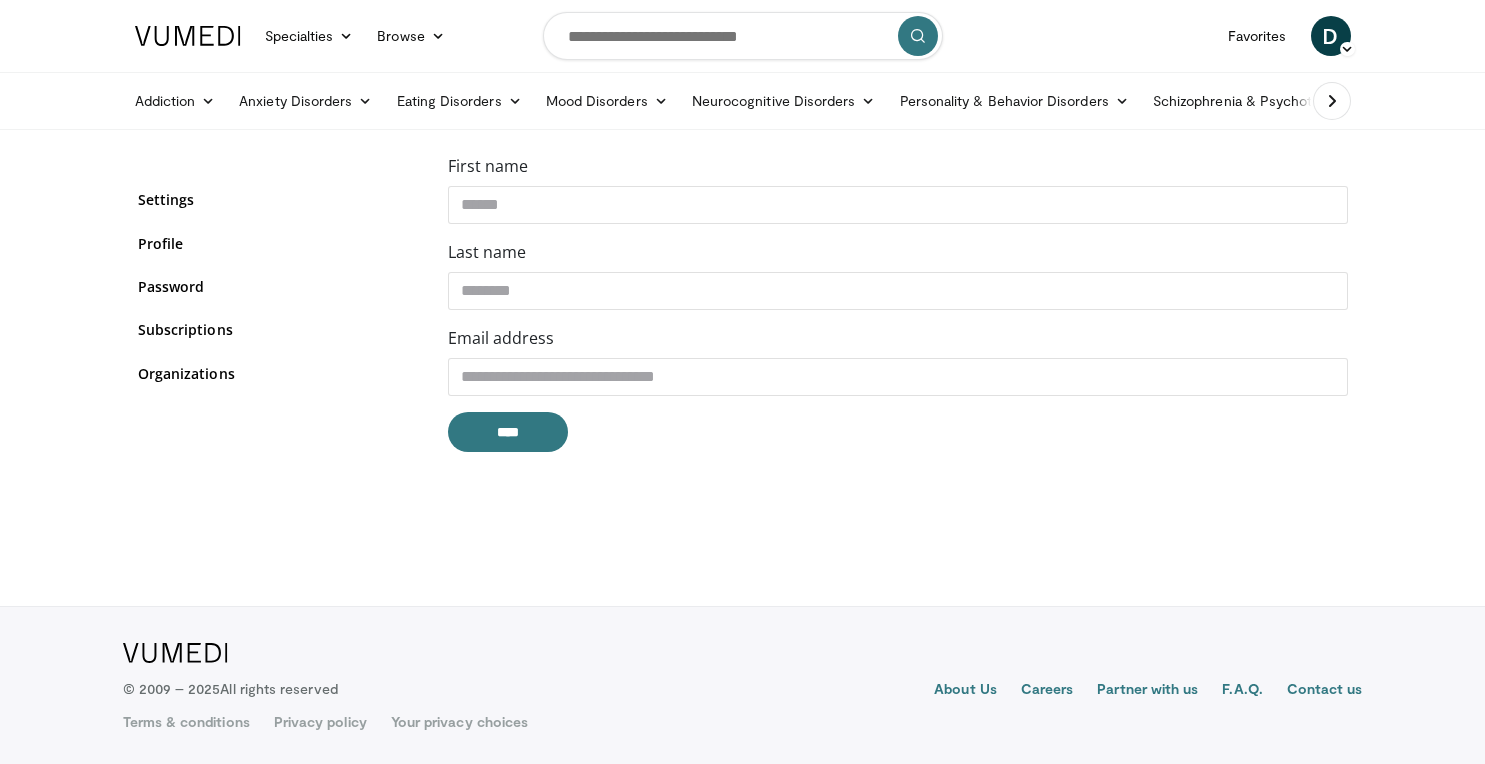 scroll, scrollTop: 0, scrollLeft: 0, axis: both 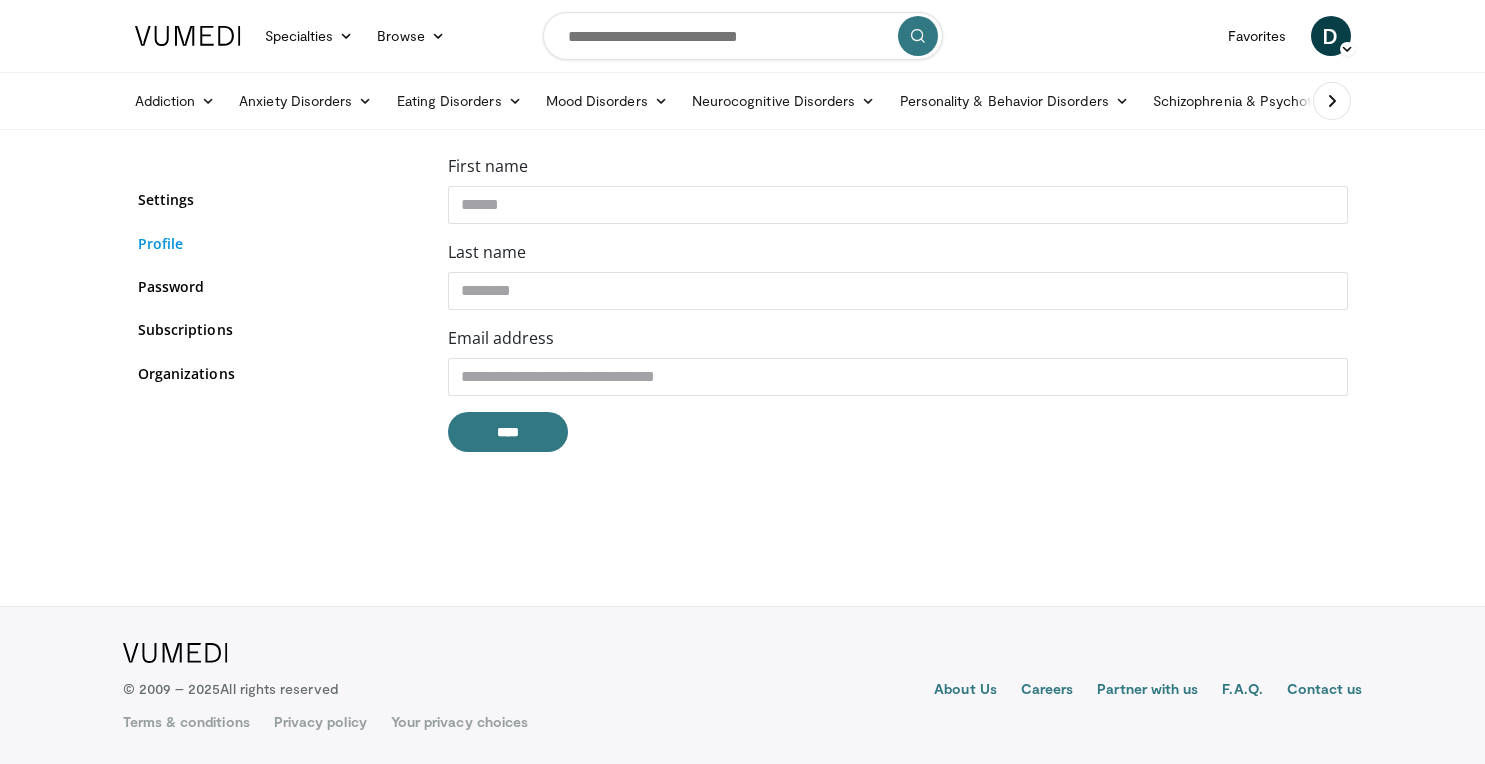 click on "Profile" at bounding box center (278, 243) 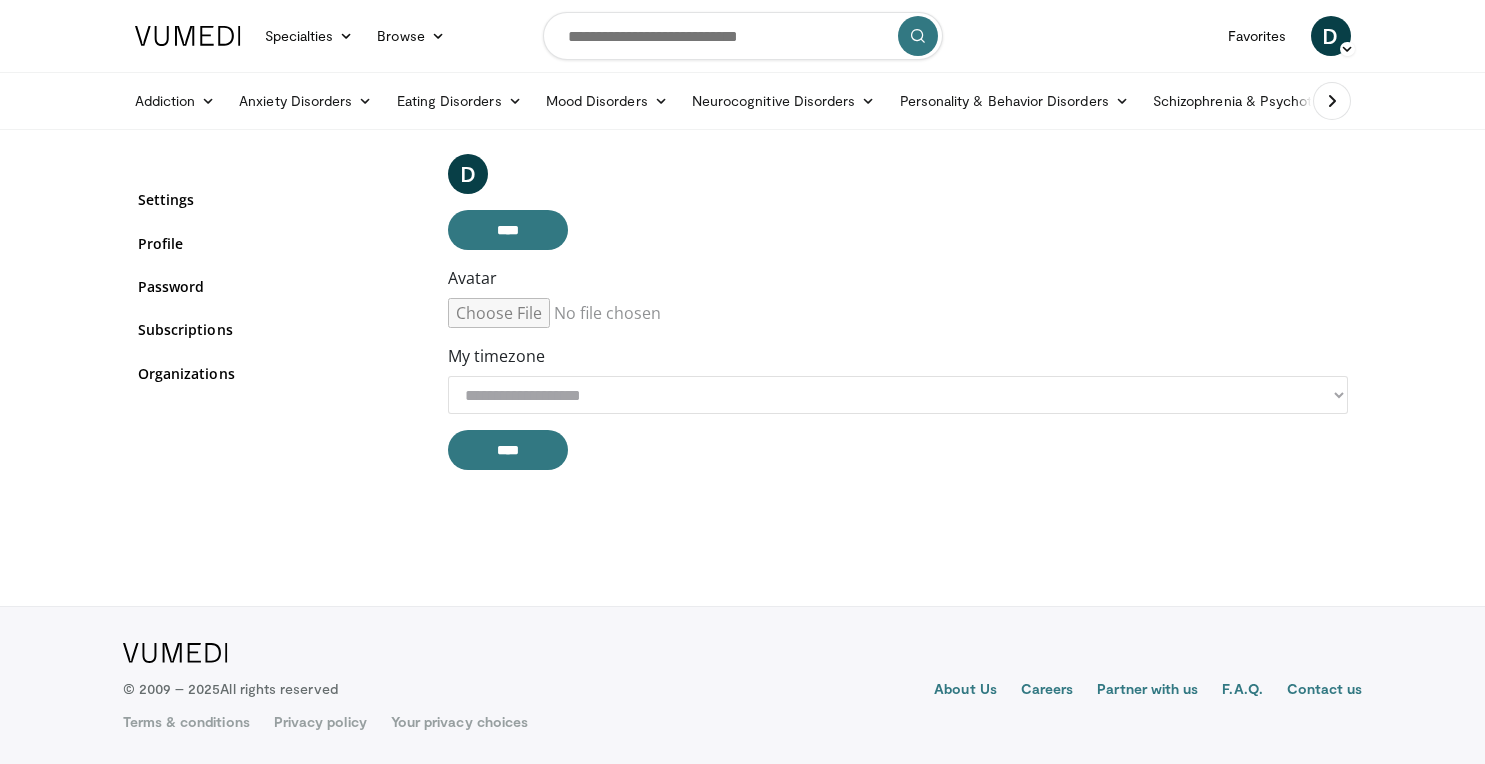scroll, scrollTop: 0, scrollLeft: 0, axis: both 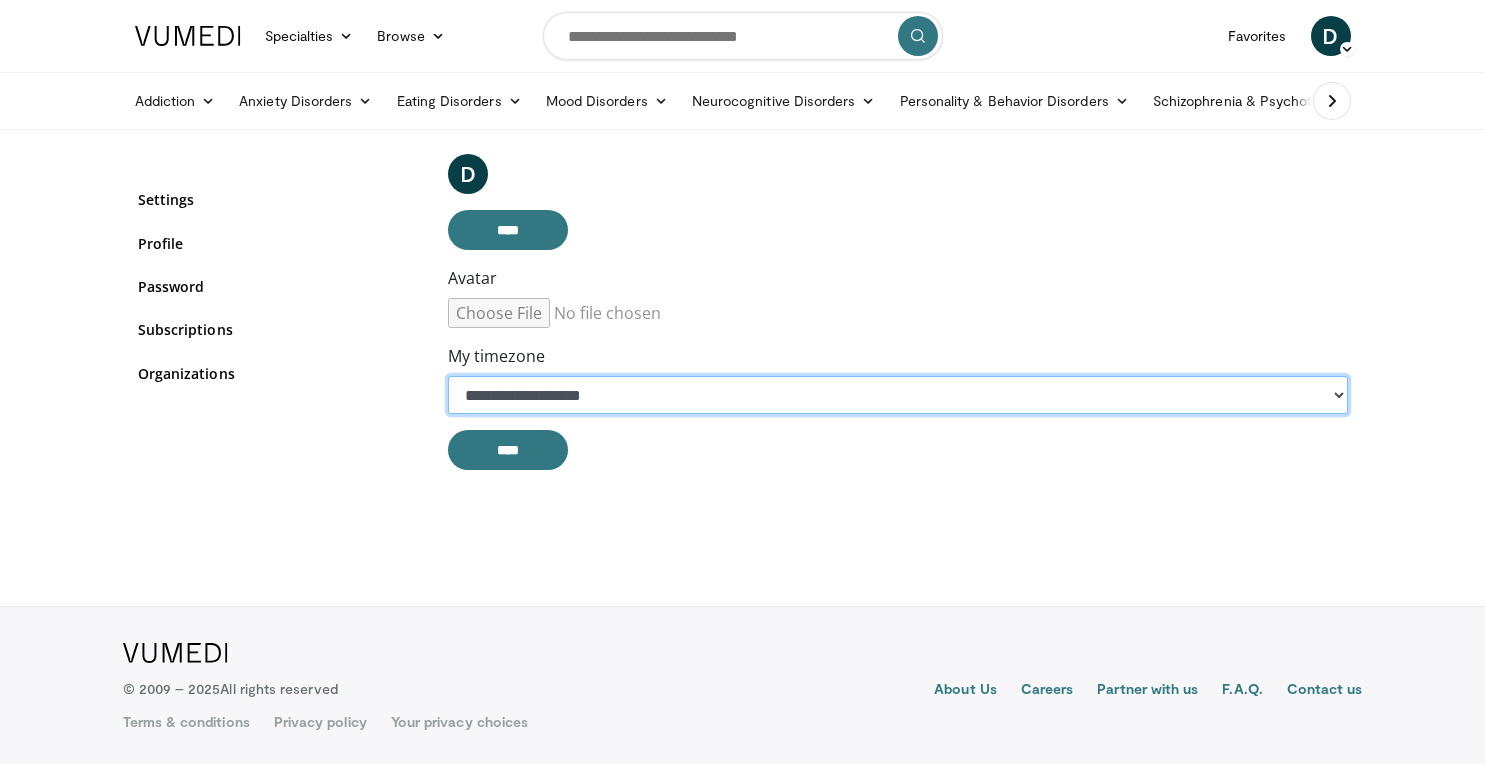 click on "**********" at bounding box center [898, 395] 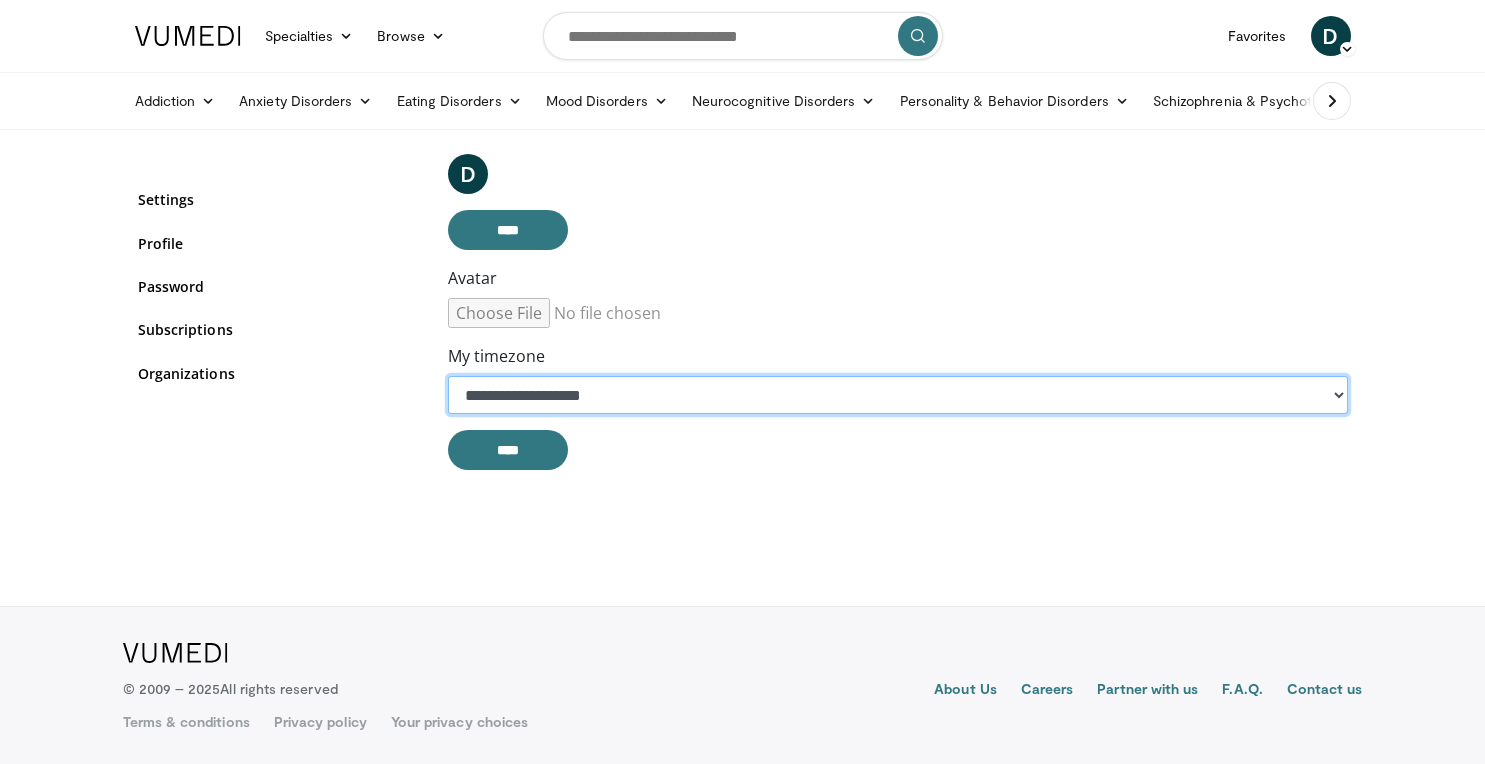 click on "**********" at bounding box center (898, 395) 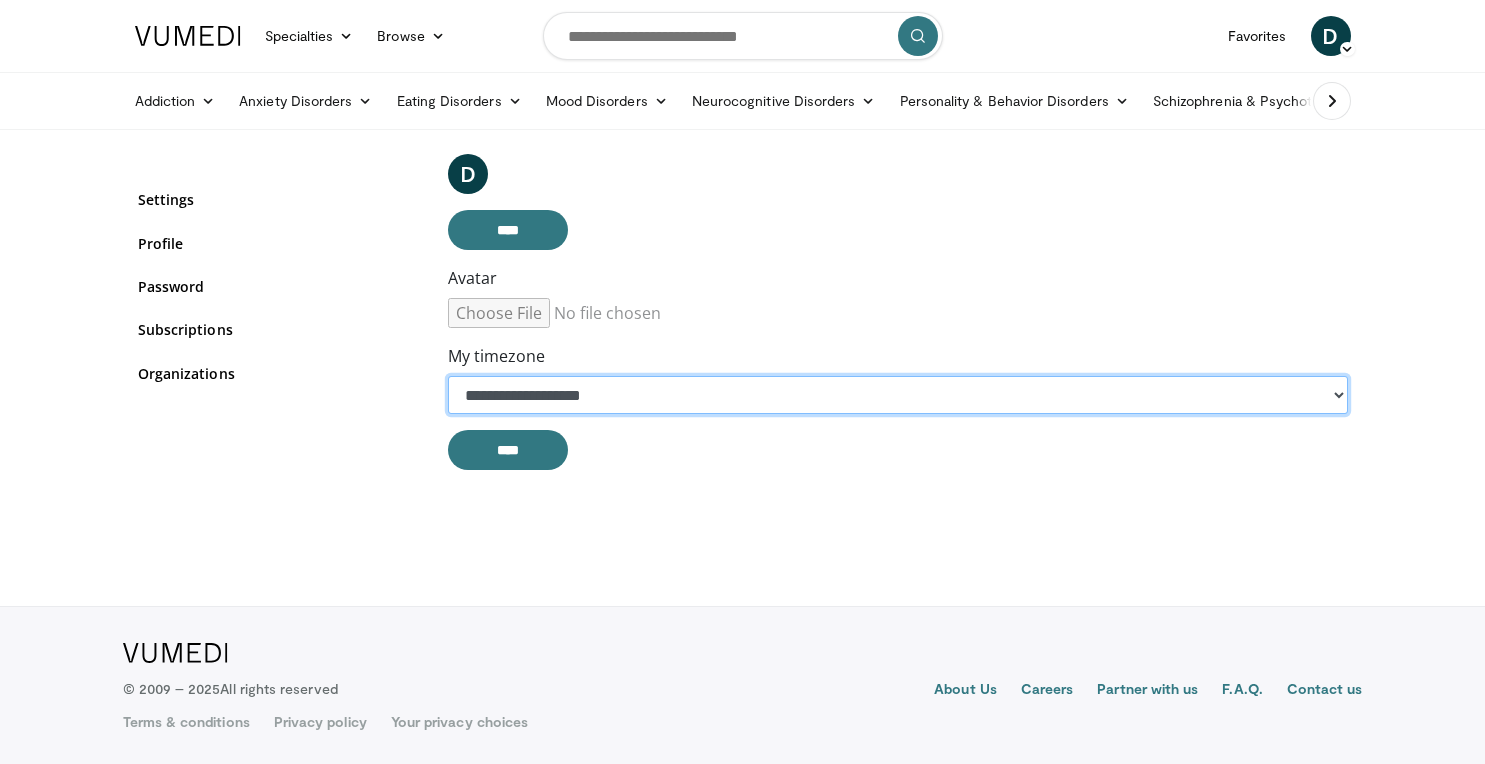 select on "**********" 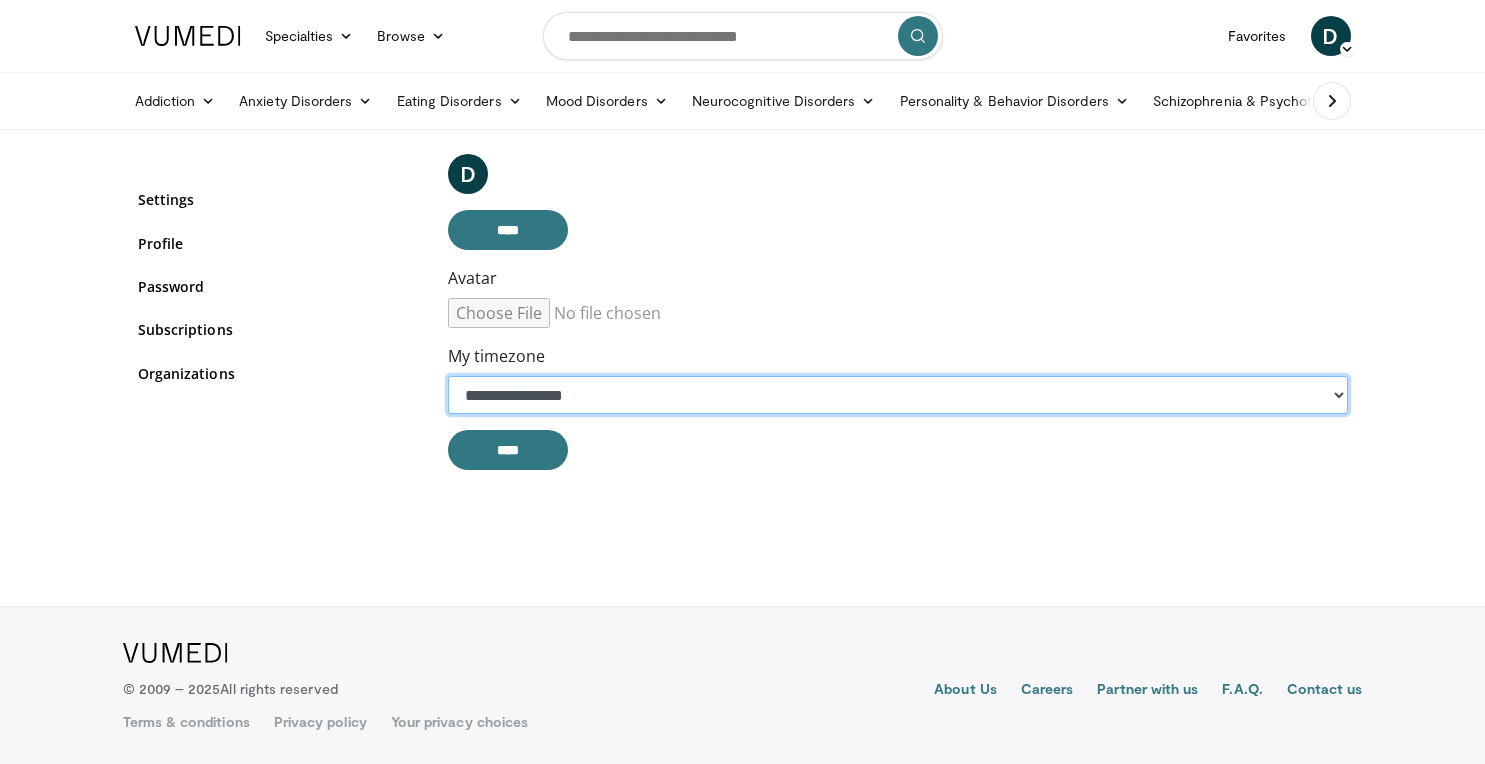 click on "**********" at bounding box center [898, 395] 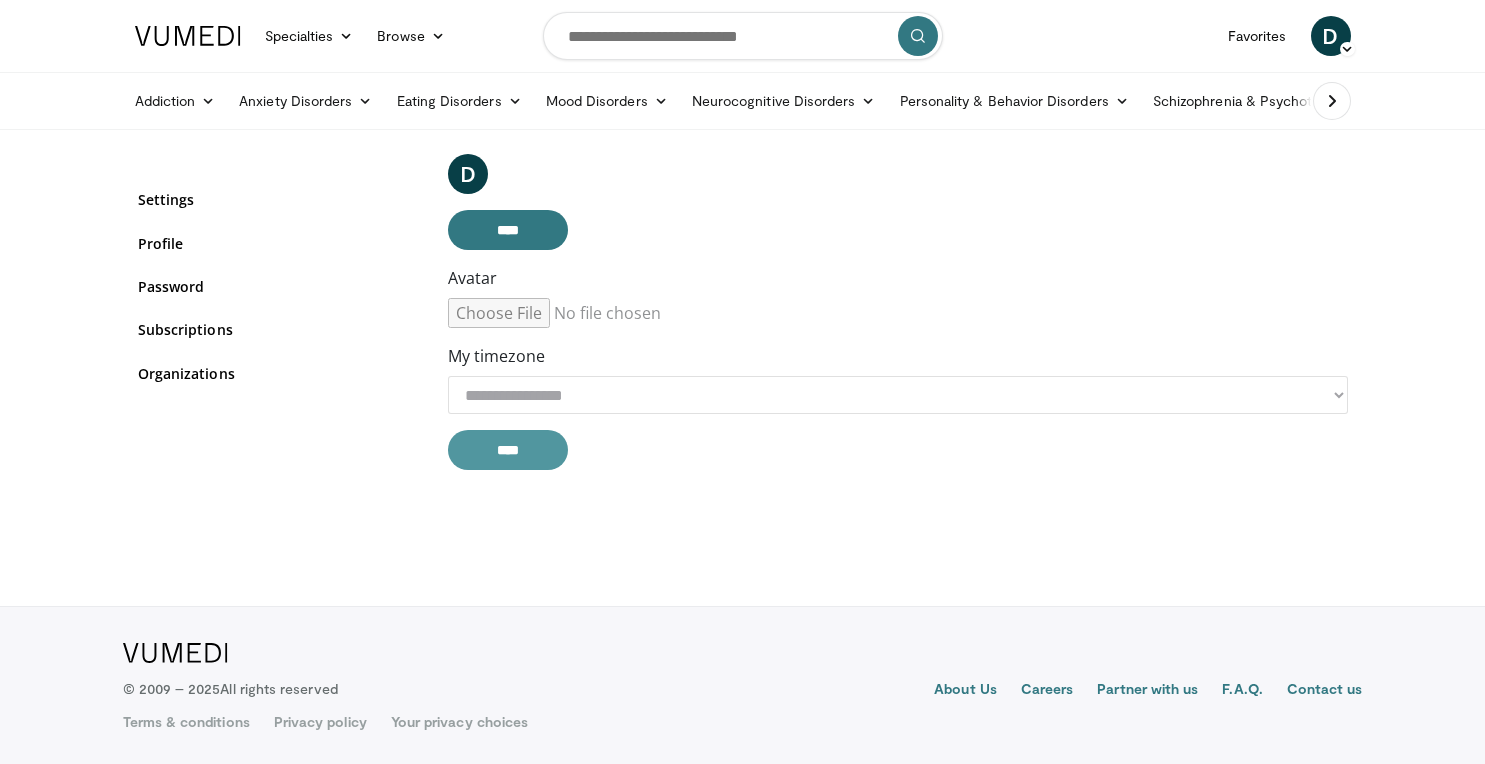 click on "****" at bounding box center [508, 450] 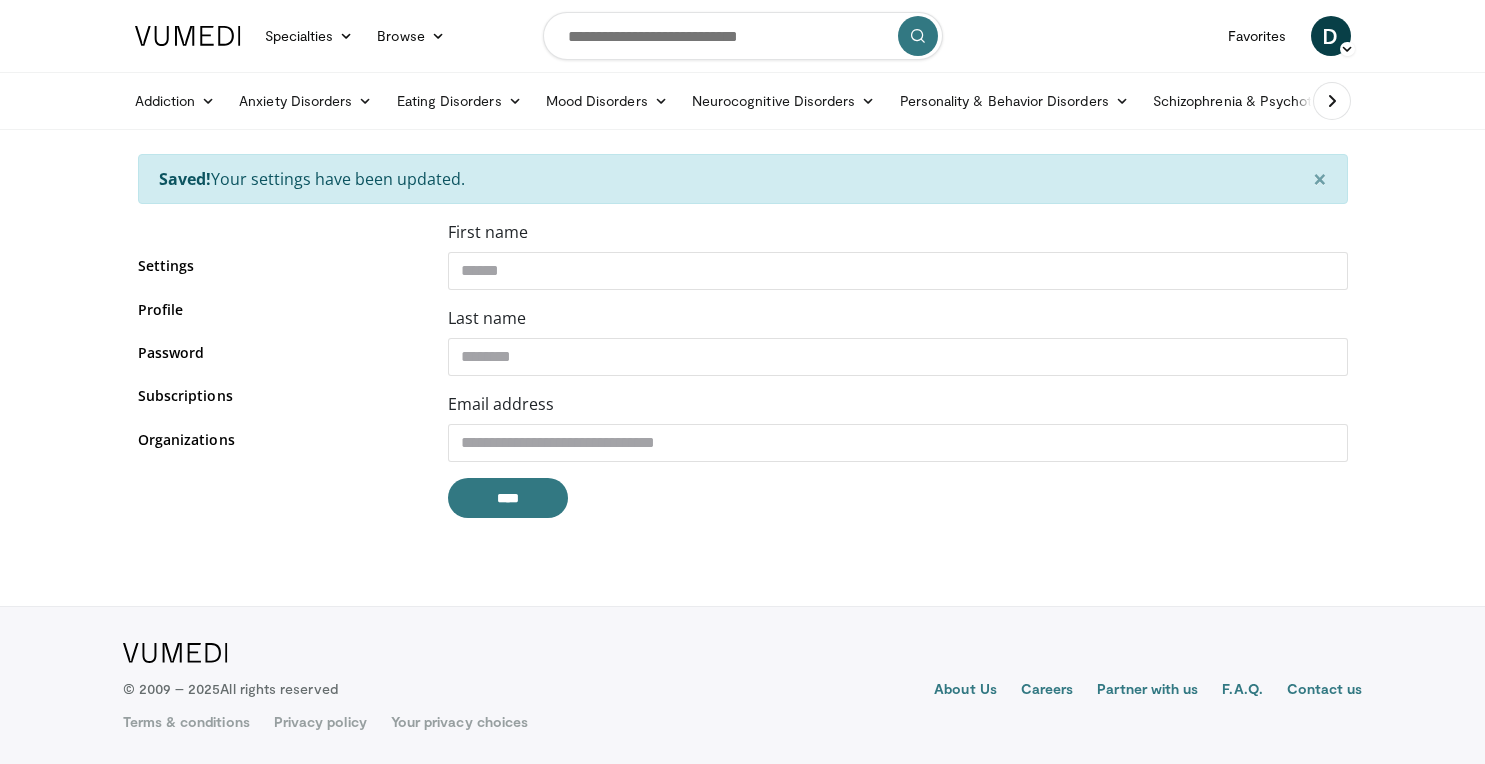 scroll, scrollTop: 0, scrollLeft: 0, axis: both 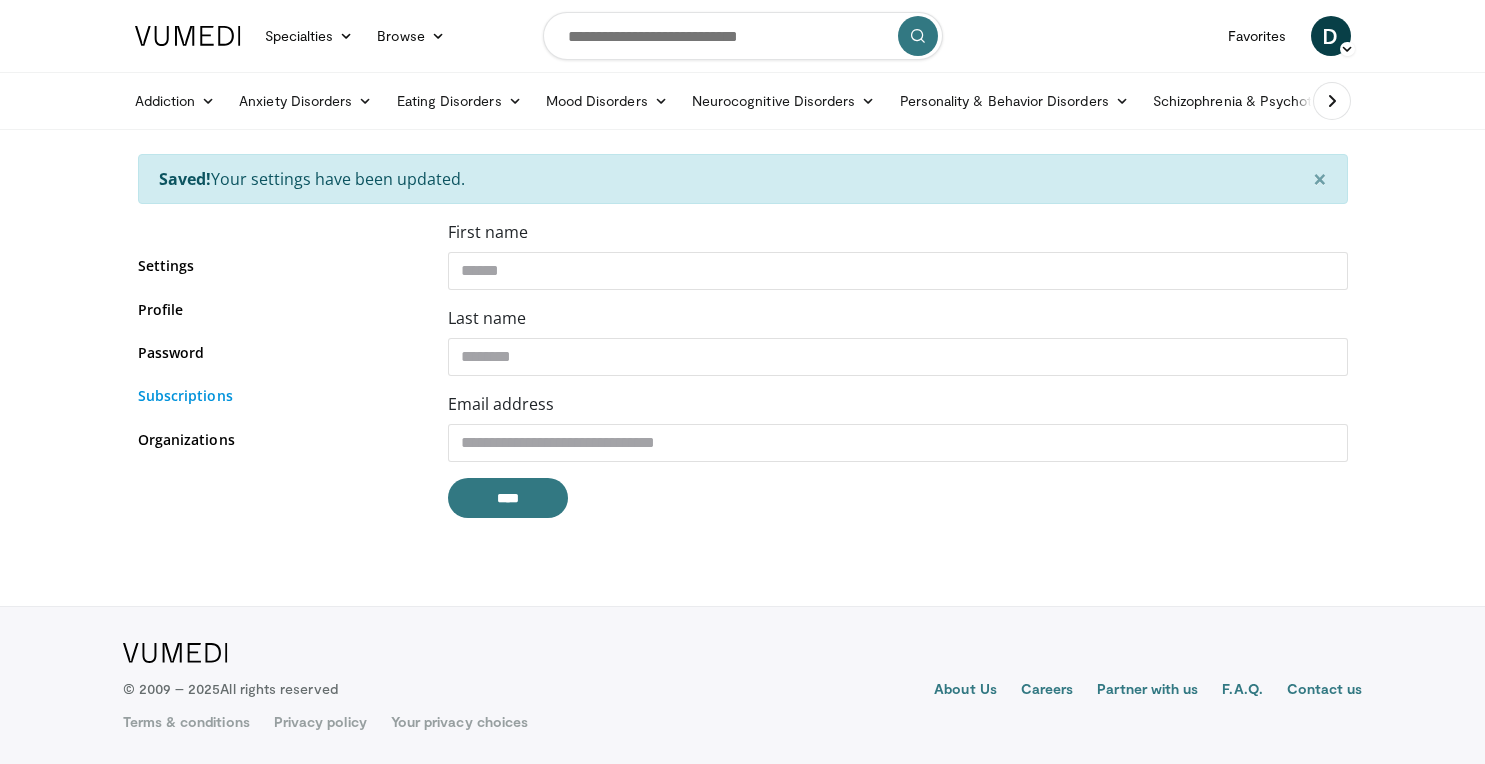 click on "Subscriptions" at bounding box center [278, 395] 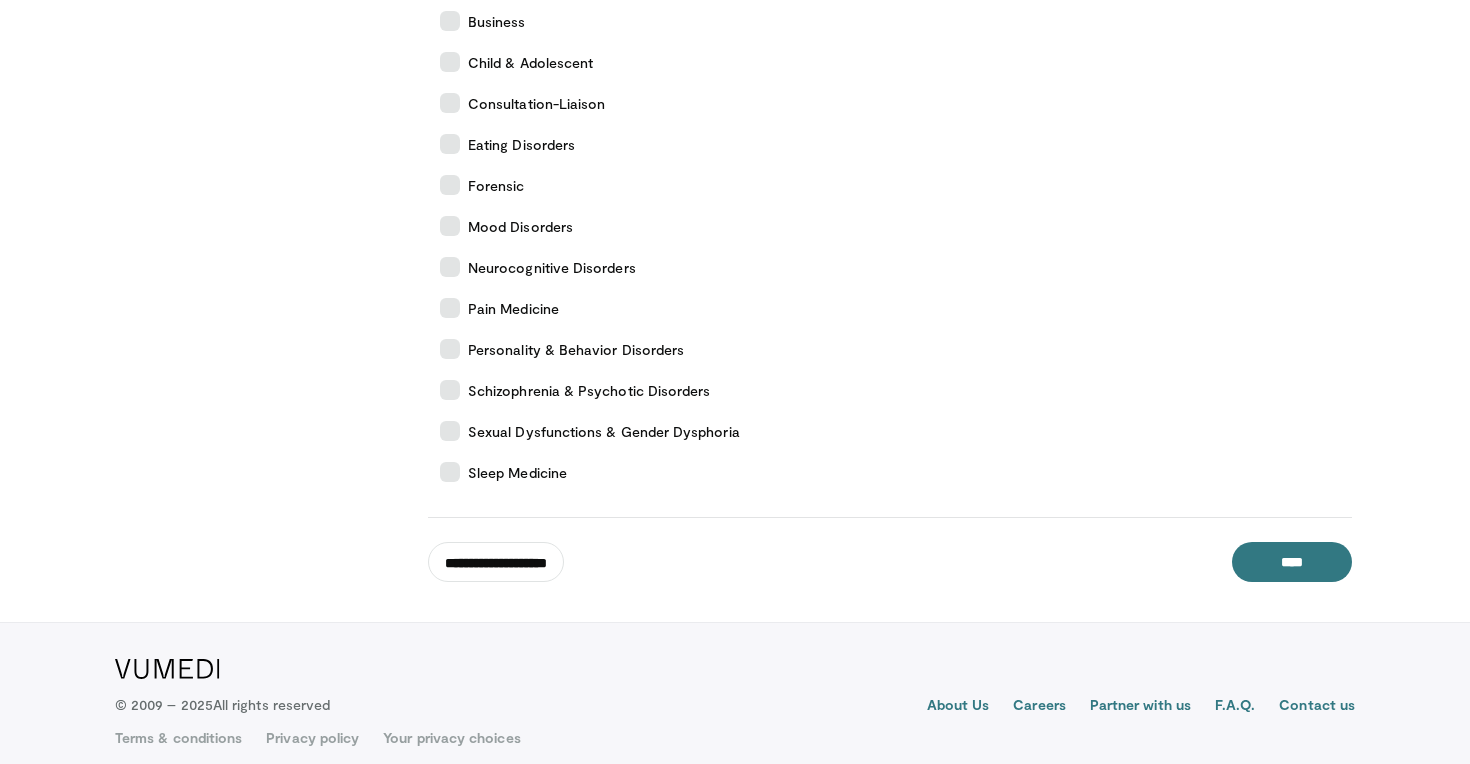 scroll, scrollTop: 495, scrollLeft: 0, axis: vertical 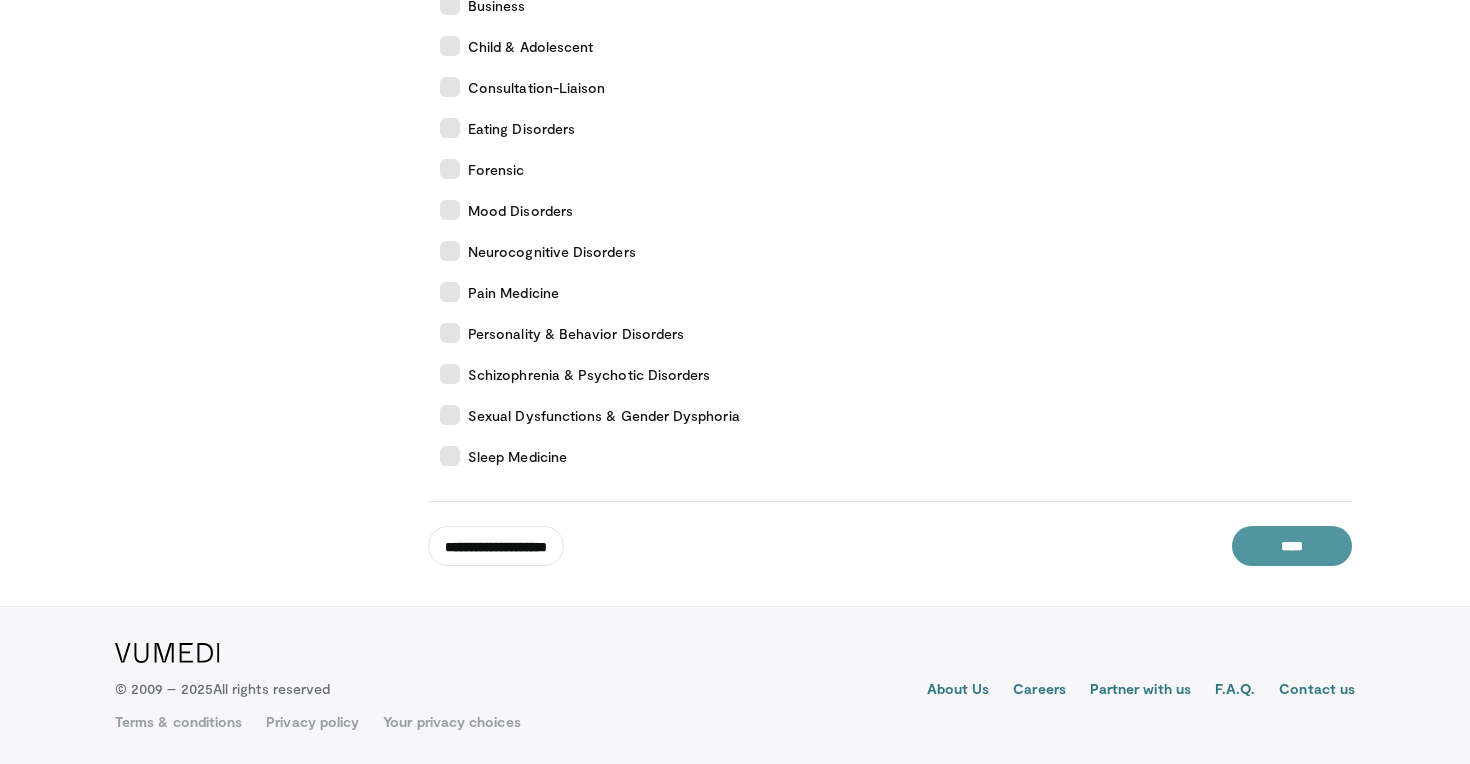 click on "****" at bounding box center [1292, 546] 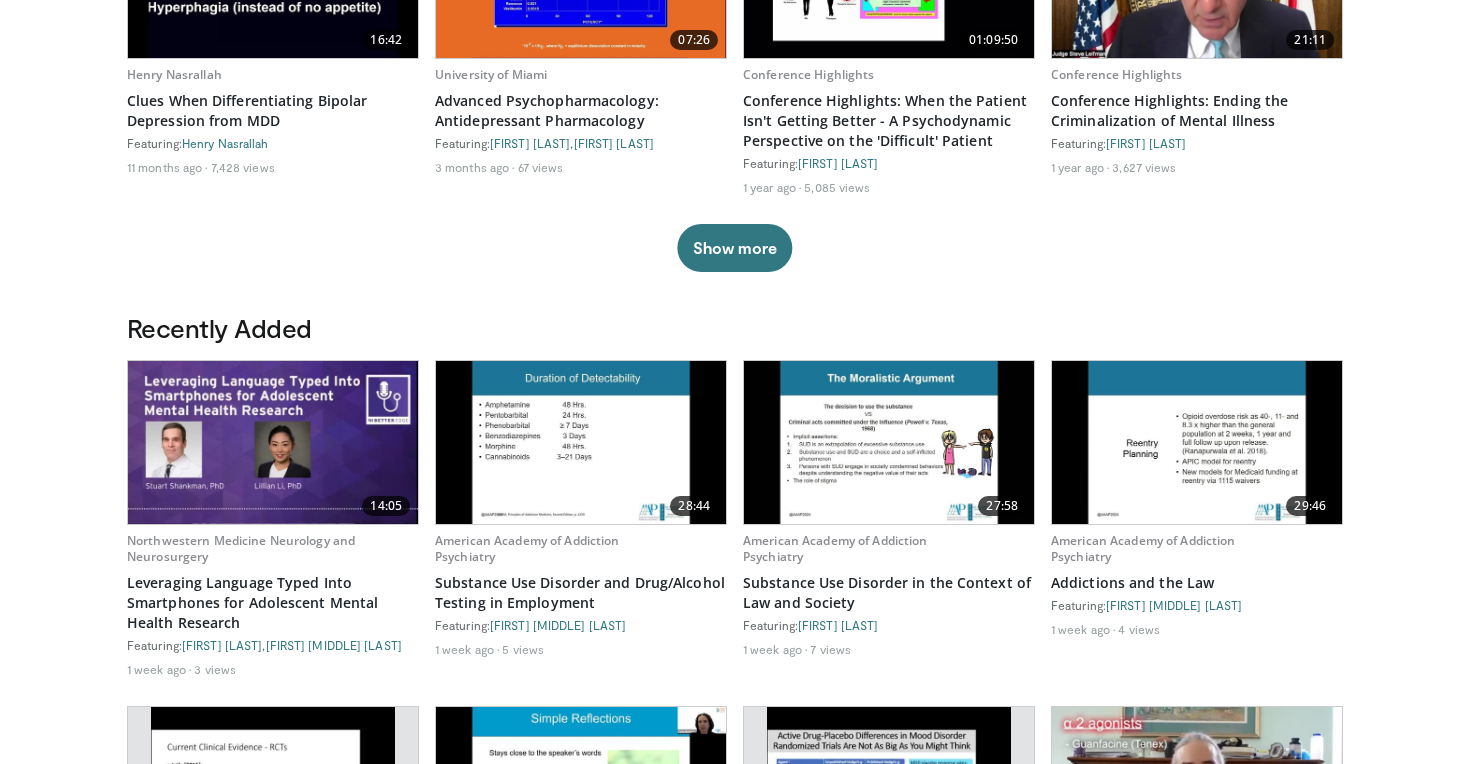 scroll, scrollTop: 0, scrollLeft: 0, axis: both 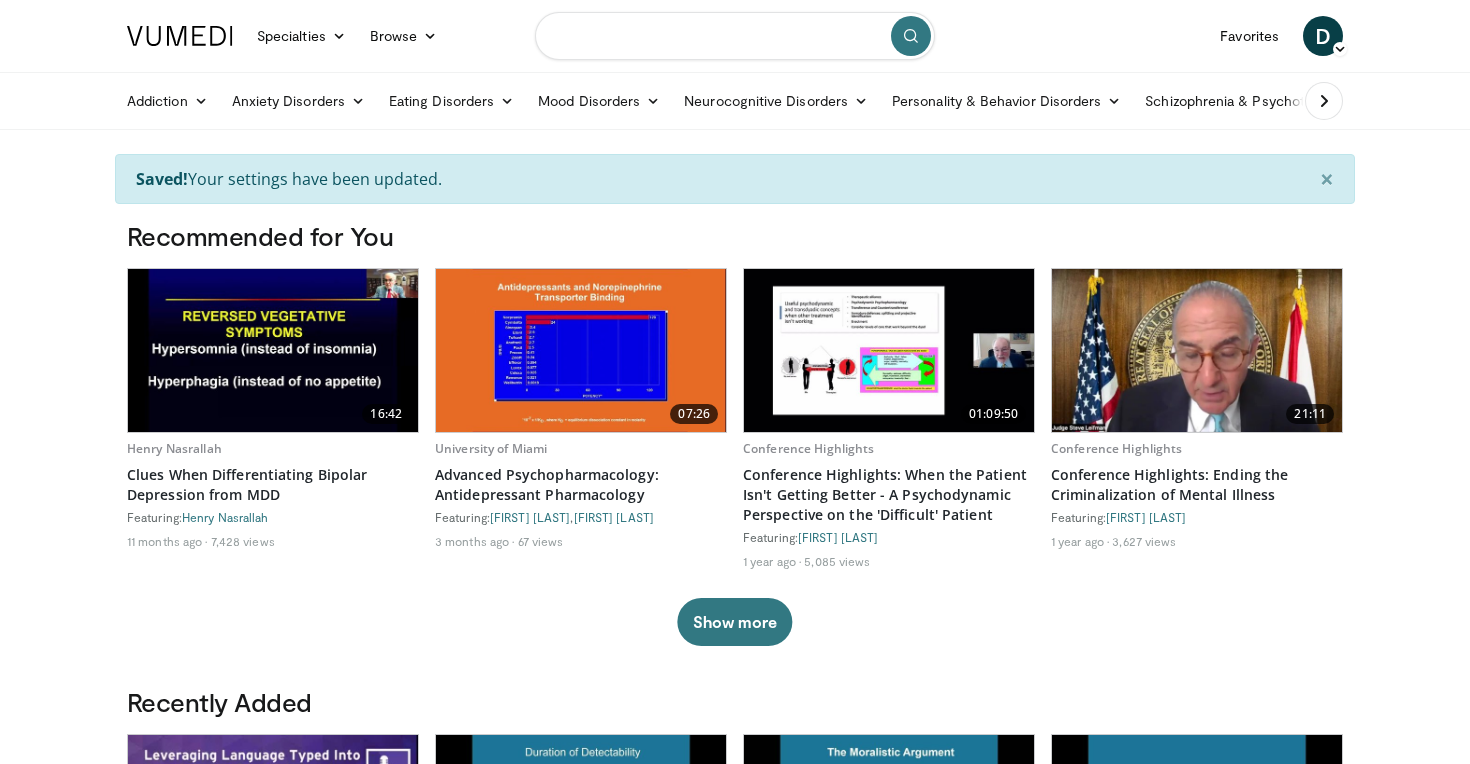 click at bounding box center [735, 36] 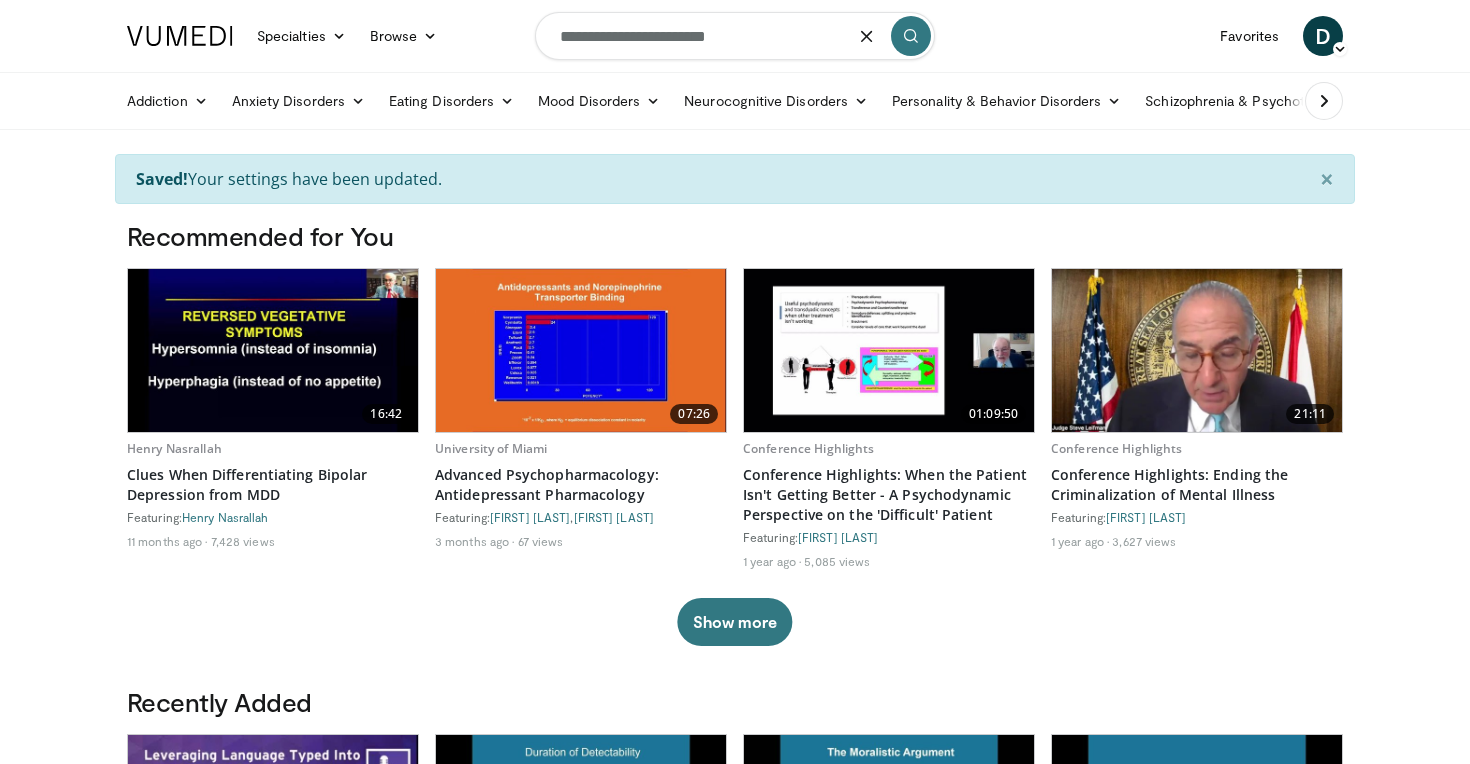 type on "**********" 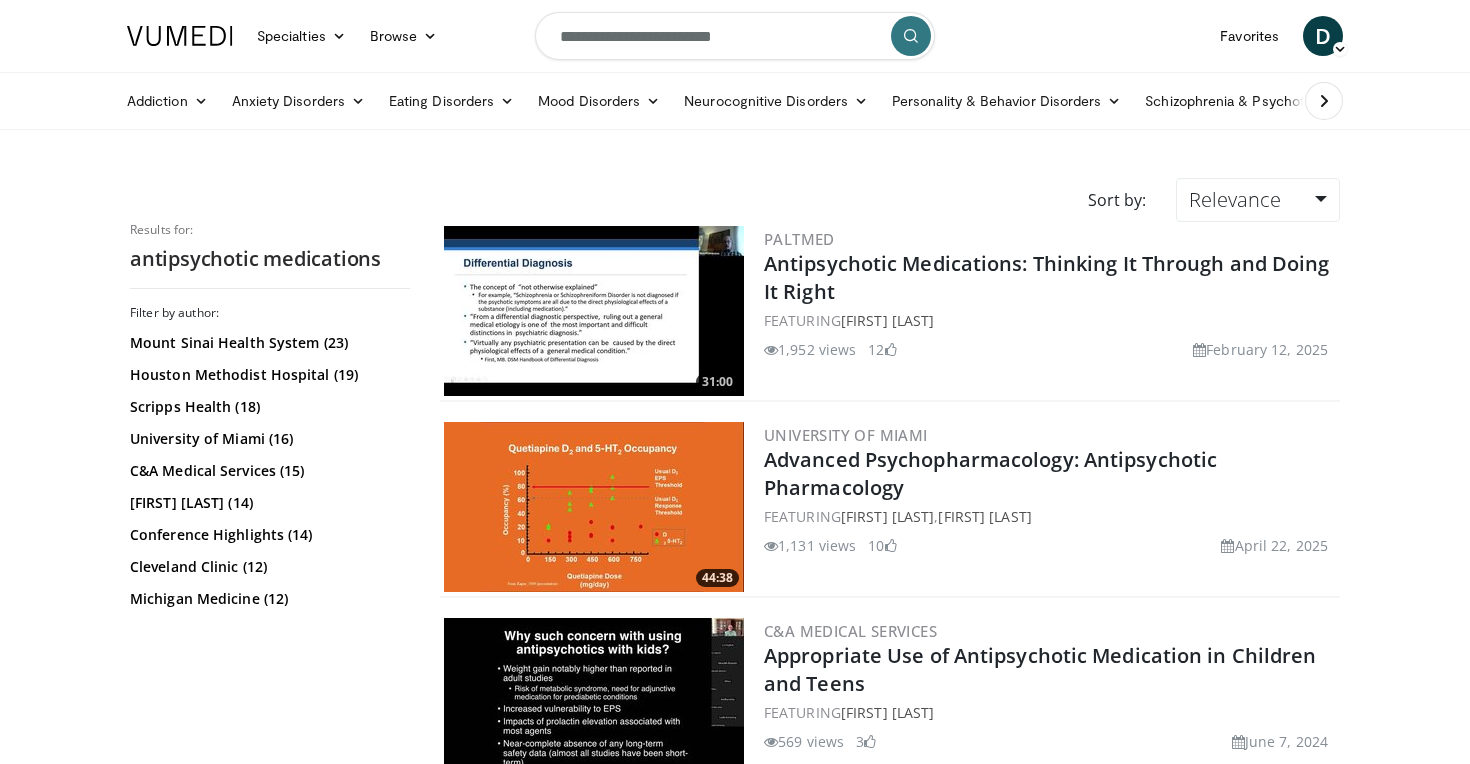 scroll, scrollTop: 0, scrollLeft: 0, axis: both 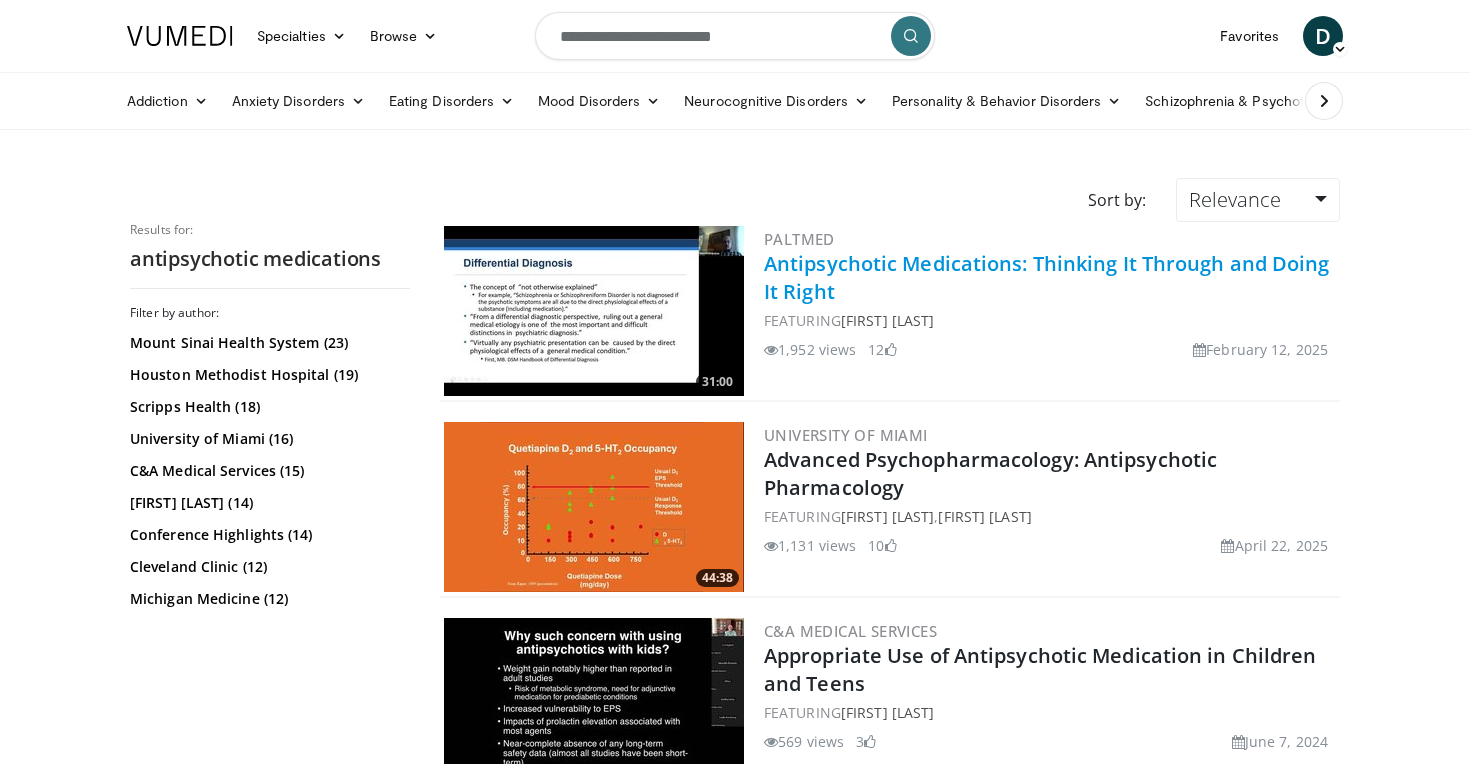 click on "Antipsychotic Medications: Thinking It Through and Doing It Right" at bounding box center (1047, 277) 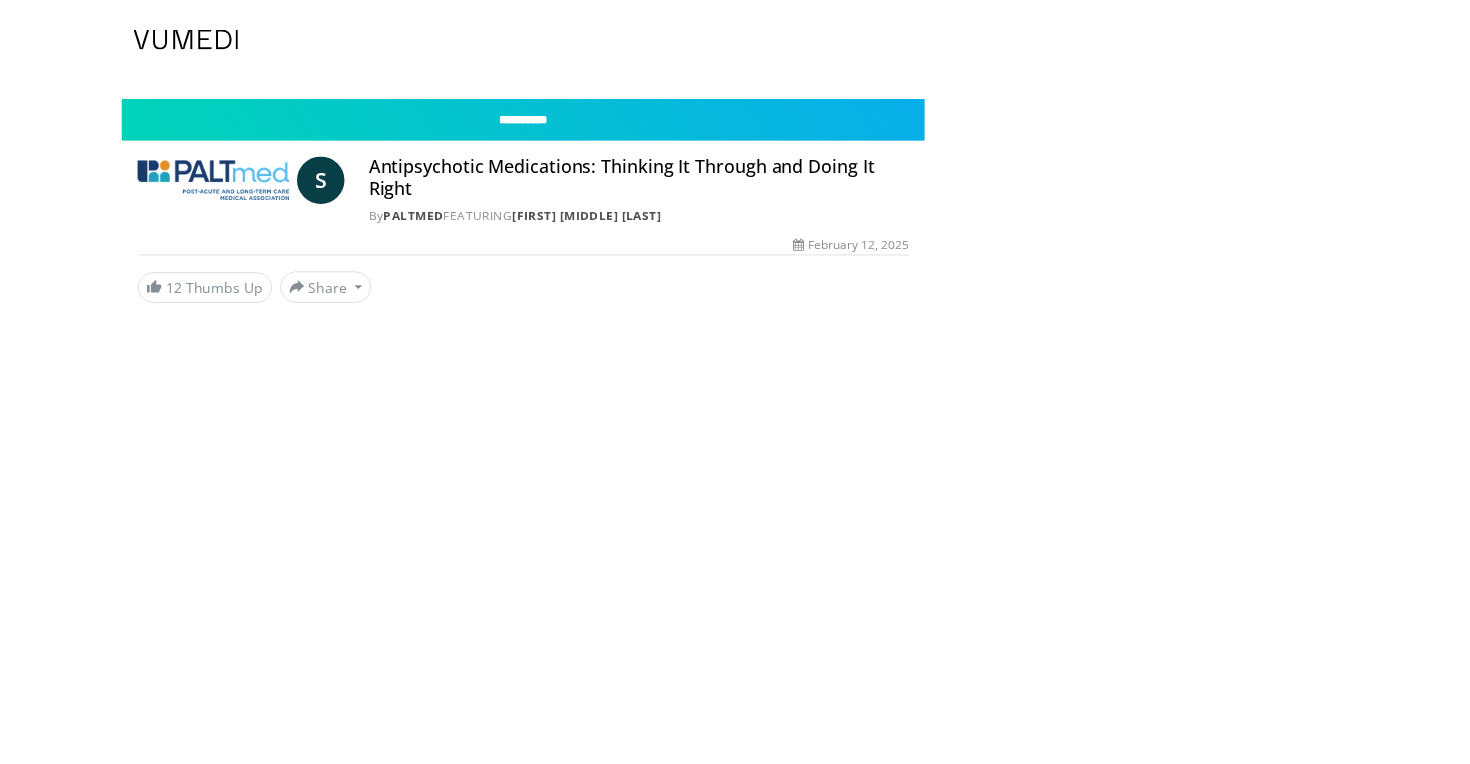 scroll, scrollTop: 0, scrollLeft: 0, axis: both 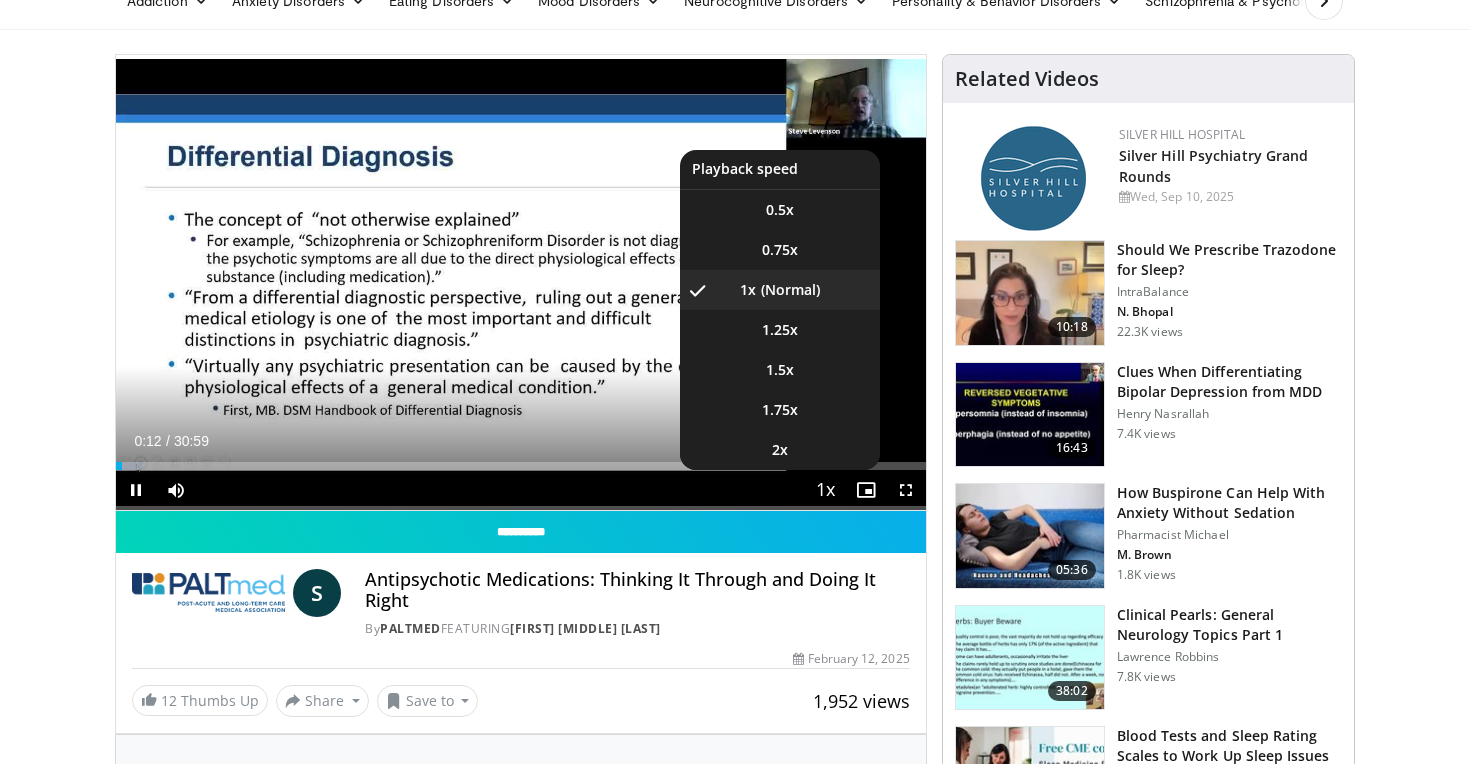 click at bounding box center [826, 491] 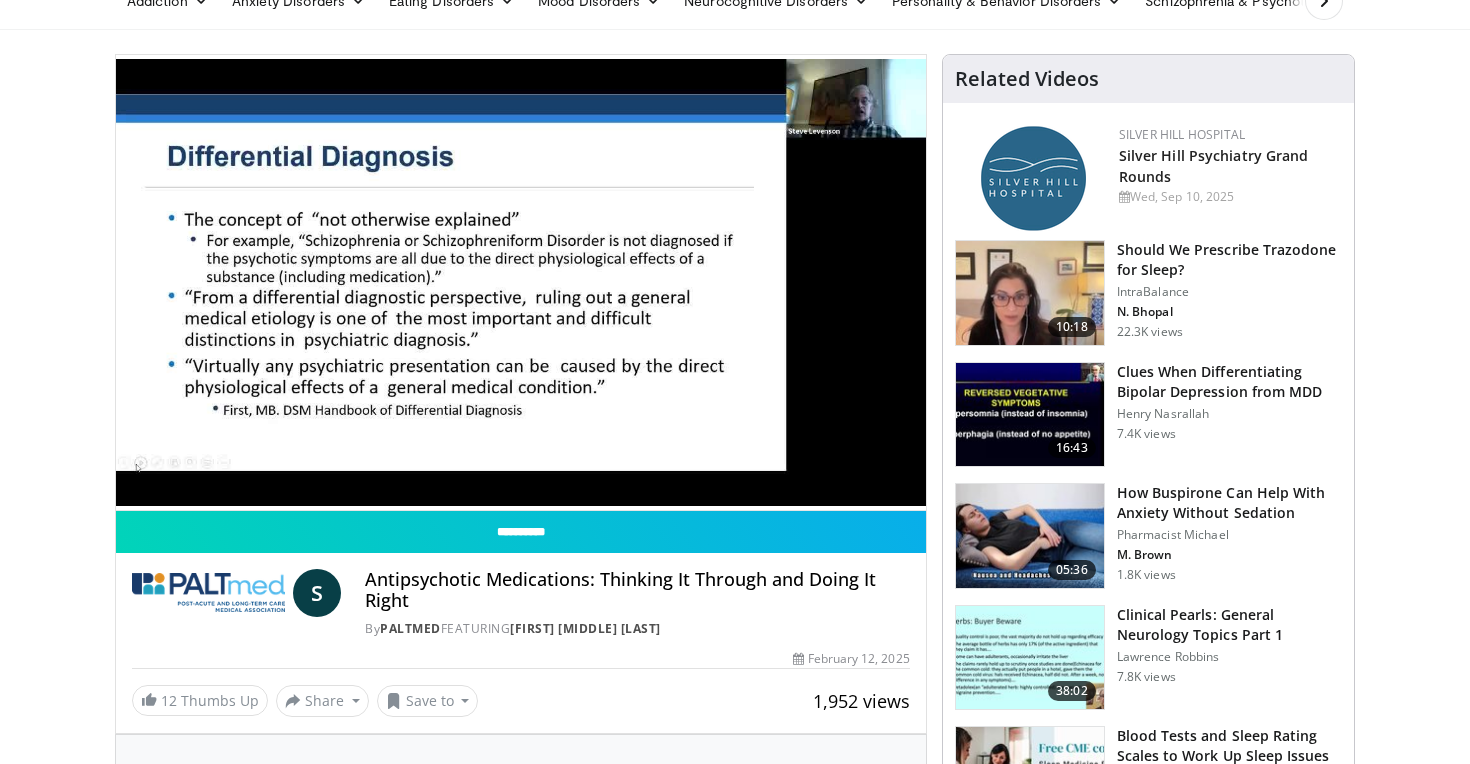 click on "10 seconds
Tap to unmute" at bounding box center [521, 282] 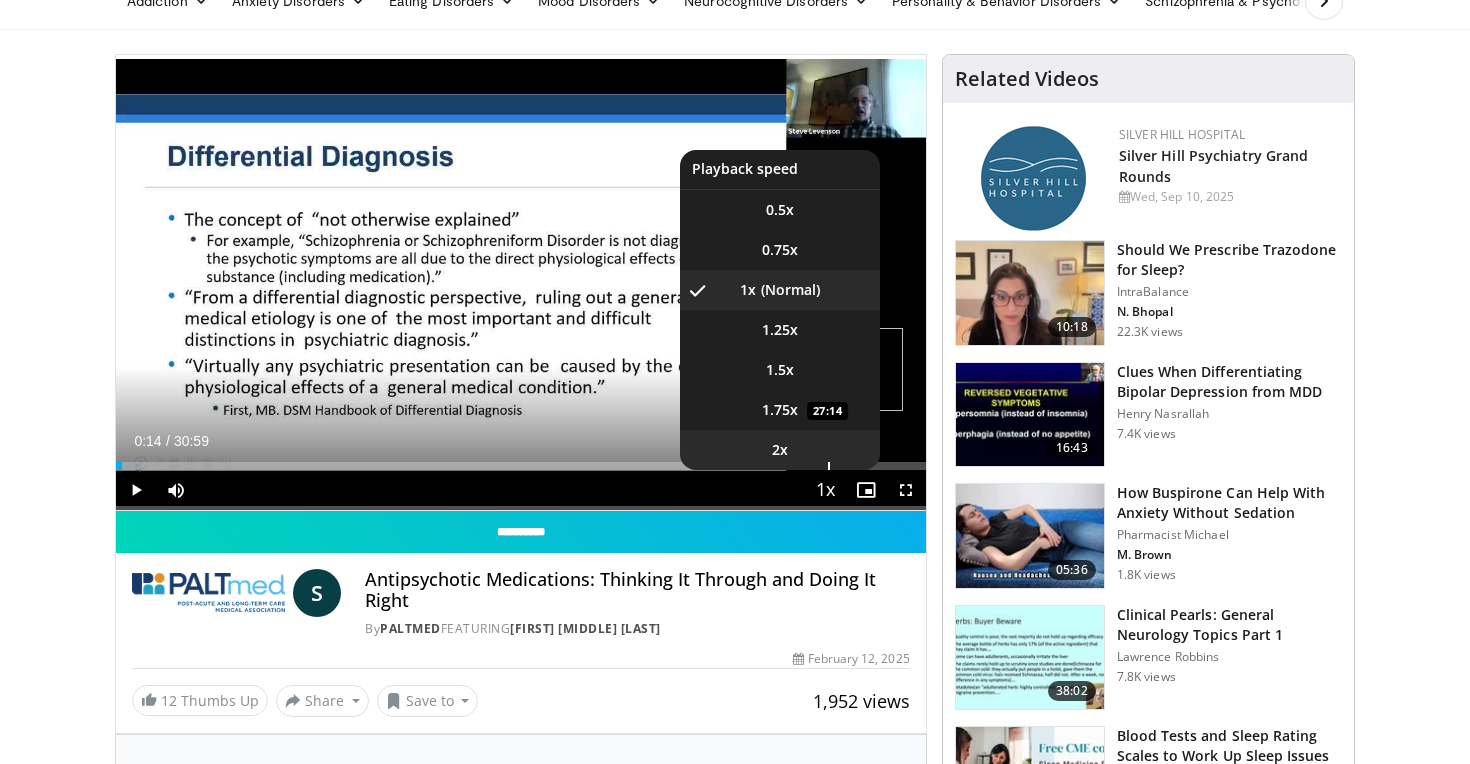 click on "2x" at bounding box center [780, 450] 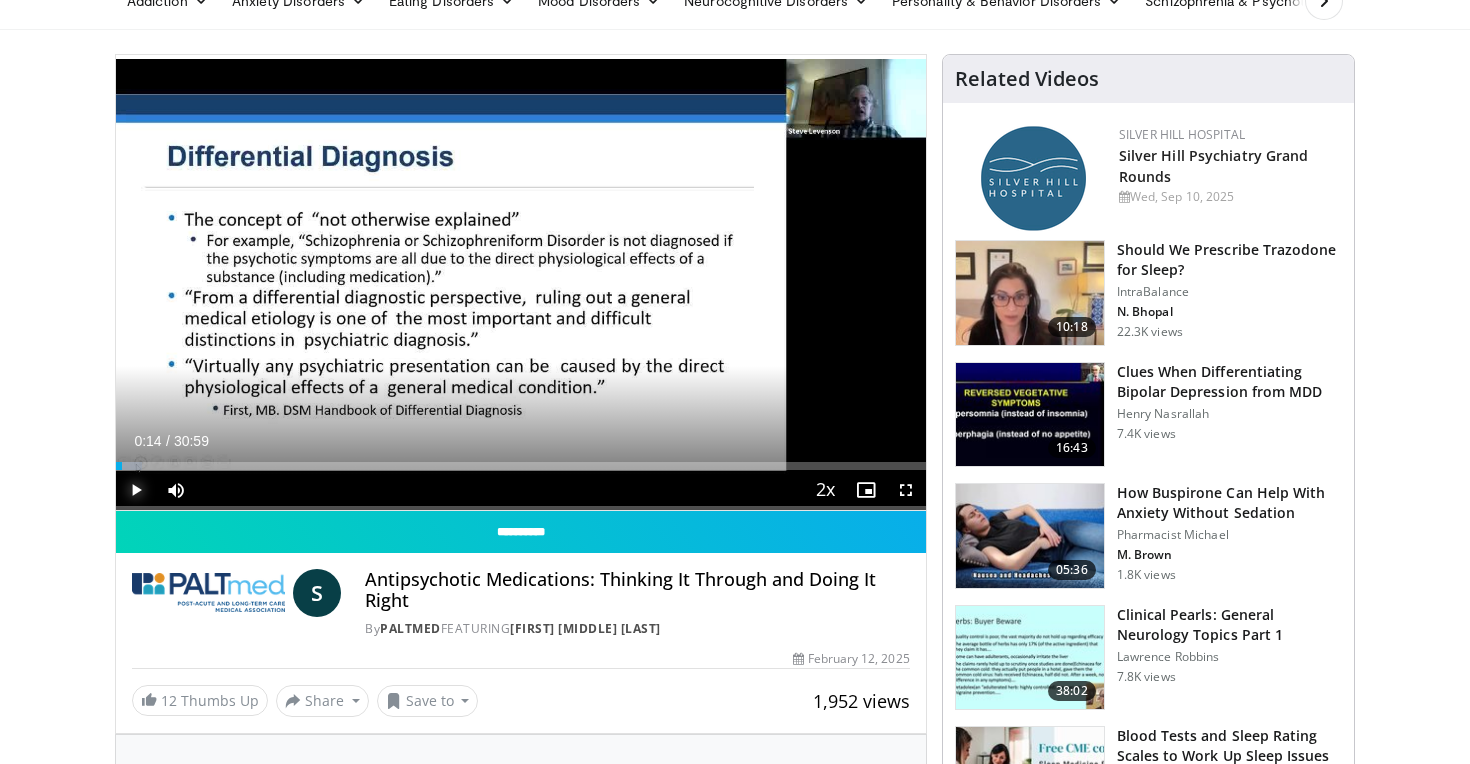 click at bounding box center (136, 490) 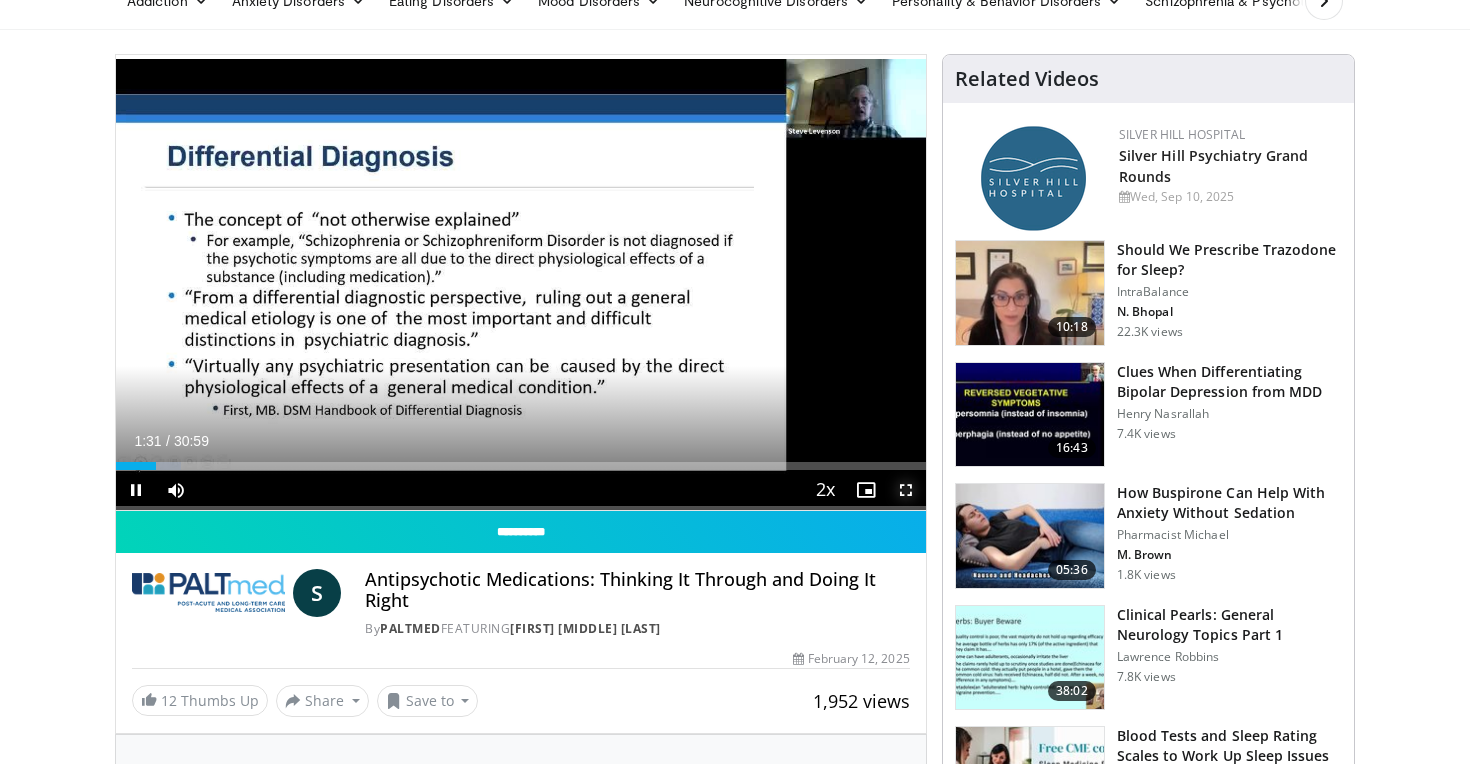 click at bounding box center (906, 490) 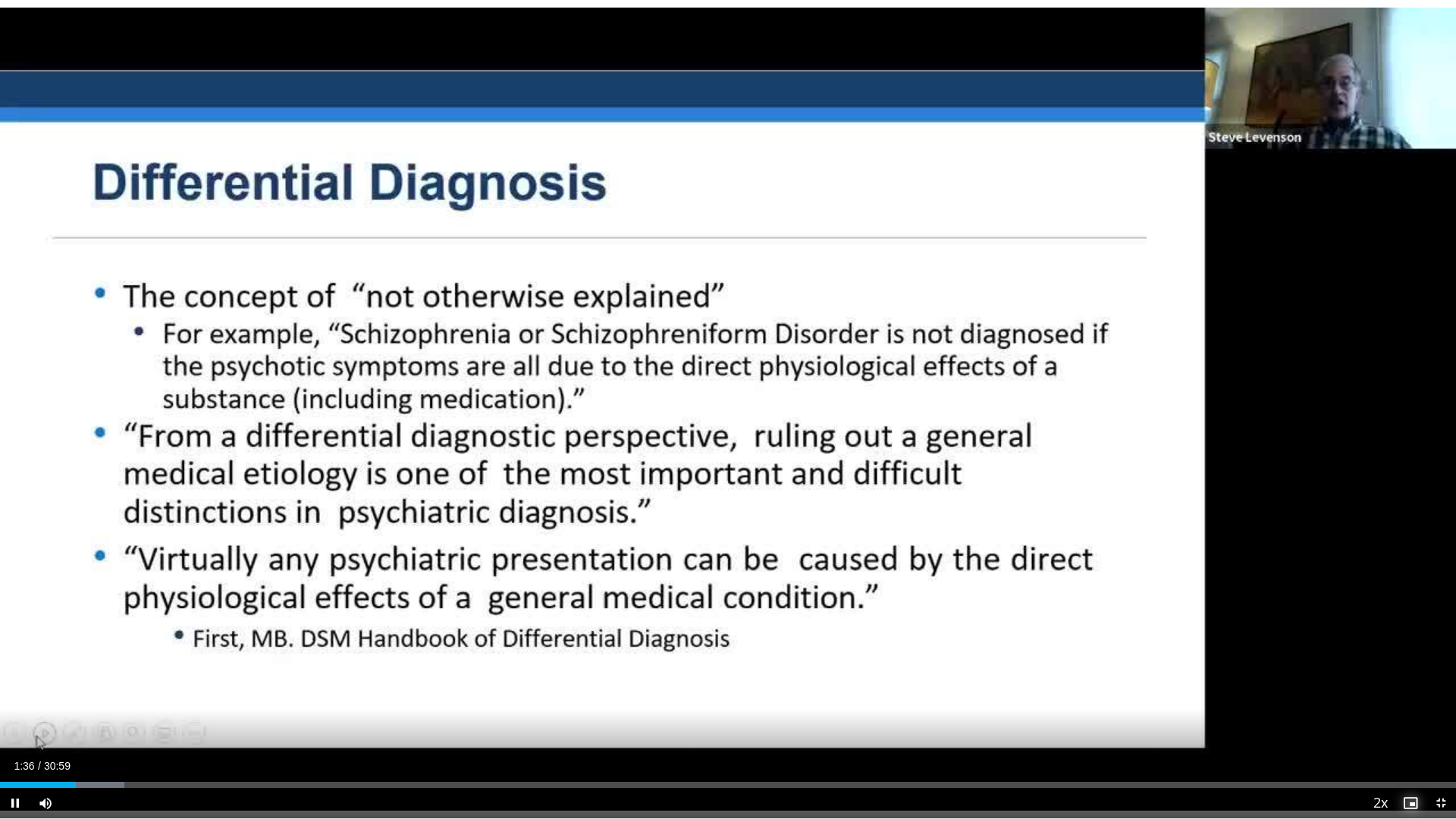 click at bounding box center [1410, 803] 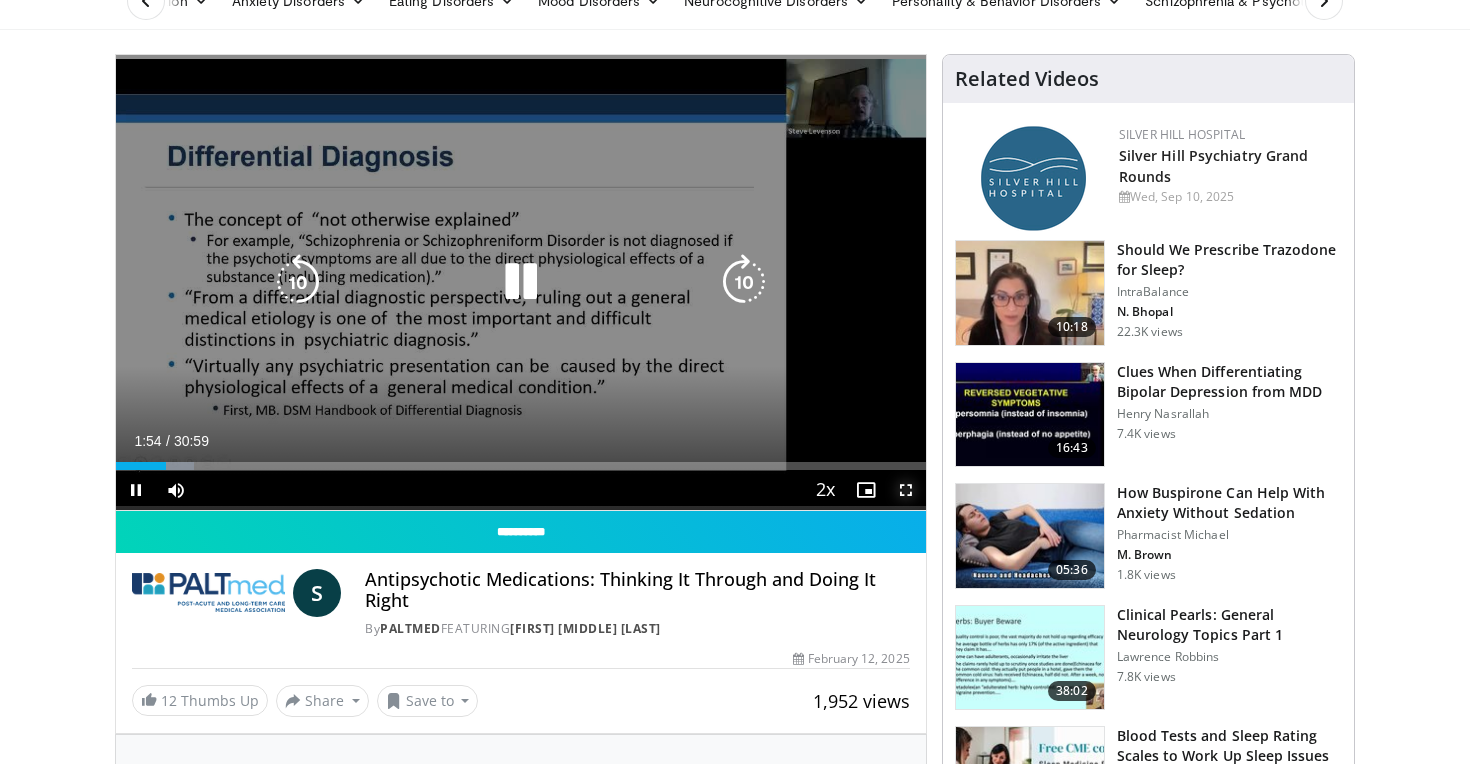 drag, startPoint x: 914, startPoint y: 487, endPoint x: 1037, endPoint y: 631, distance: 189.38057 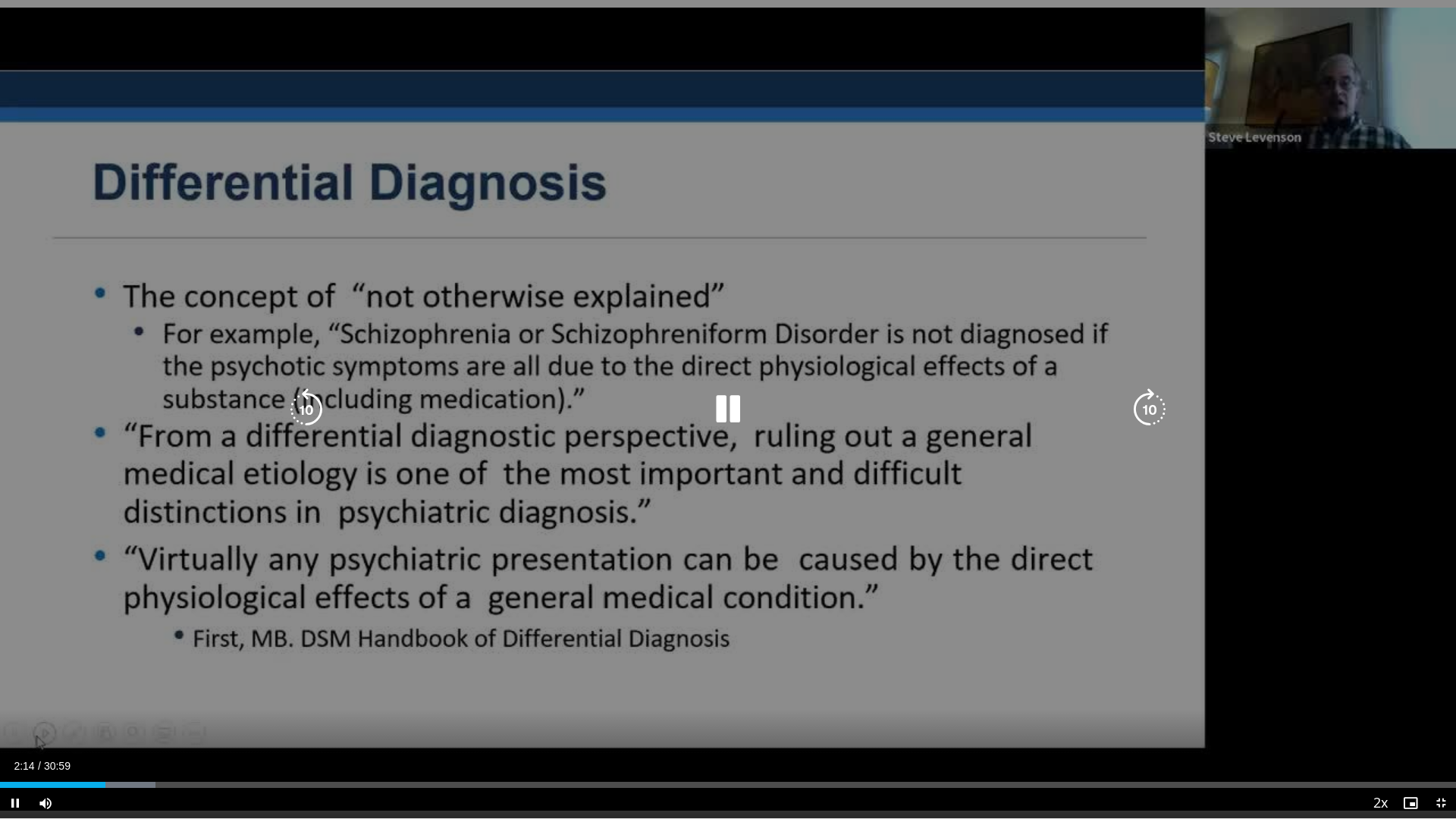 click at bounding box center (728, 410) 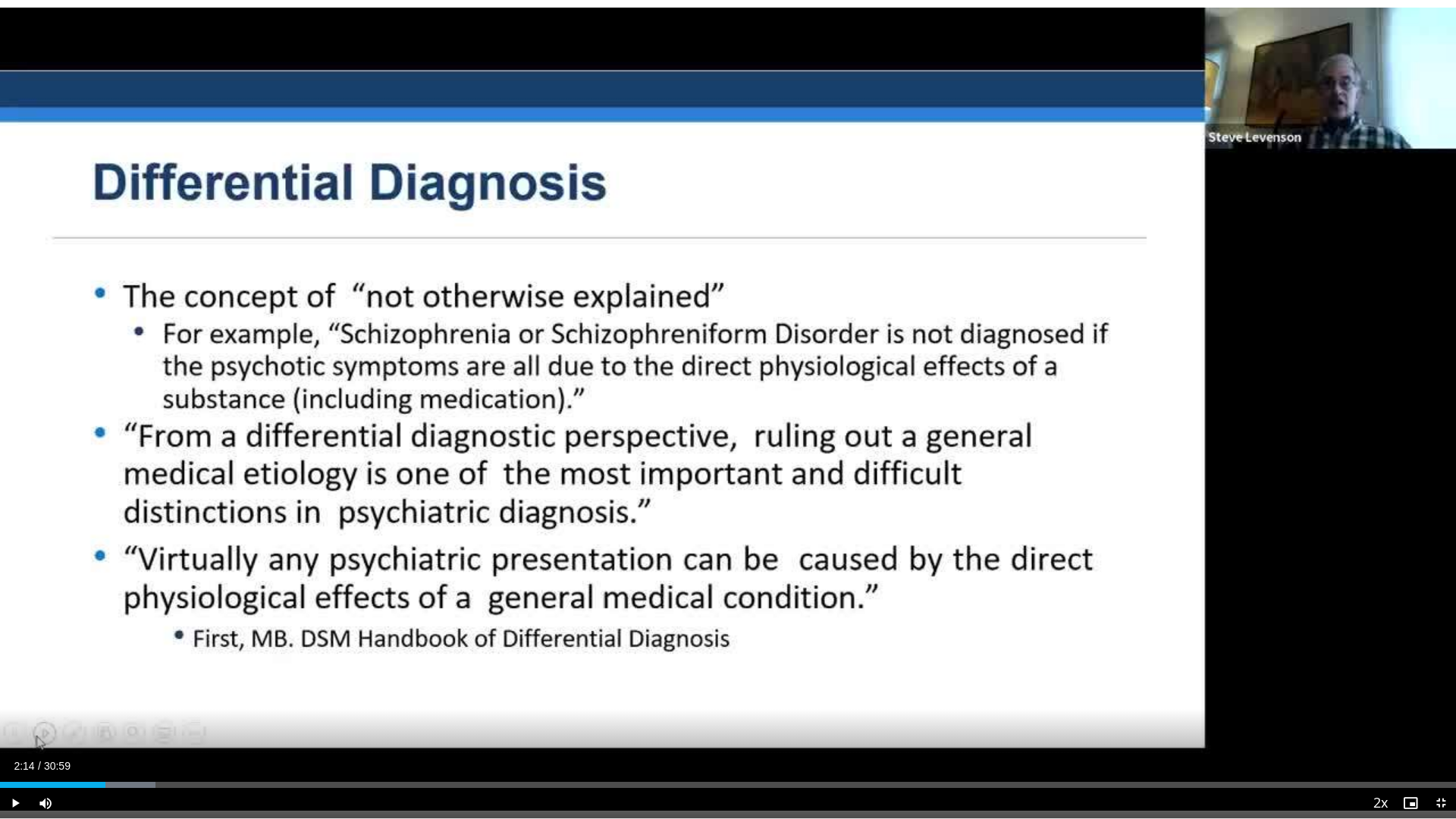 click on "10 seconds
Tap to unmute" at bounding box center [728, 409] 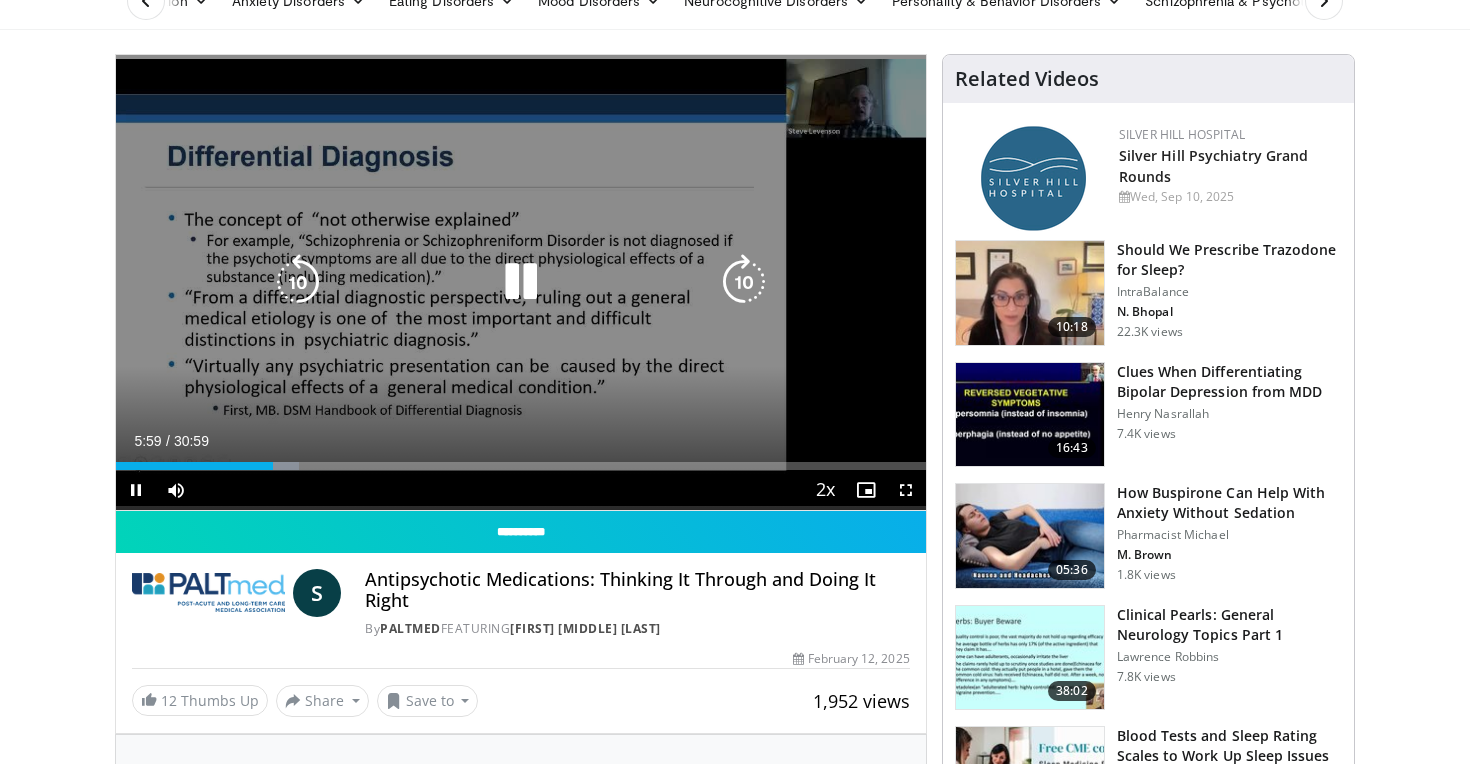 click on "10 seconds
Tap to unmute" at bounding box center [521, 282] 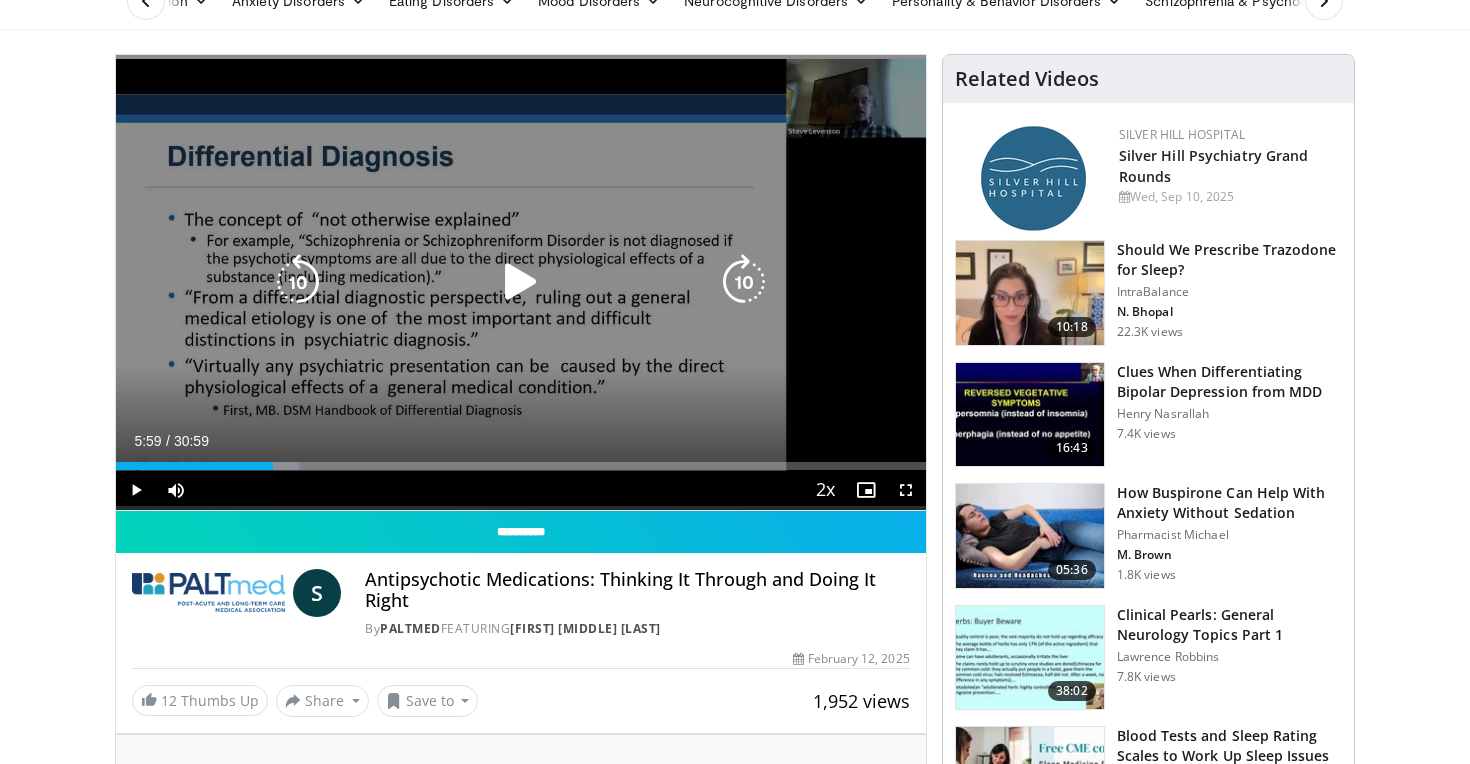click on "10 seconds
Tap to unmute" at bounding box center (521, 282) 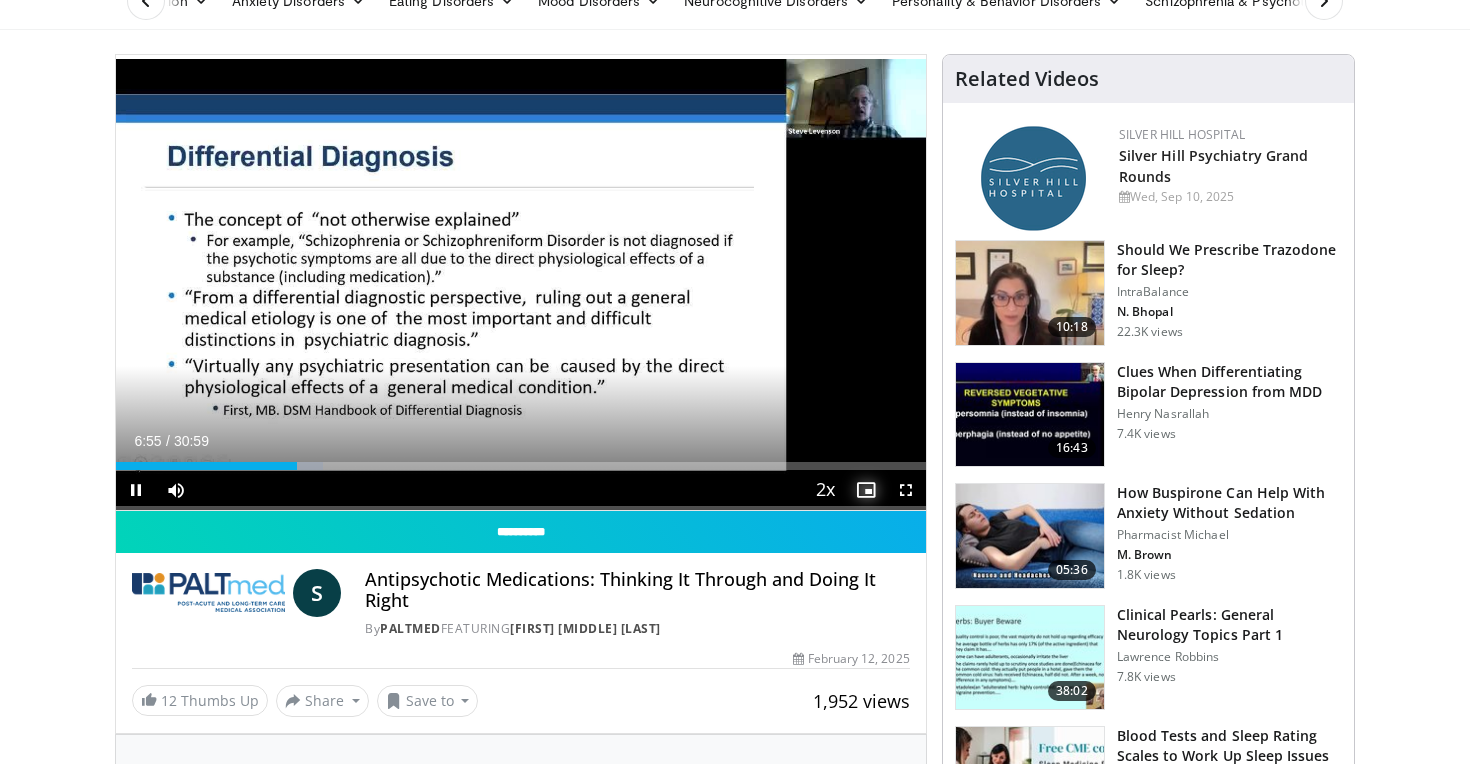click at bounding box center (866, 490) 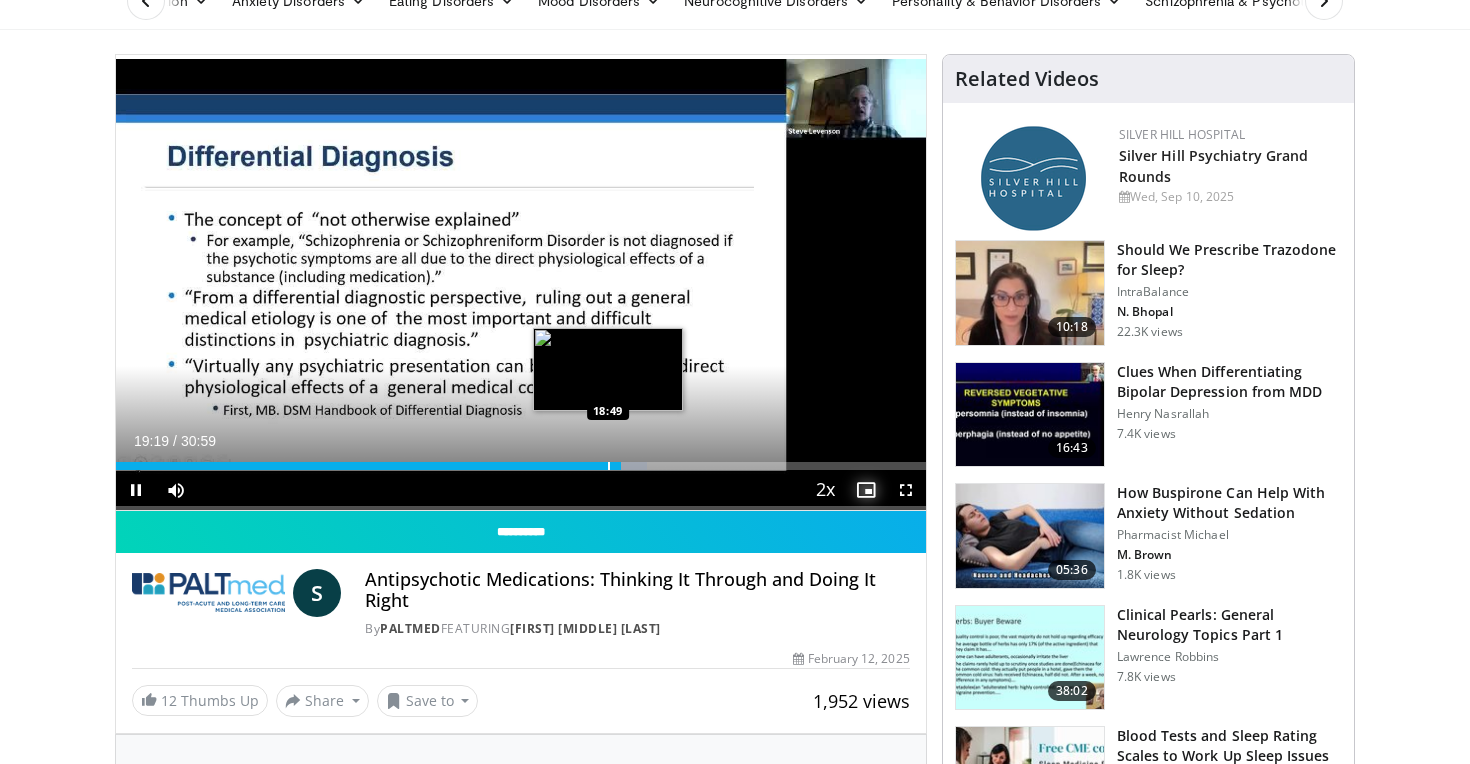 click at bounding box center [609, 466] 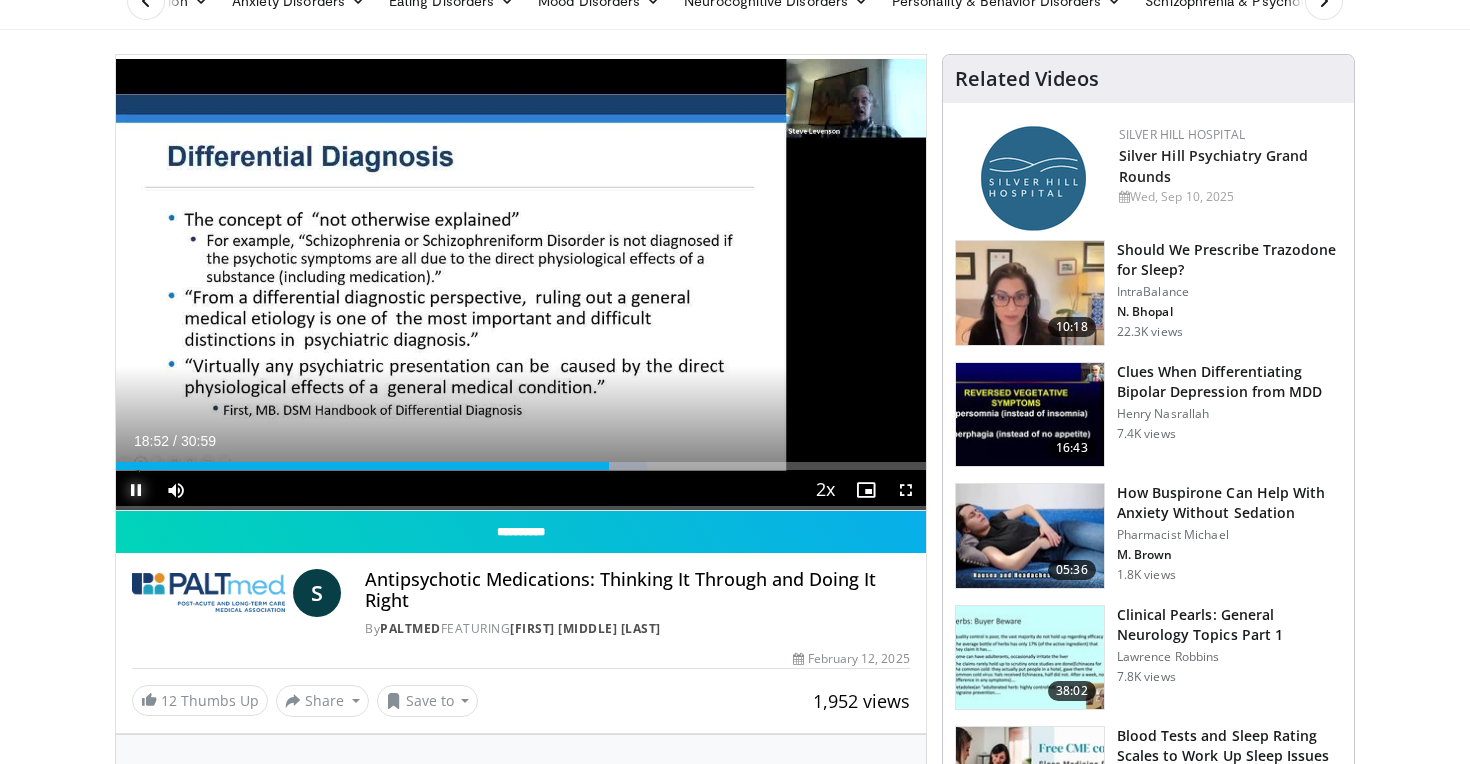 click at bounding box center [136, 490] 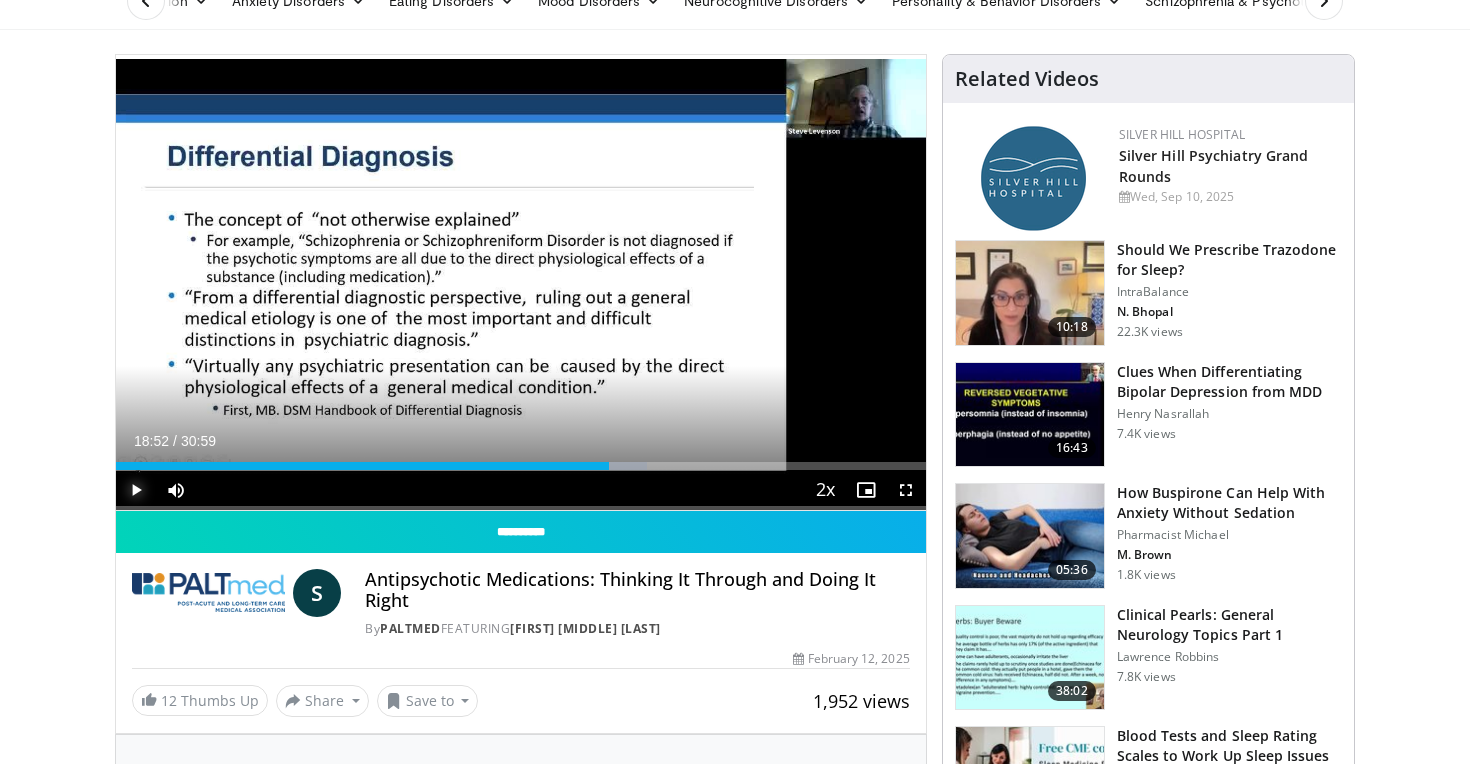 click at bounding box center (136, 490) 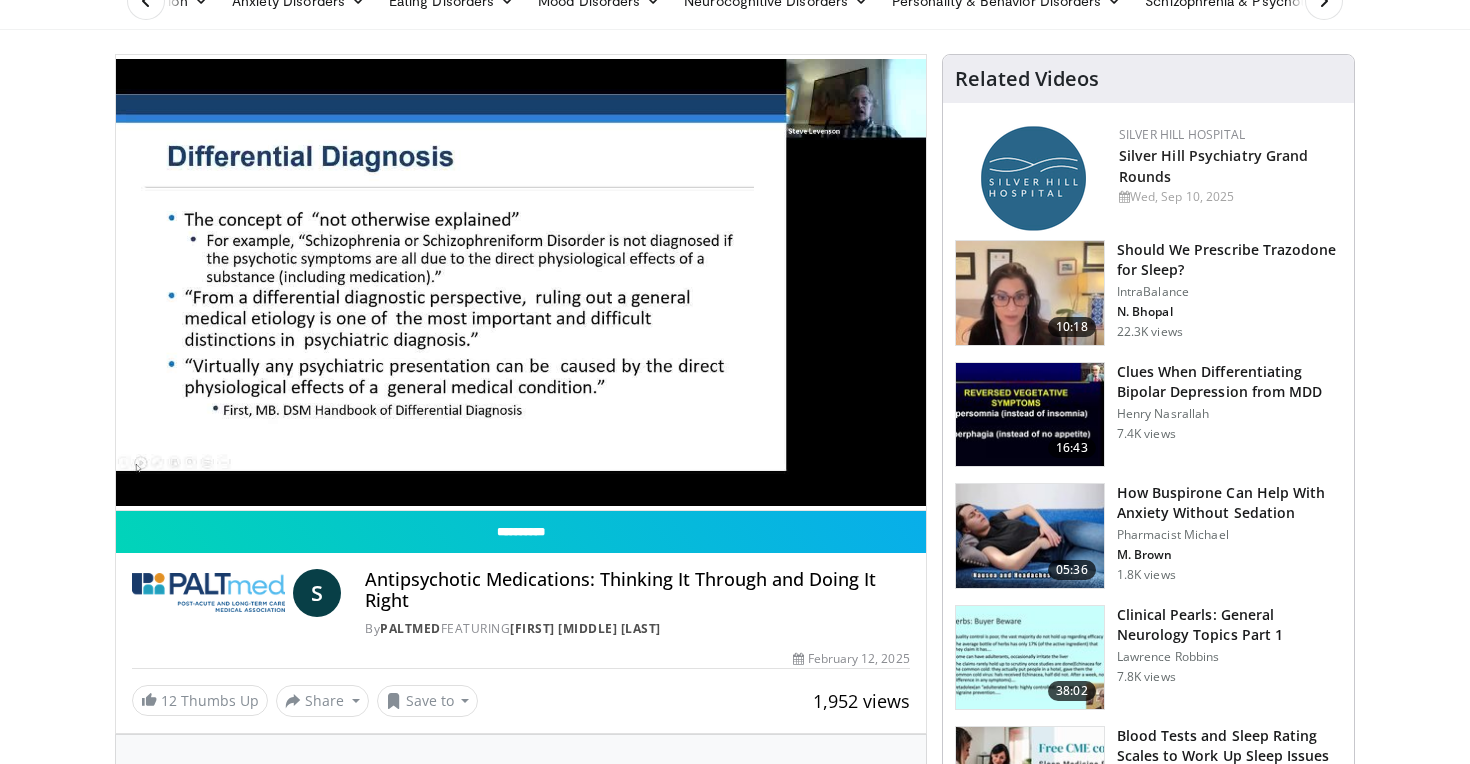 drag, startPoint x: 507, startPoint y: 586, endPoint x: 388, endPoint y: 583, distance: 119.03781 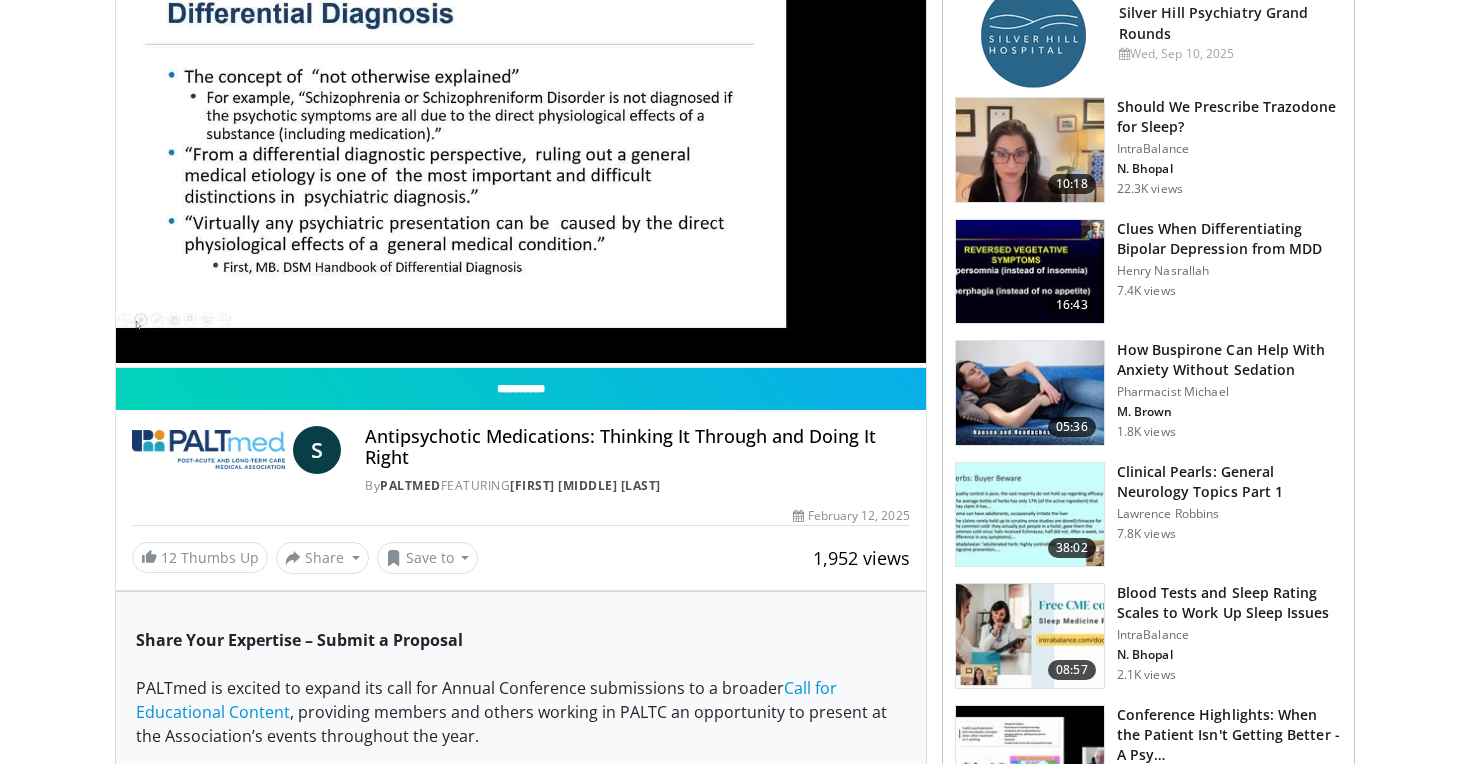 scroll, scrollTop: 300, scrollLeft: 0, axis: vertical 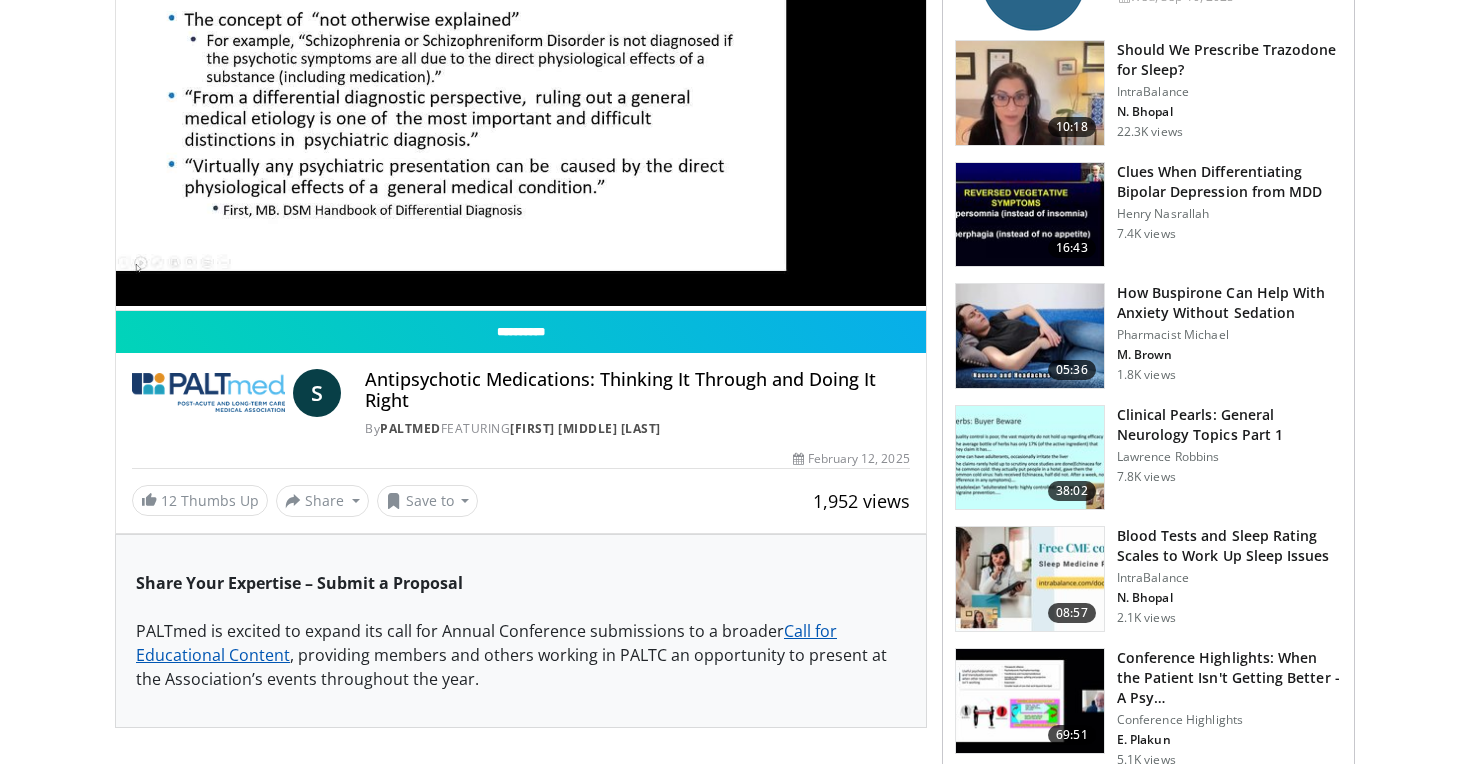 click on "Call for Educational Content" at bounding box center (486, 643) 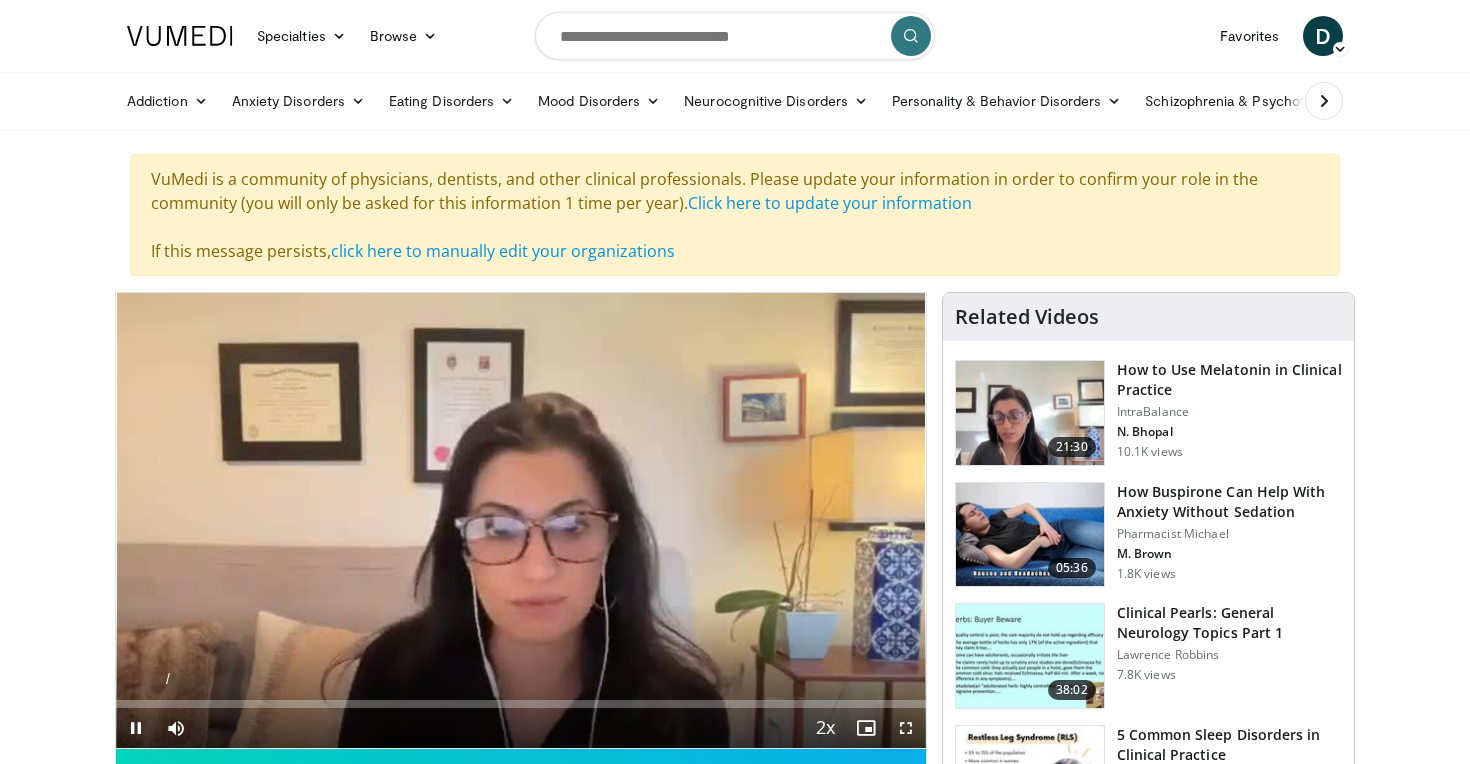 scroll, scrollTop: 0, scrollLeft: 0, axis: both 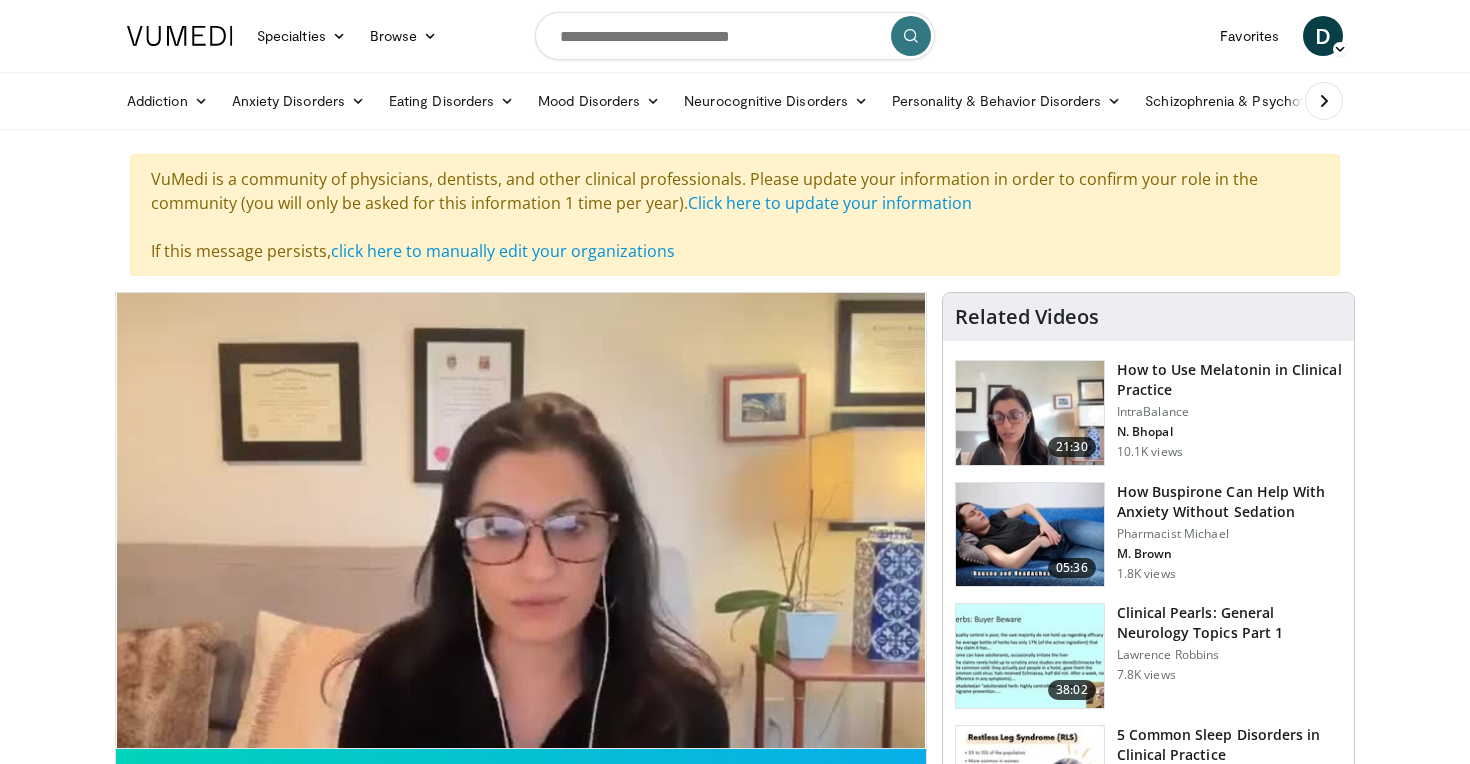 click on "10 seconds
Tap to unmute" at bounding box center [521, 520] 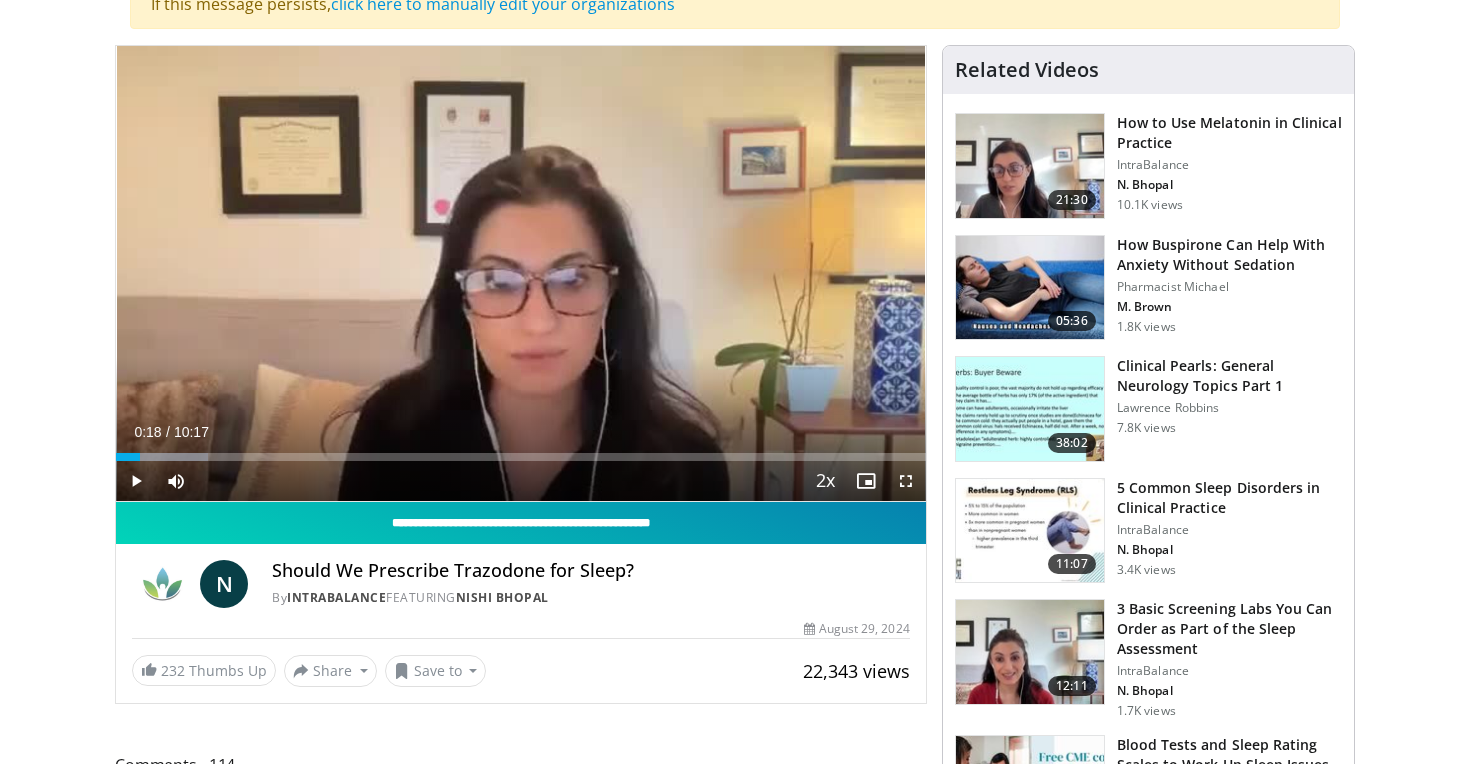 scroll, scrollTop: 100, scrollLeft: 0, axis: vertical 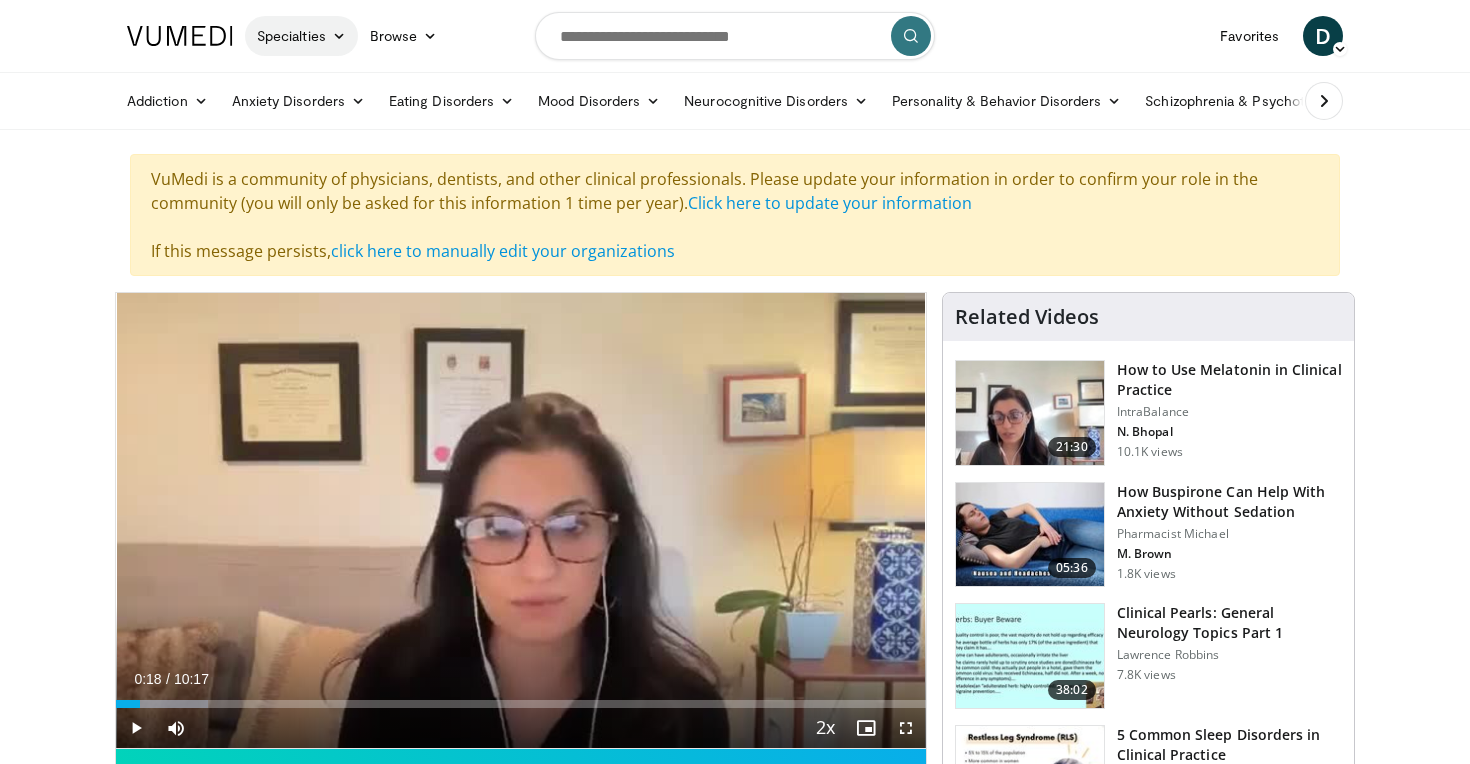 click on "Specialties" at bounding box center [301, 36] 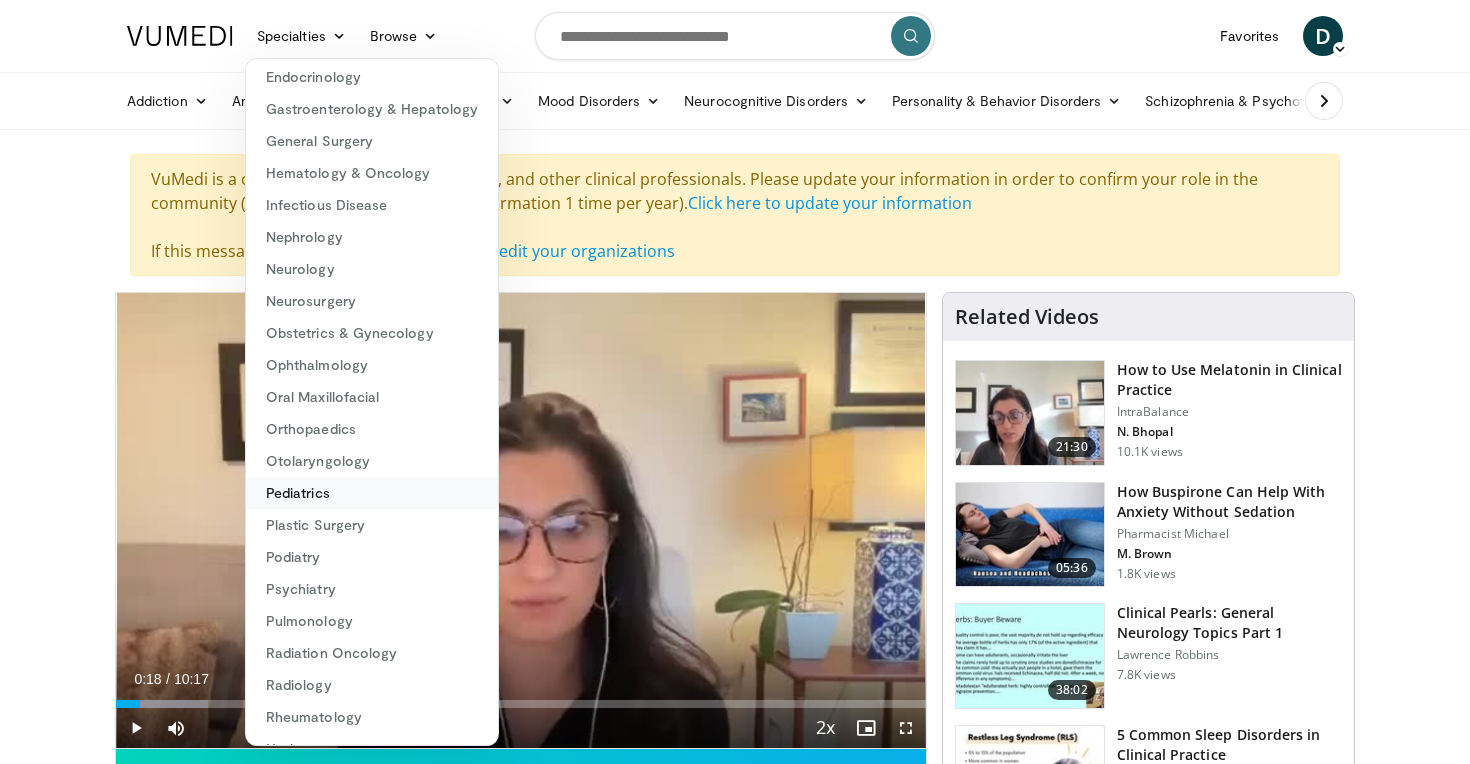 scroll, scrollTop: 200, scrollLeft: 0, axis: vertical 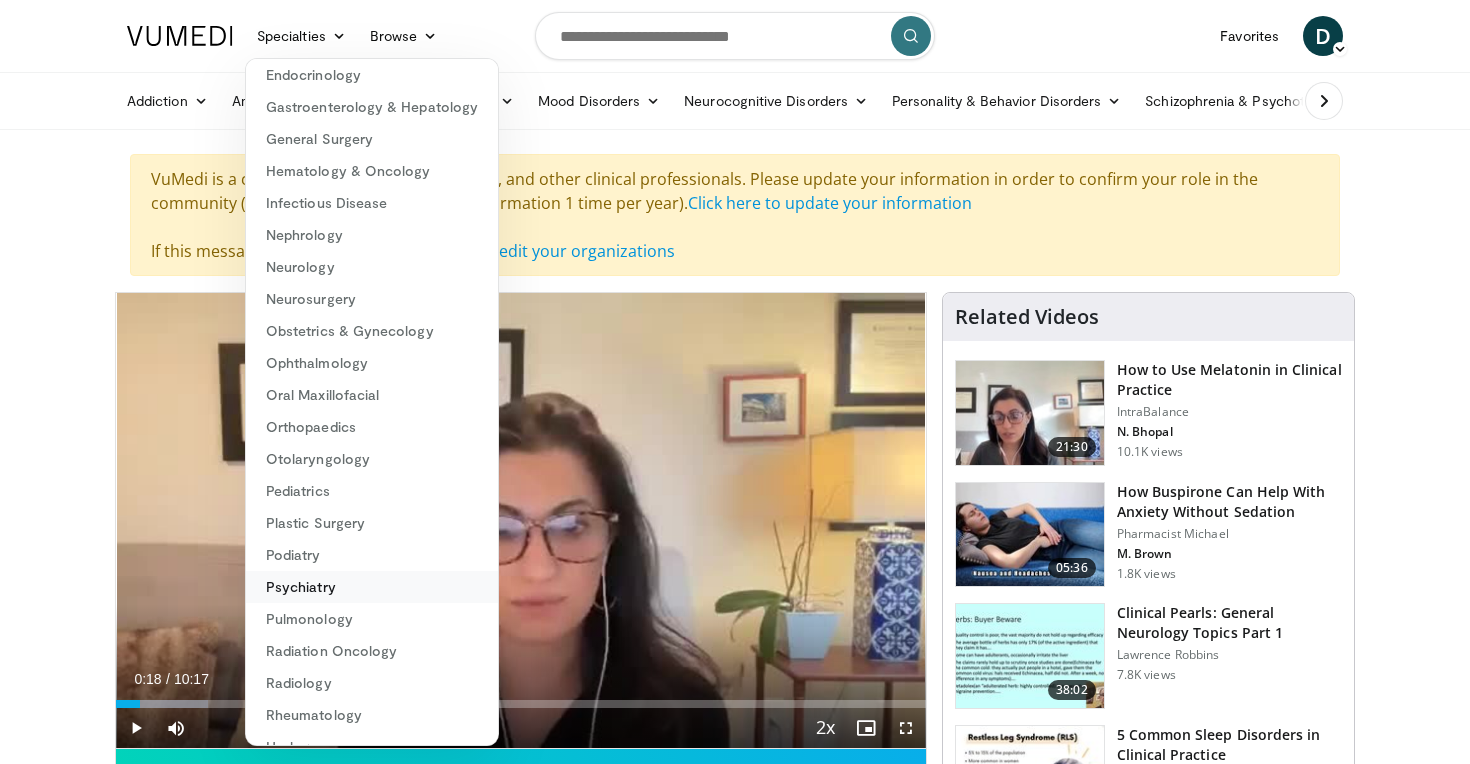 click on "Psychiatry" at bounding box center (372, 587) 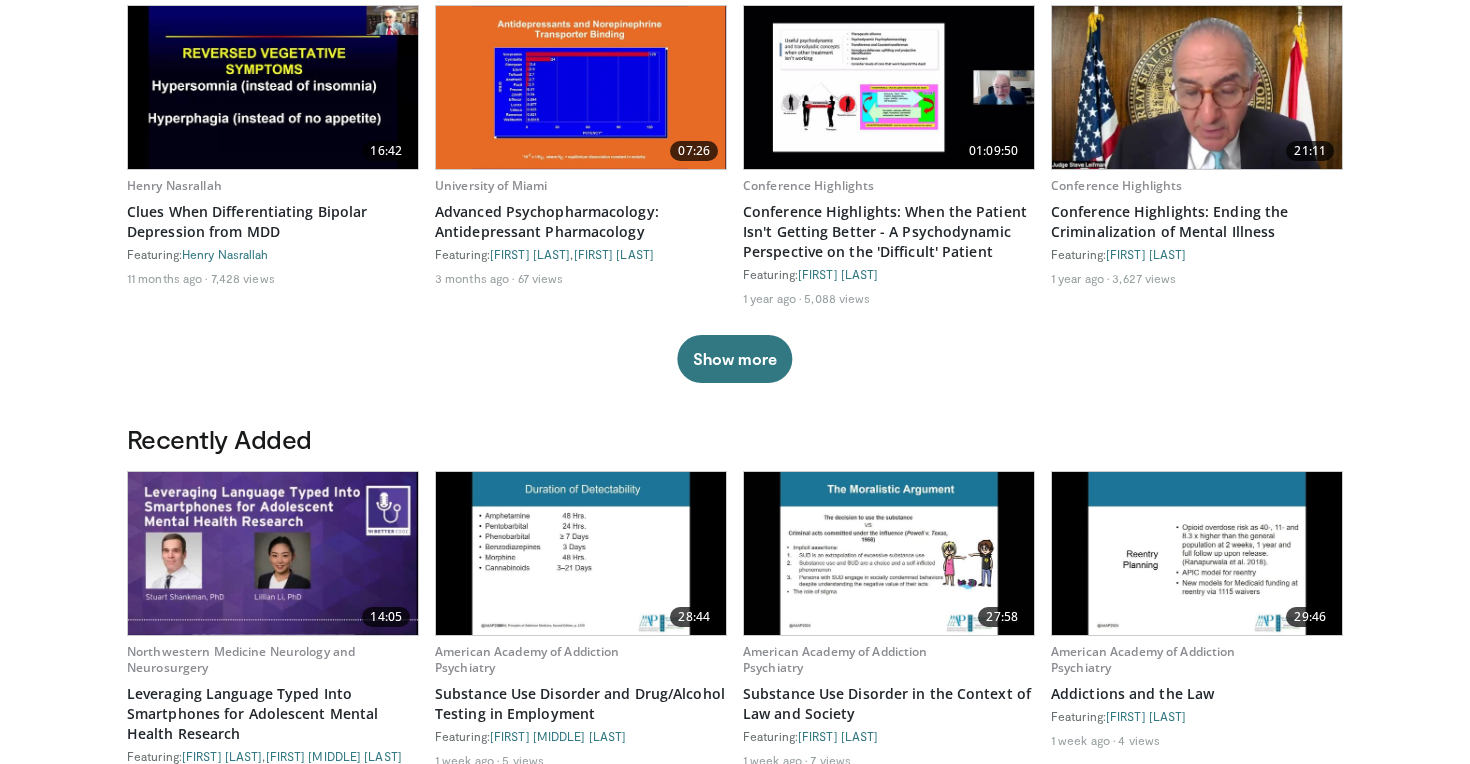 scroll, scrollTop: 0, scrollLeft: 0, axis: both 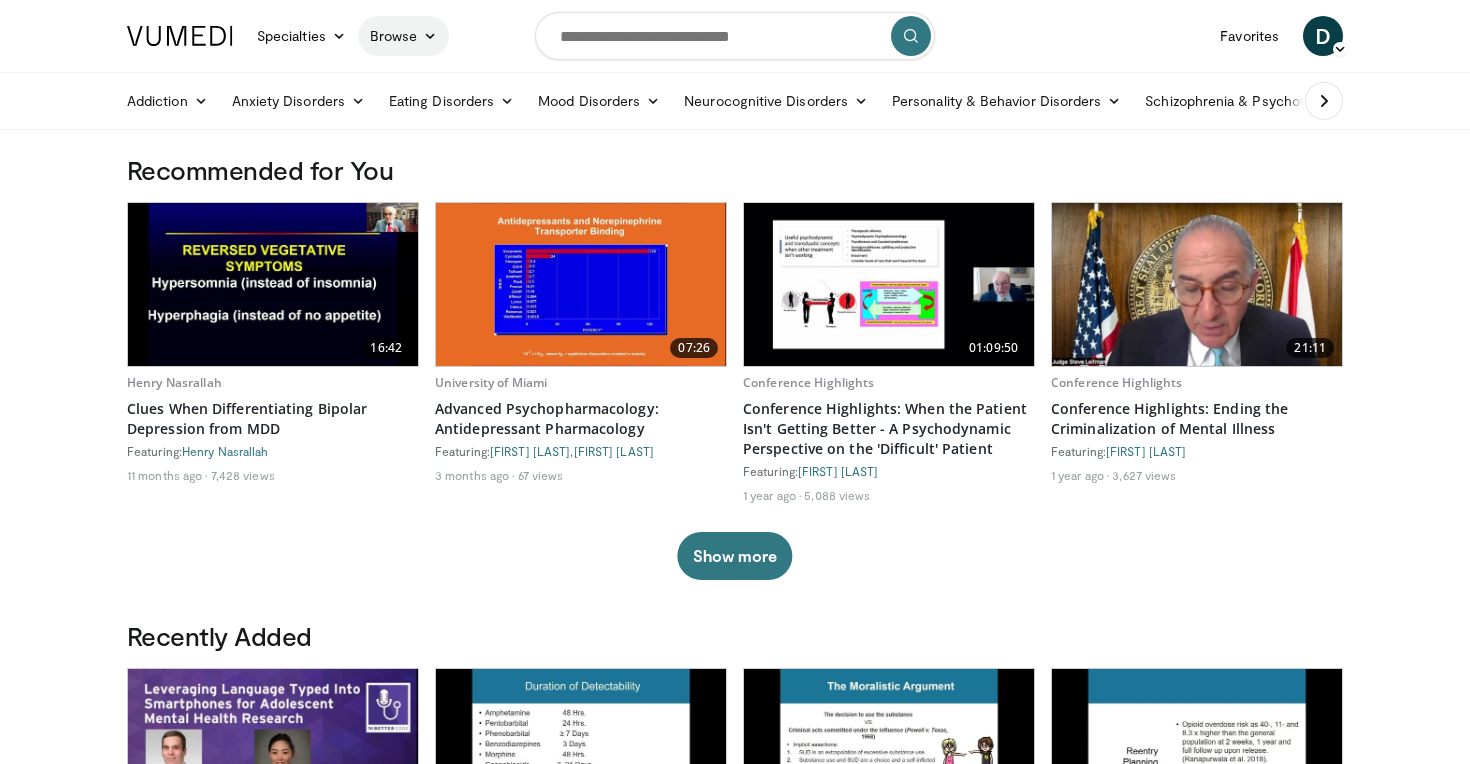 click on "Browse" at bounding box center [404, 36] 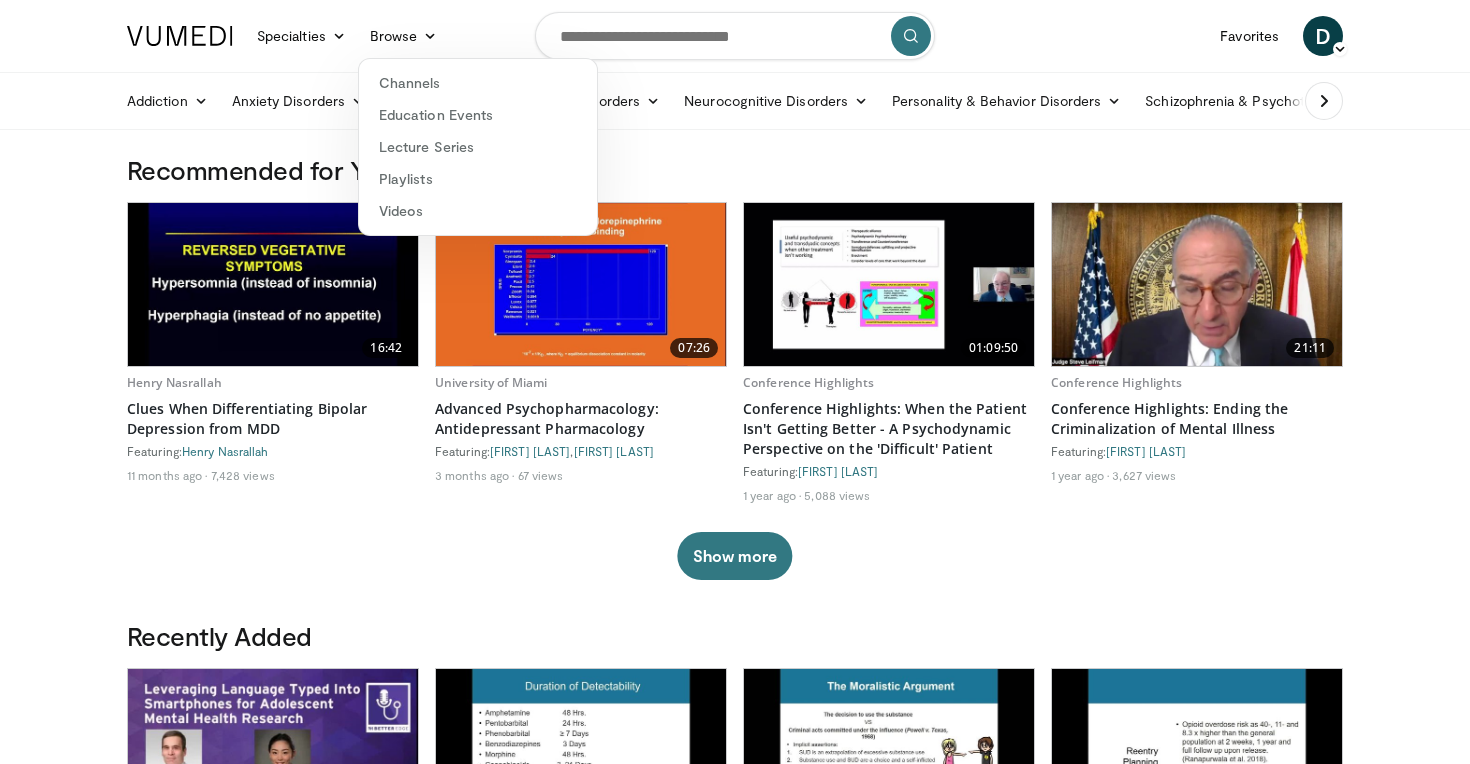 click on "Recommended for You" at bounding box center (735, 170) 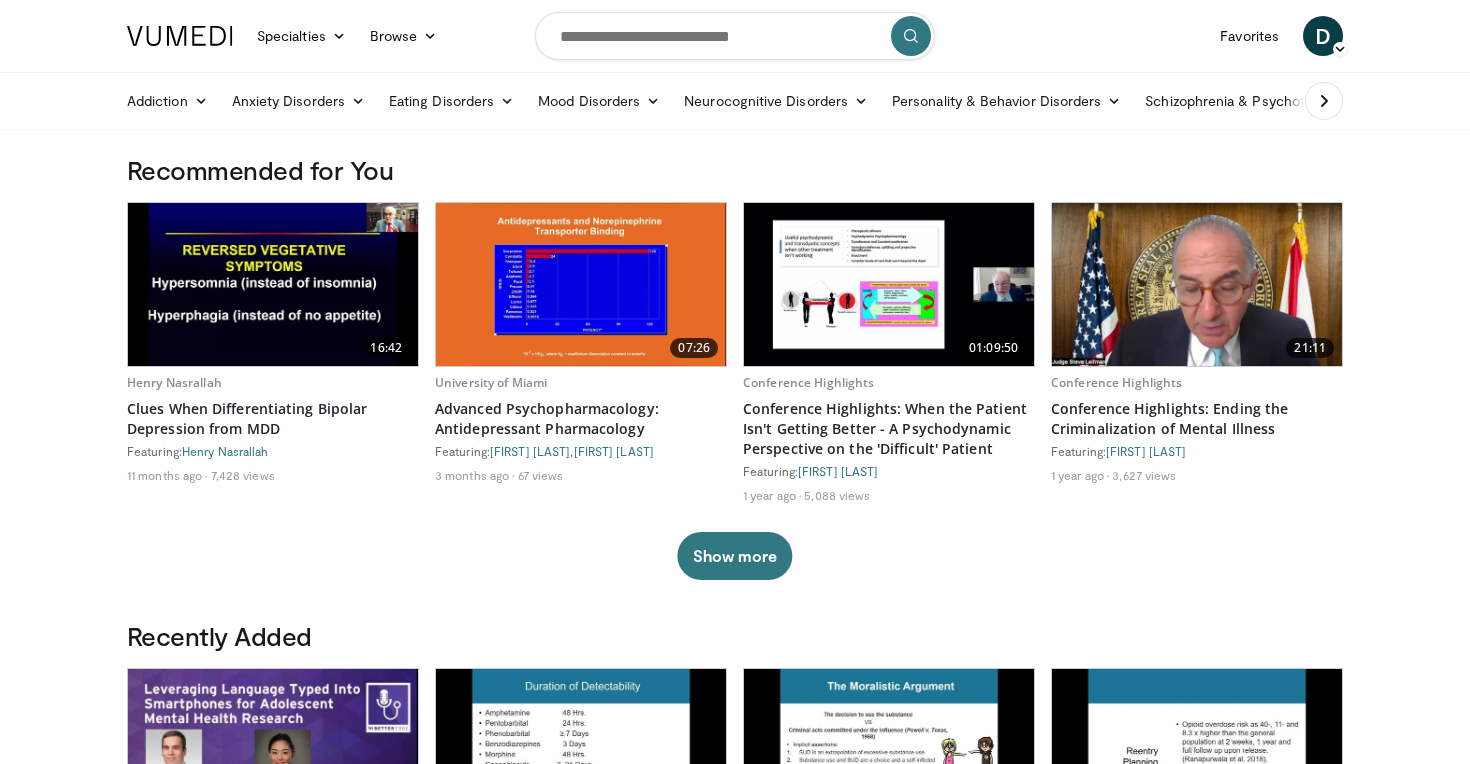 click at bounding box center (1324, 101) 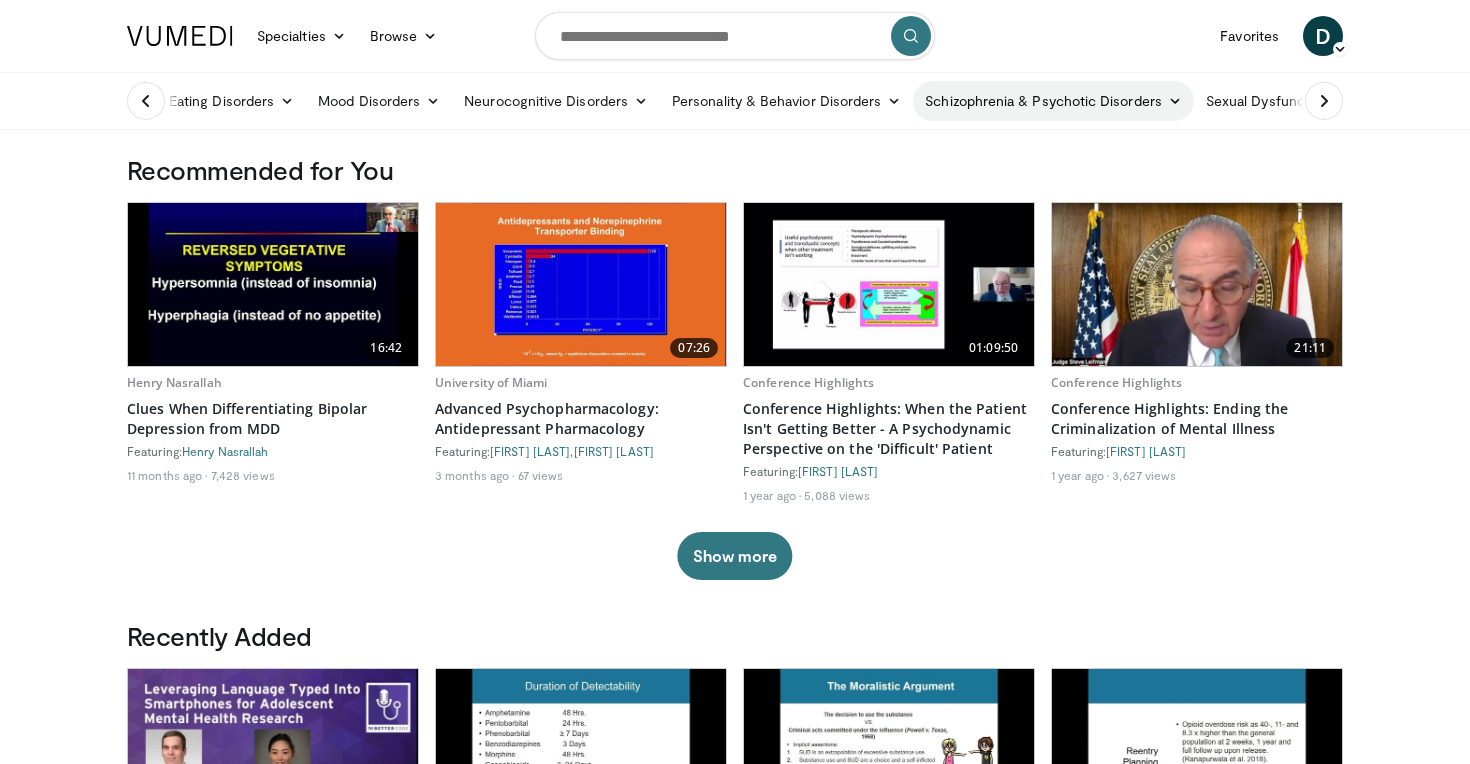 click on "Schizophrenia & Psychotic Disorders" at bounding box center [1053, 101] 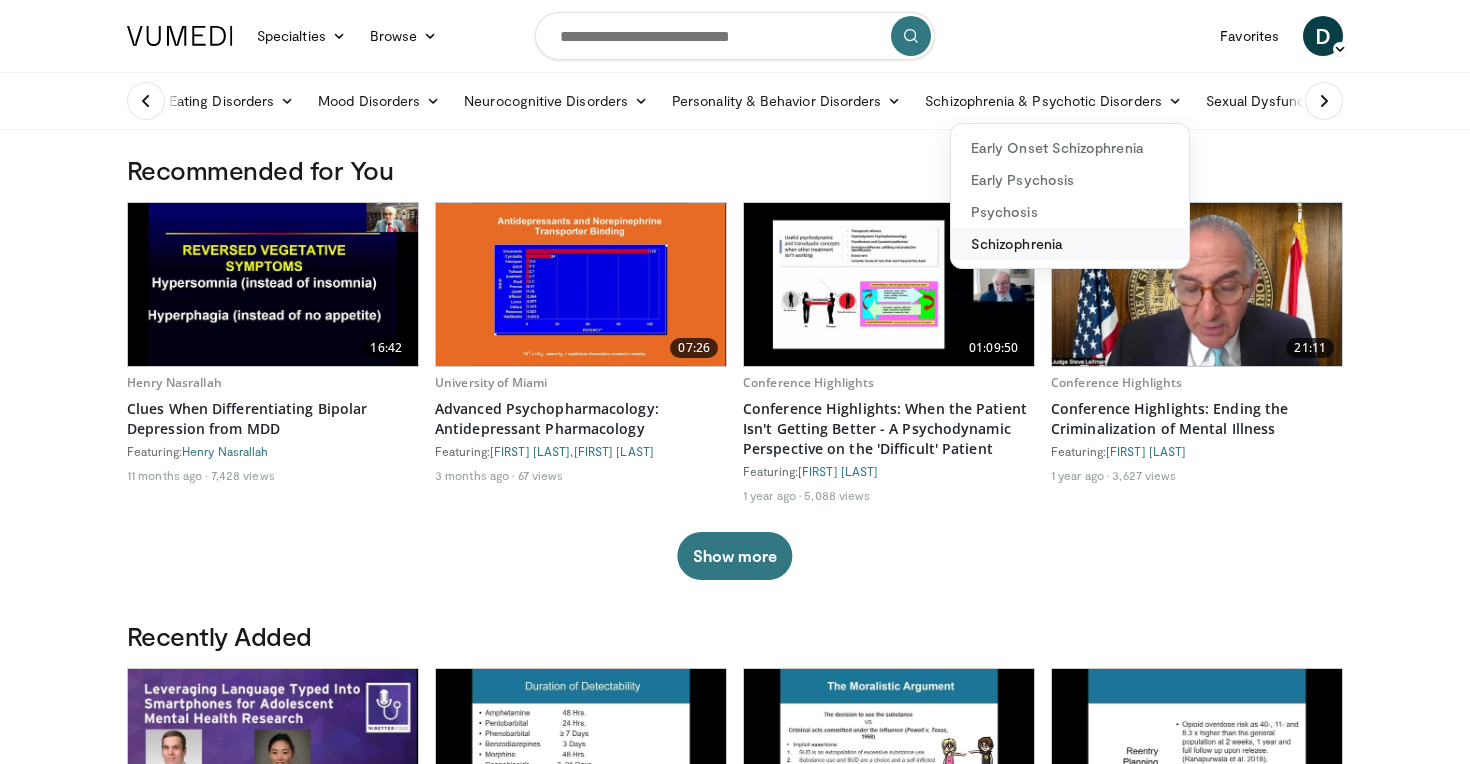 click on "Schizophrenia" at bounding box center [1070, 244] 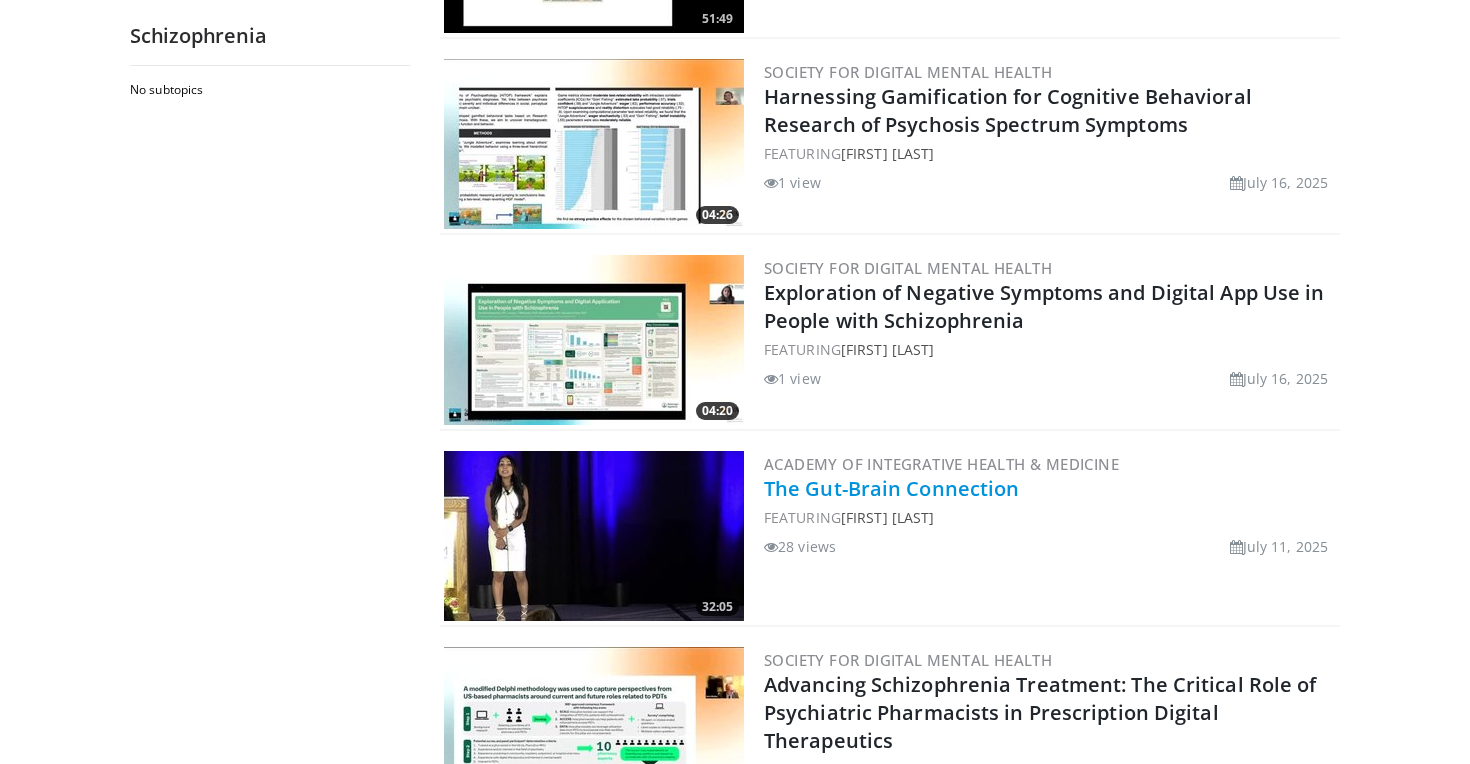 scroll, scrollTop: 600, scrollLeft: 0, axis: vertical 